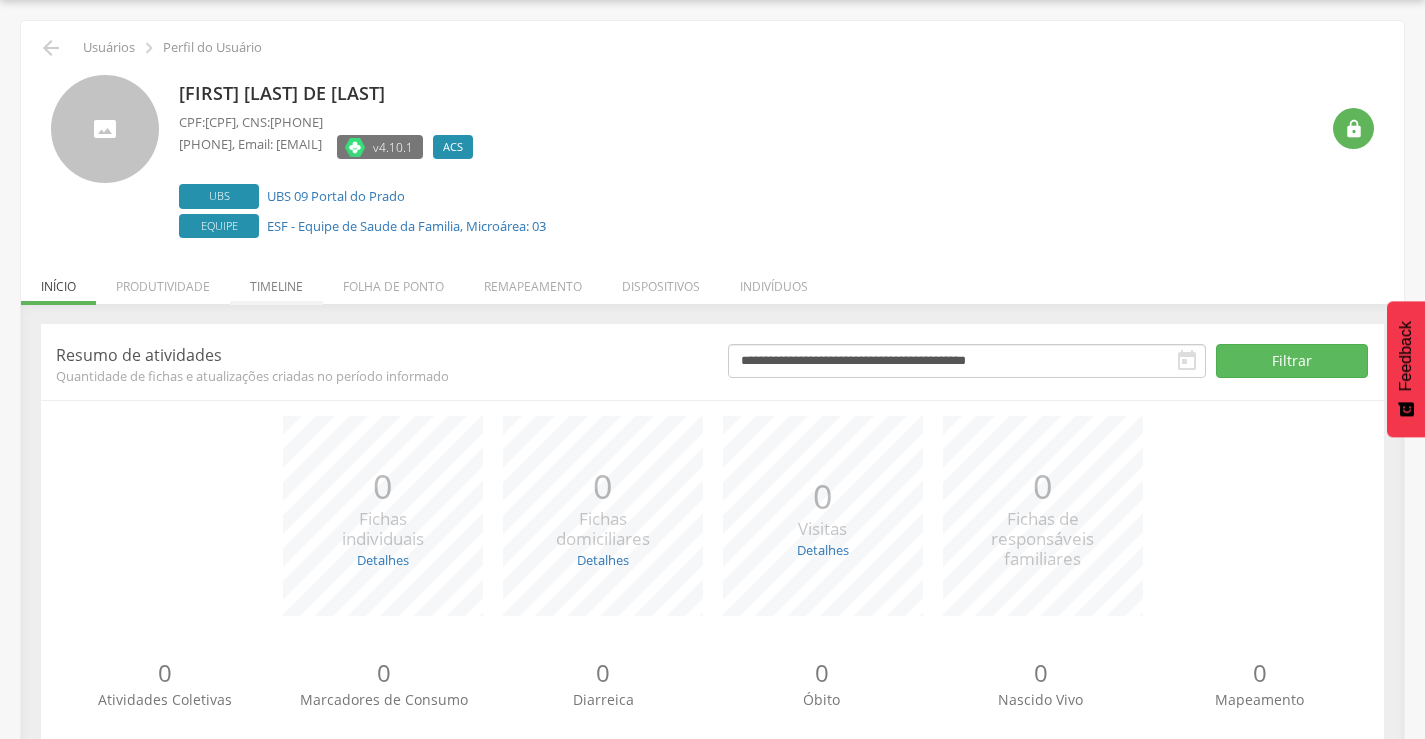scroll, scrollTop: 113, scrollLeft: 0, axis: vertical 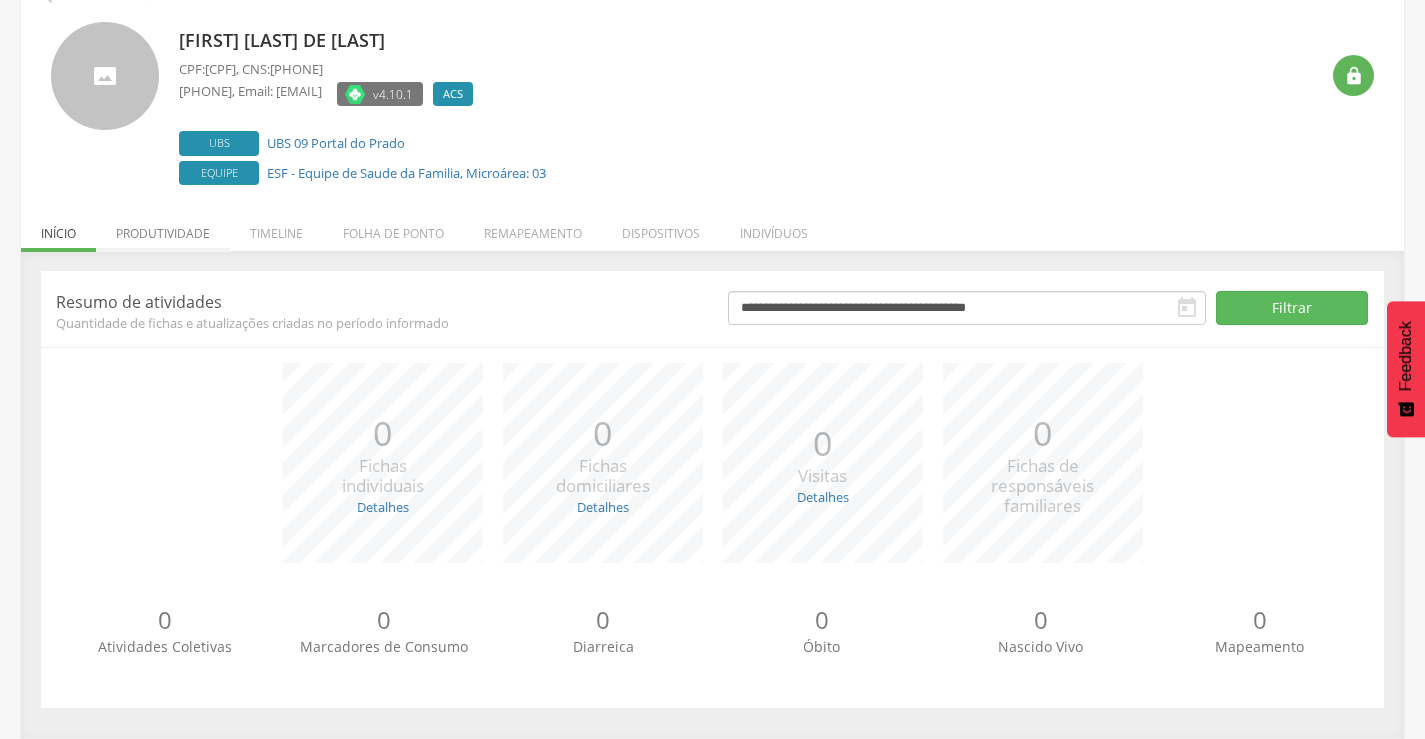 click on "Produtividade" at bounding box center [163, 228] 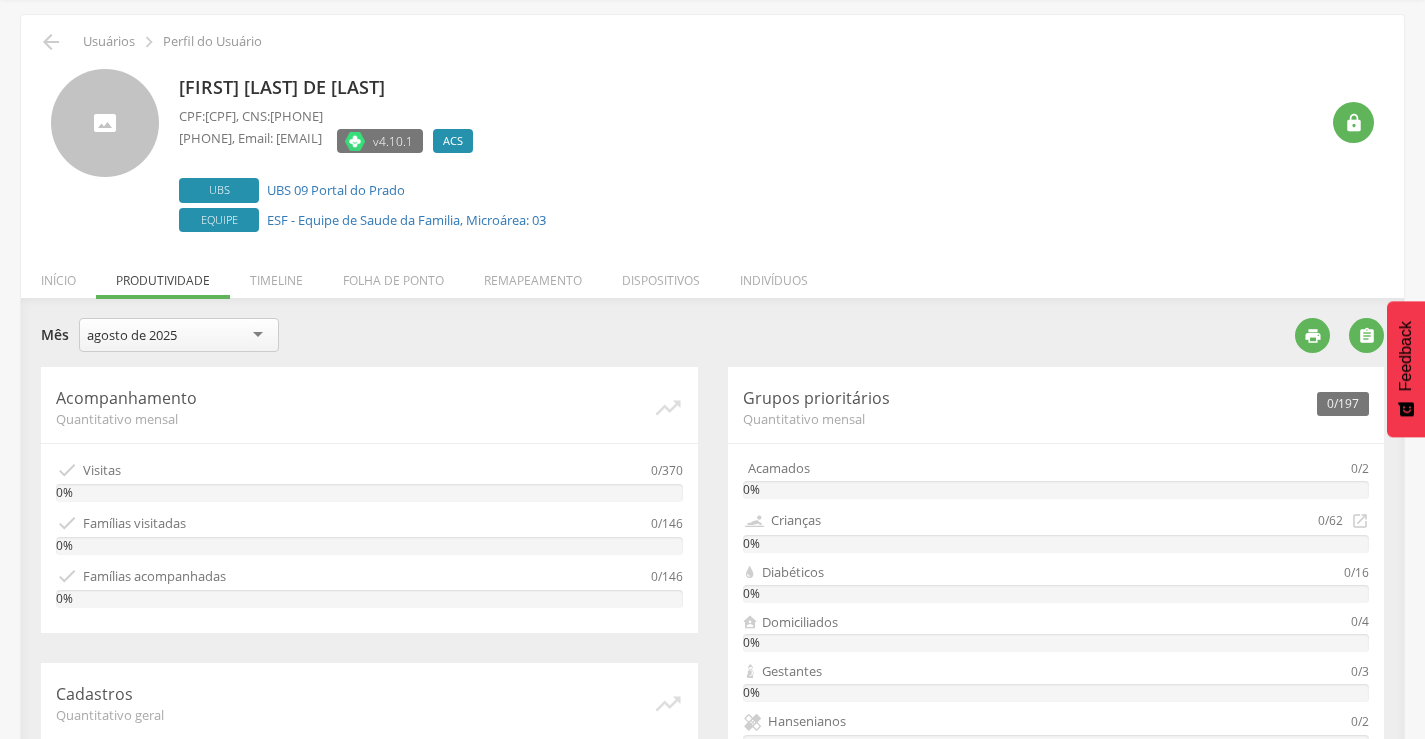 scroll, scrollTop: 0, scrollLeft: 0, axis: both 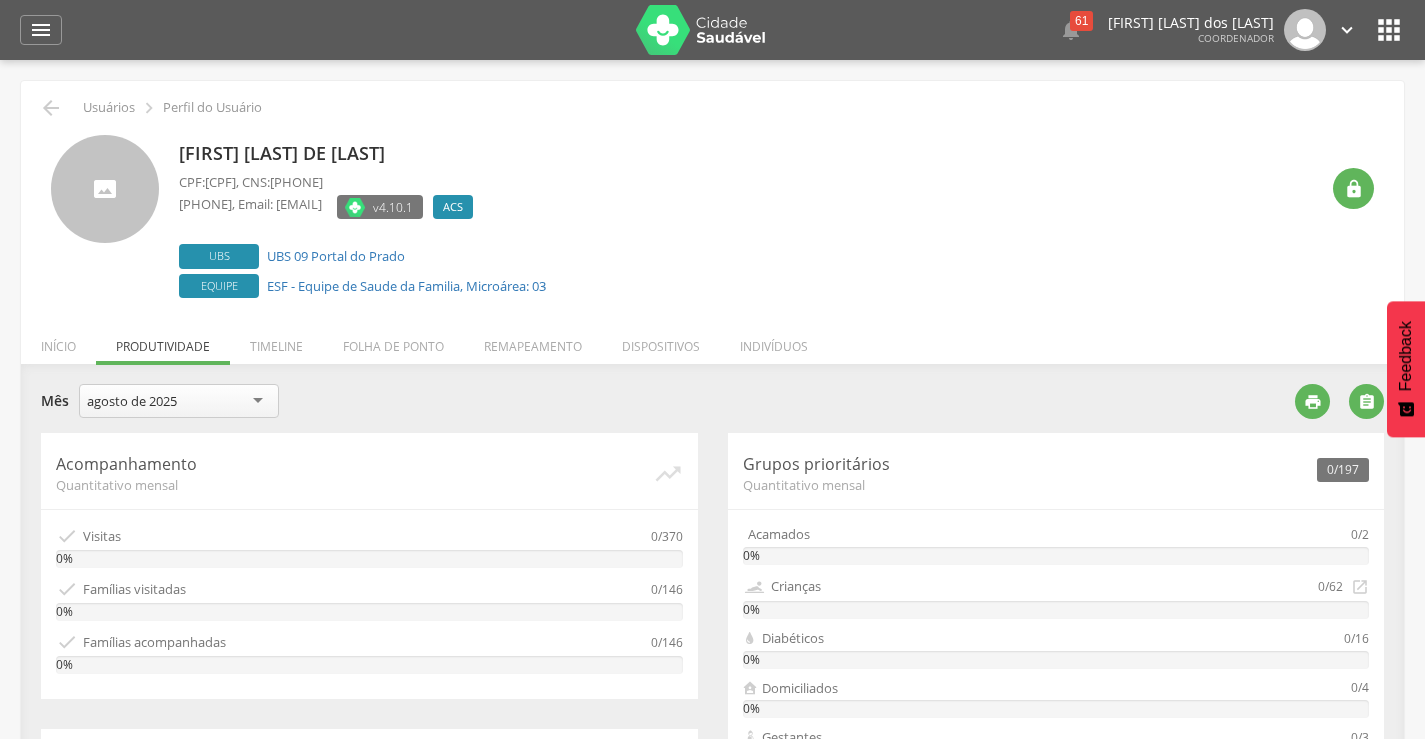 click on "agosto de 2025" at bounding box center [132, 401] 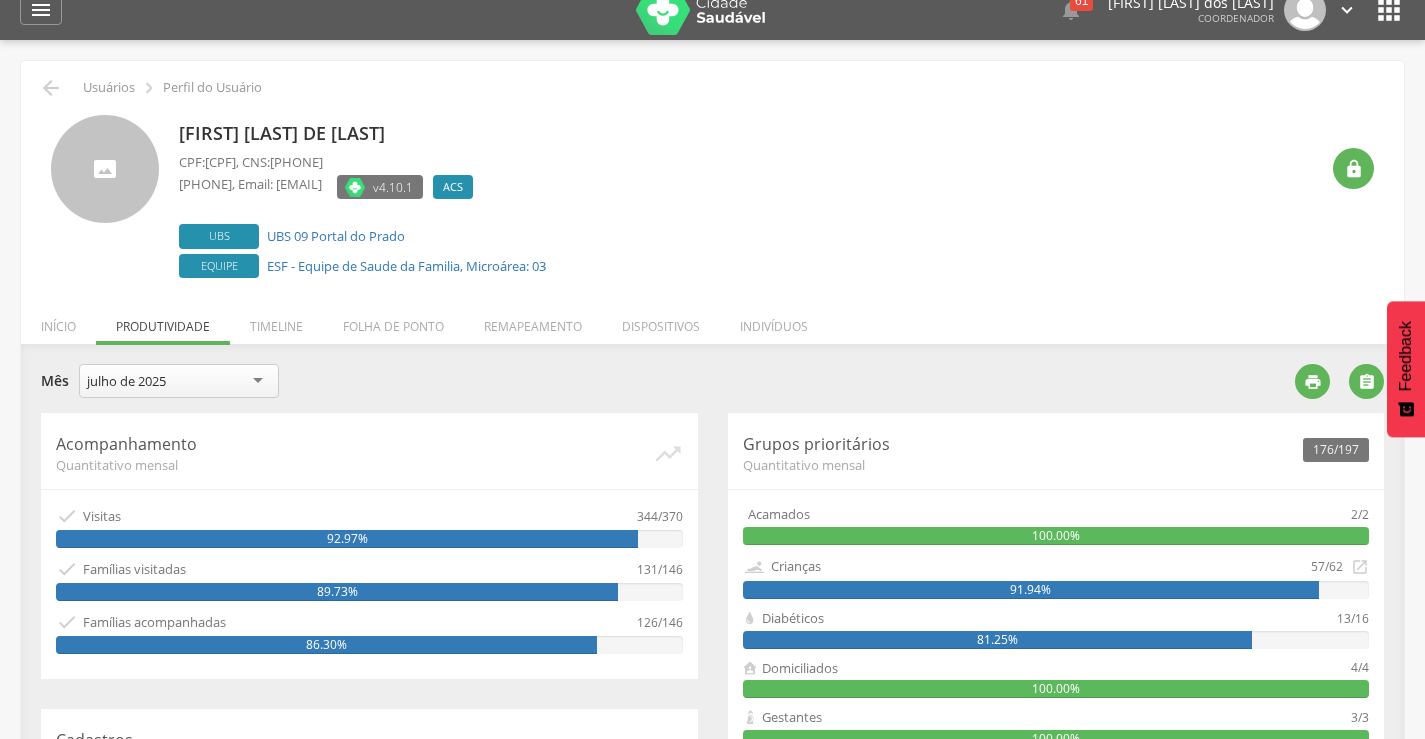 scroll, scrollTop: 0, scrollLeft: 0, axis: both 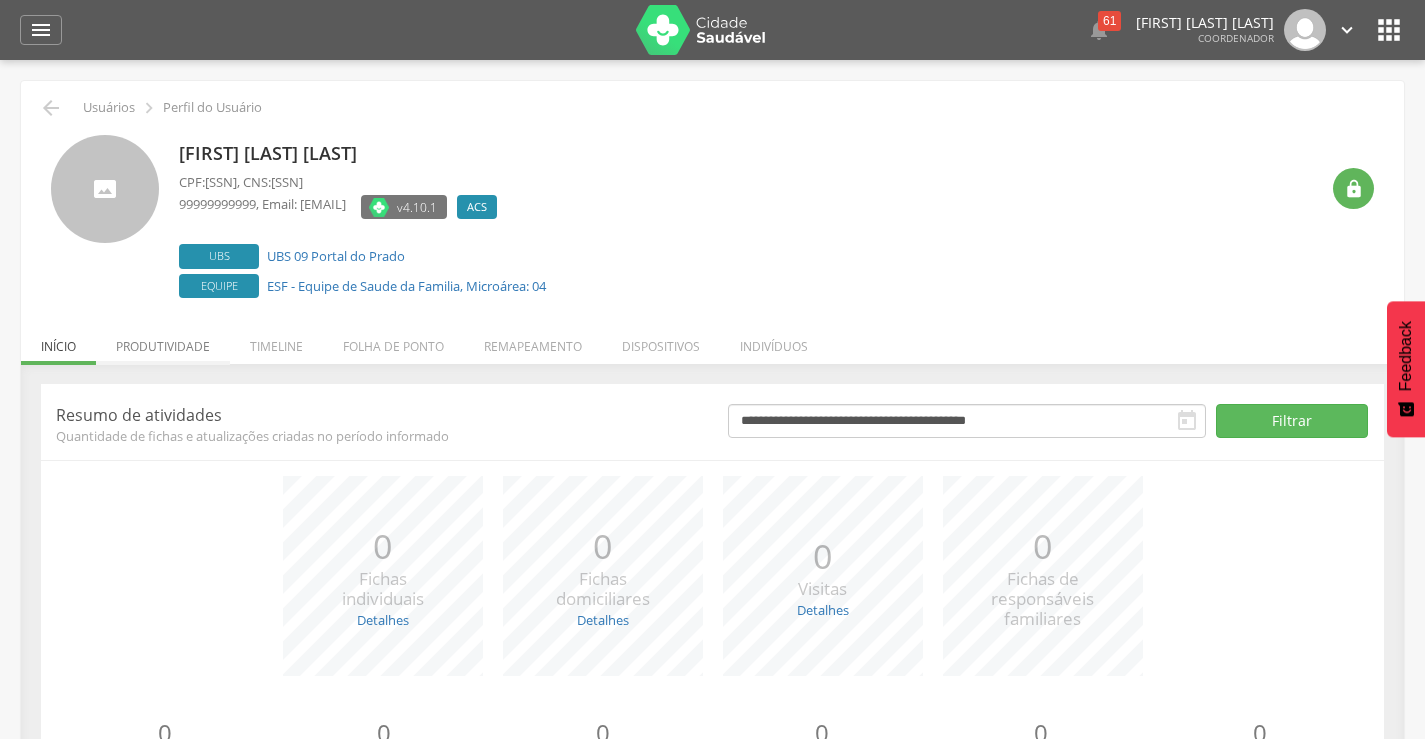 click on "Produtividade" at bounding box center (163, 341) 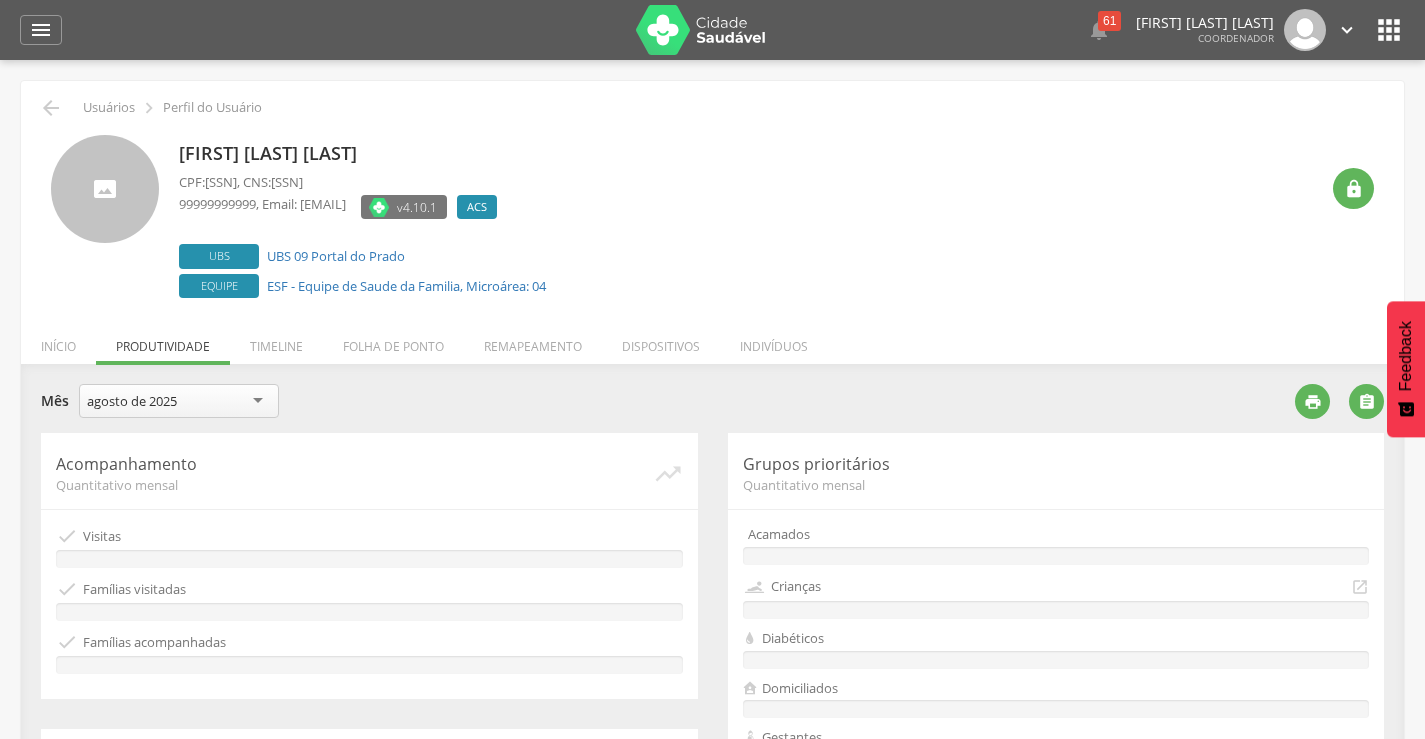 click on "agosto de 2025" at bounding box center [179, 401] 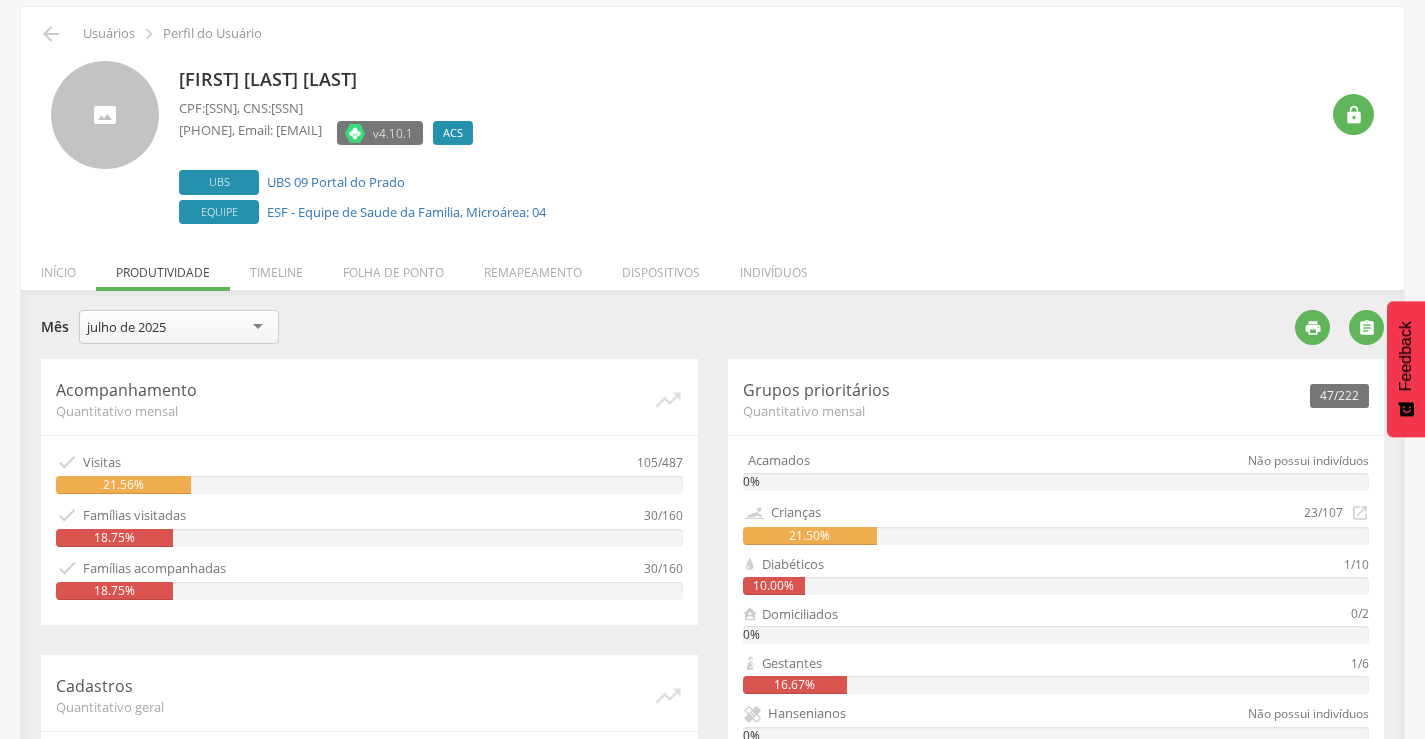scroll, scrollTop: 66, scrollLeft: 0, axis: vertical 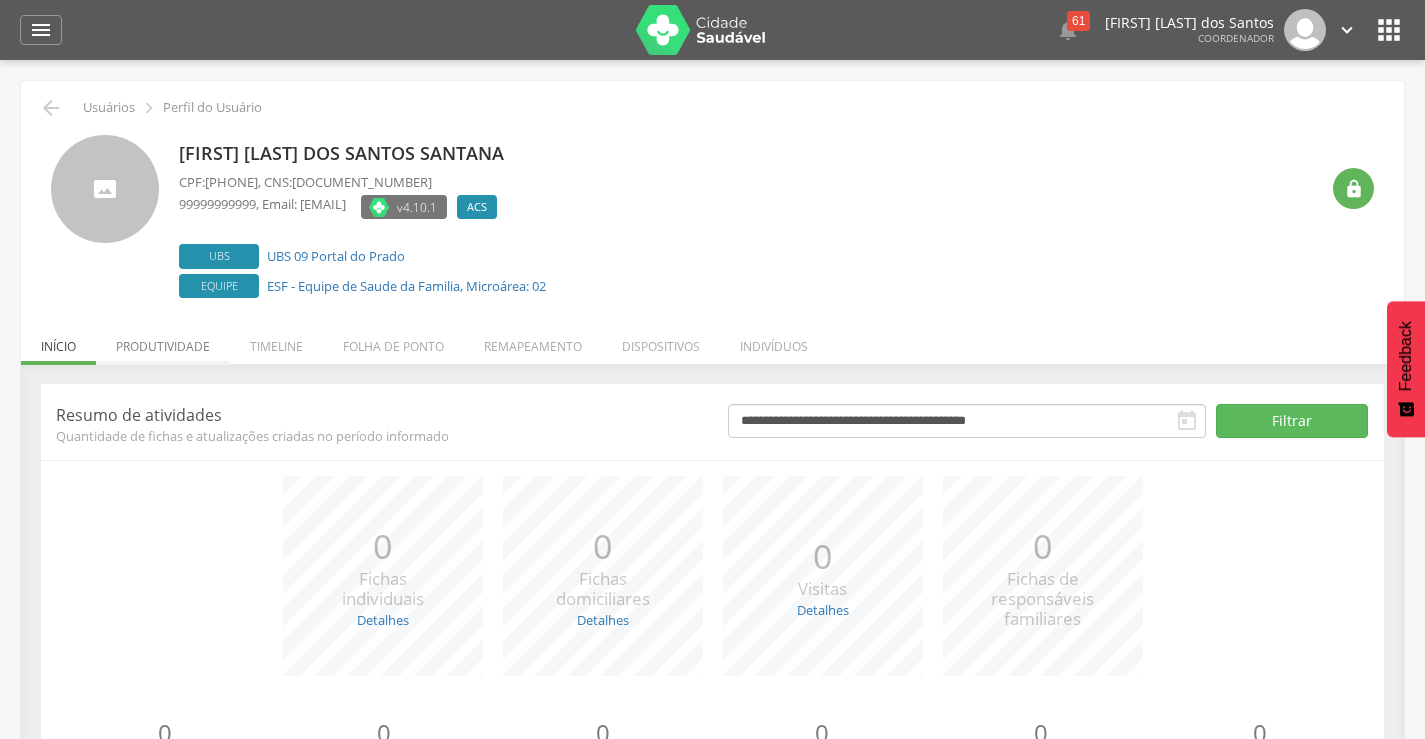 click on "Produtividade" at bounding box center [163, 341] 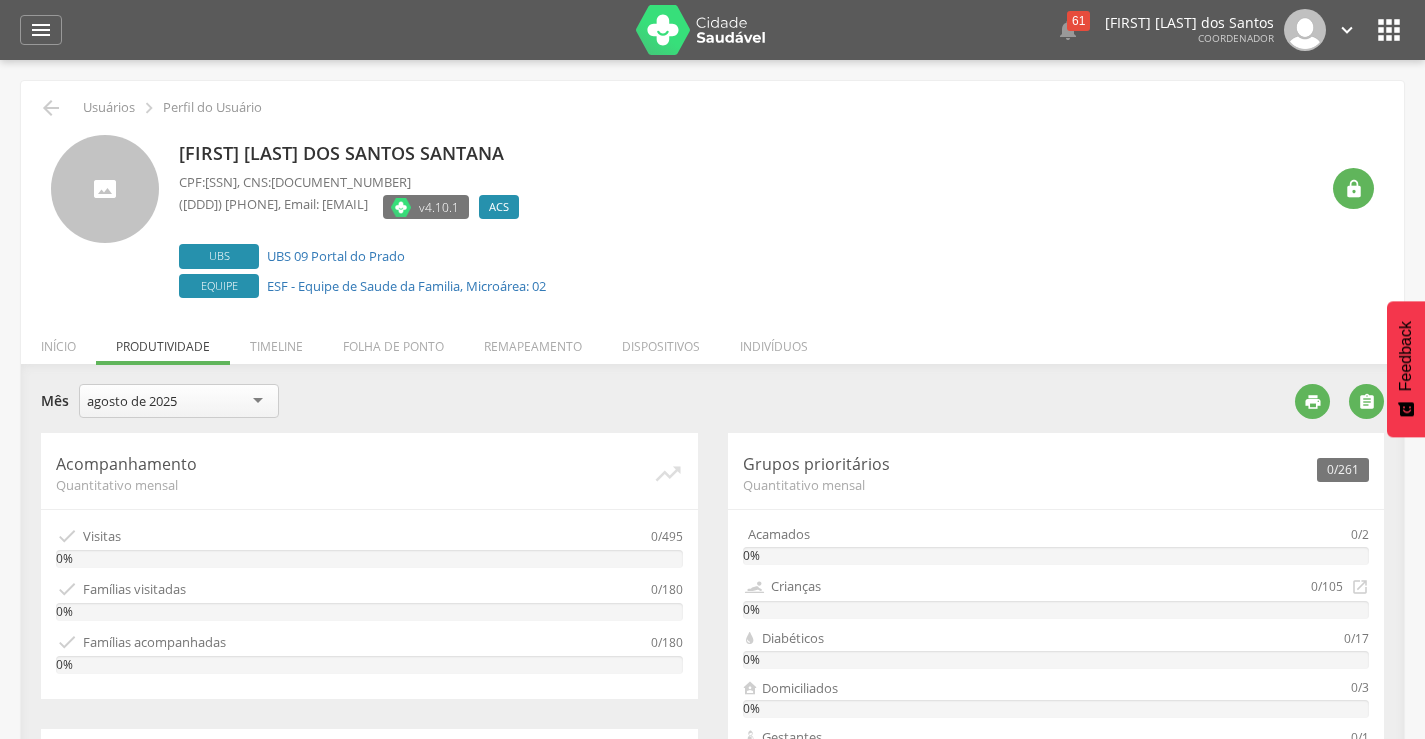 click on "agosto de 2025" at bounding box center (179, 401) 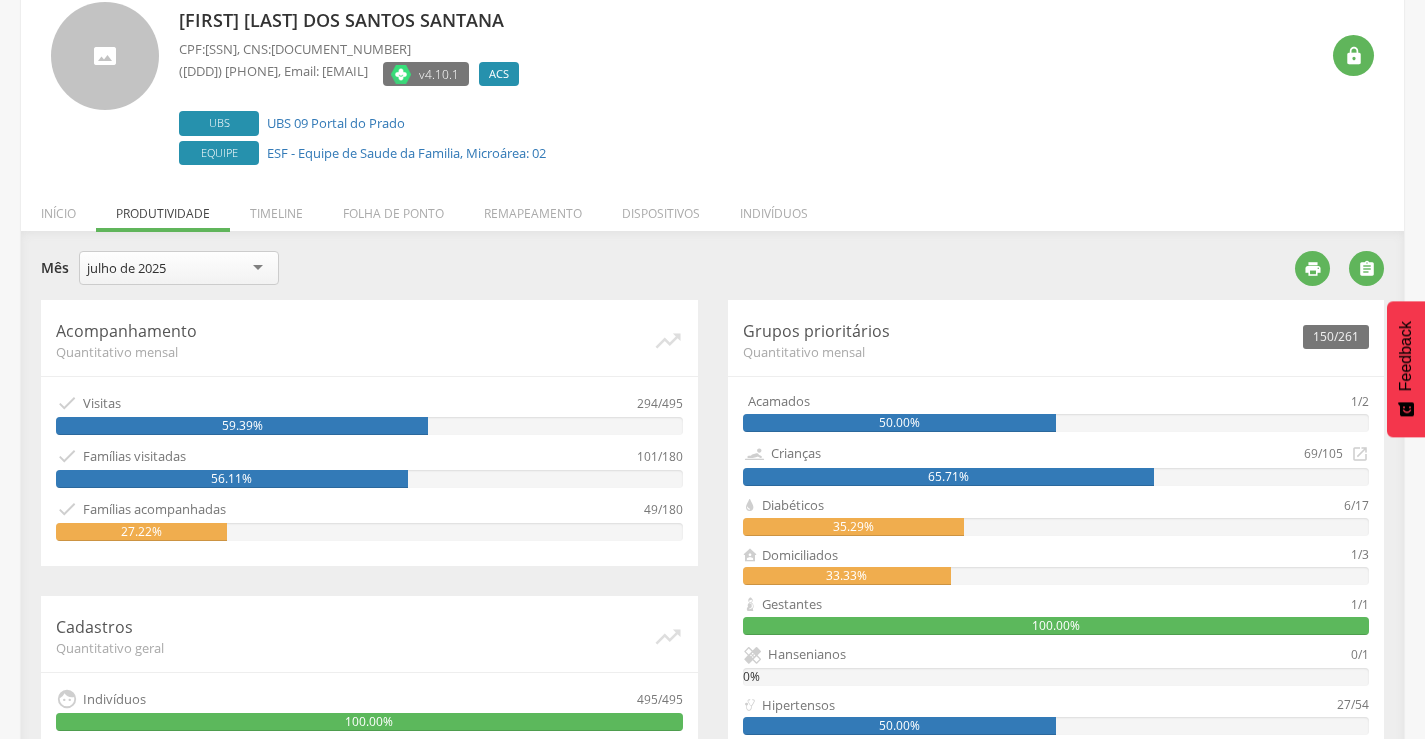 scroll, scrollTop: 0, scrollLeft: 0, axis: both 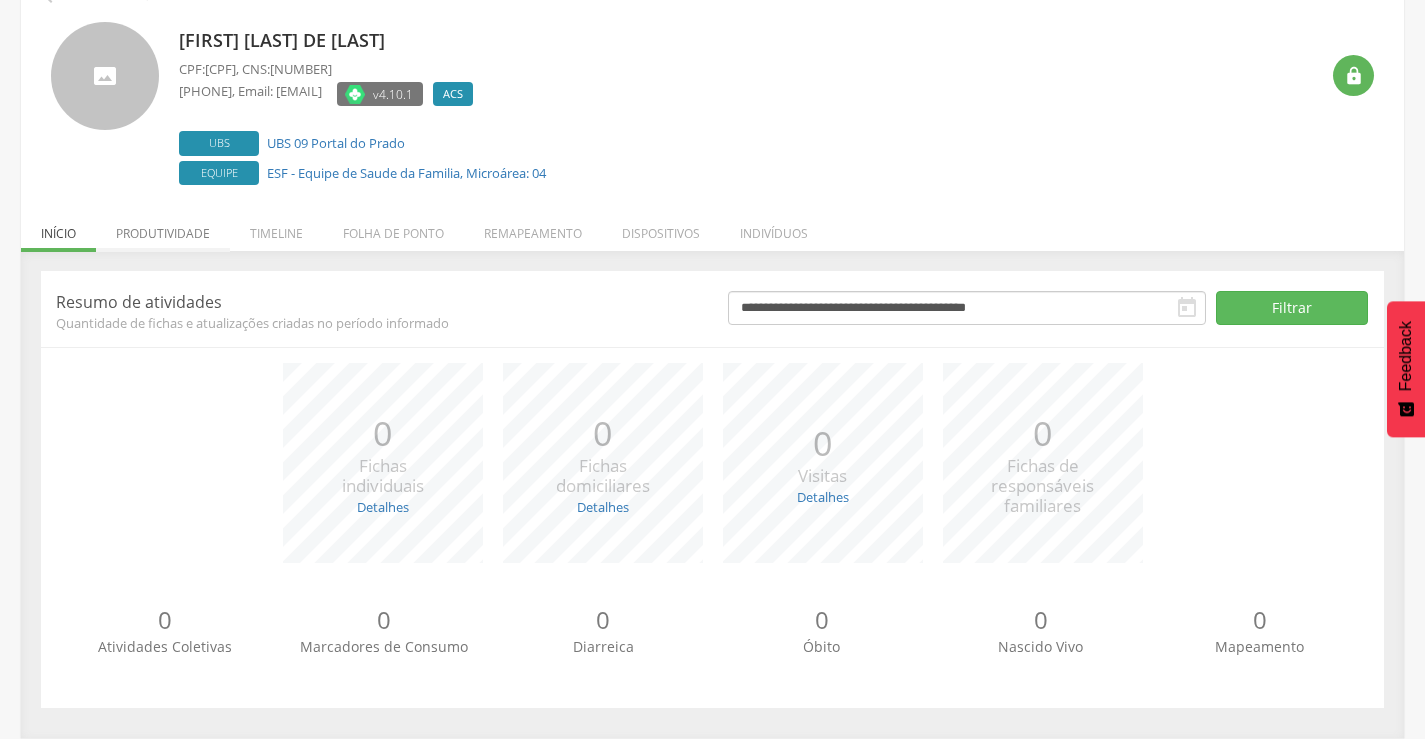 click on "Produtividade" at bounding box center (163, 228) 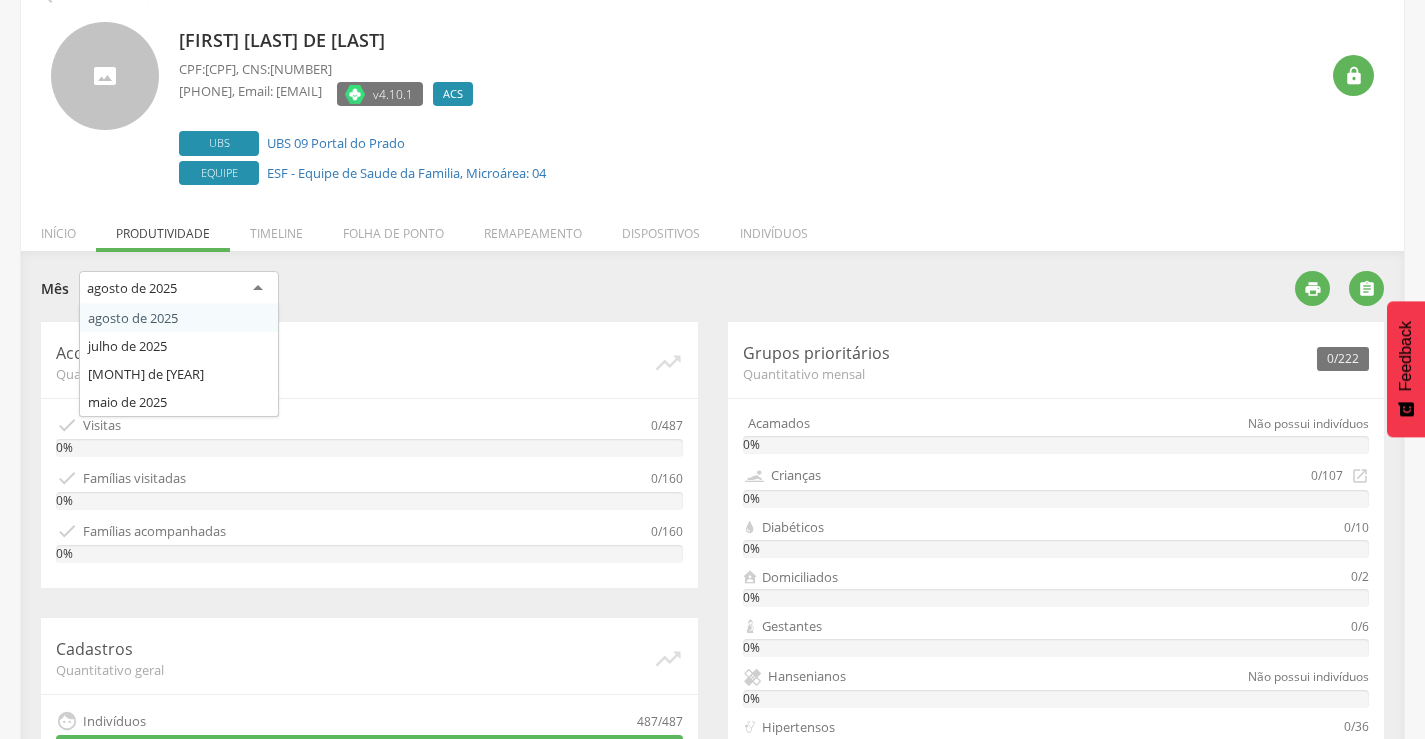 click on "agosto de 2025" at bounding box center [179, 289] 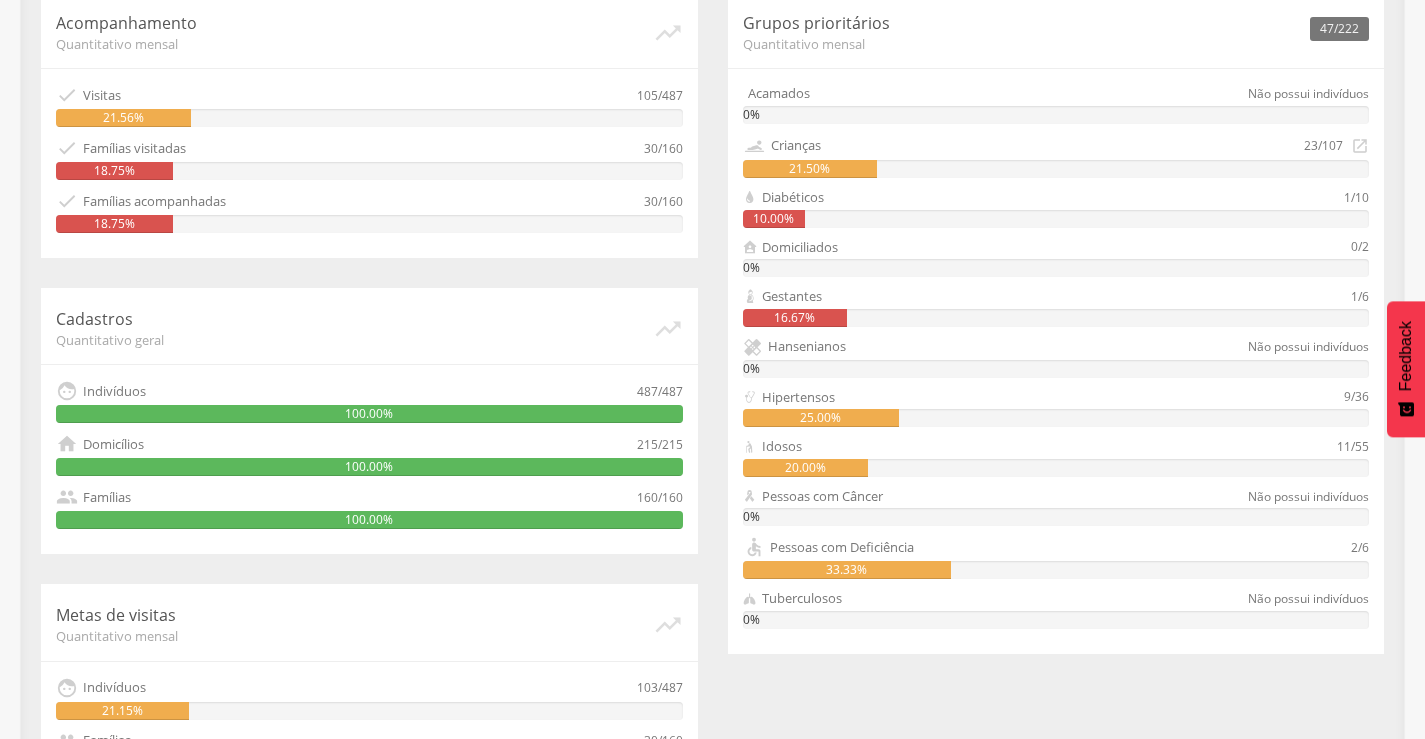 scroll, scrollTop: 266, scrollLeft: 0, axis: vertical 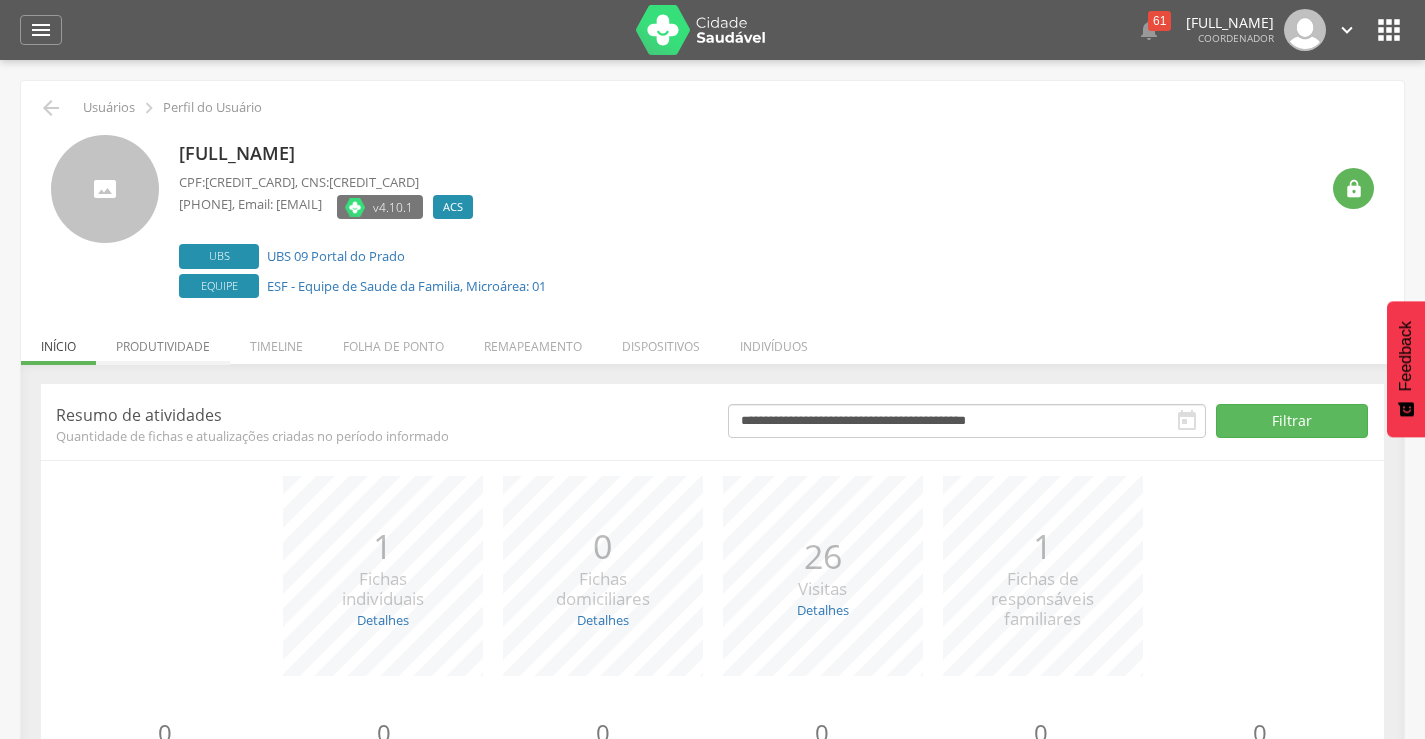 click on "Produtividade" at bounding box center (163, 341) 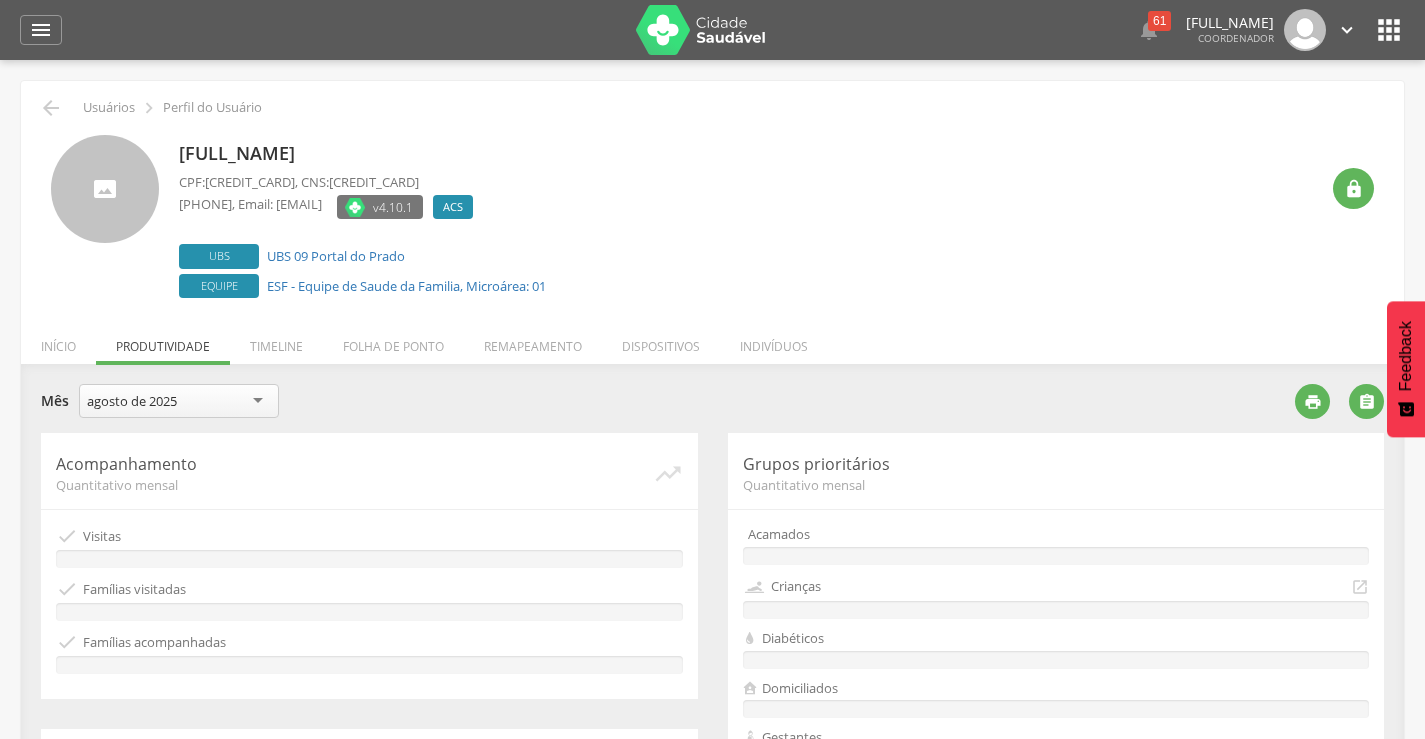 click on "agosto de 2025" at bounding box center (179, 401) 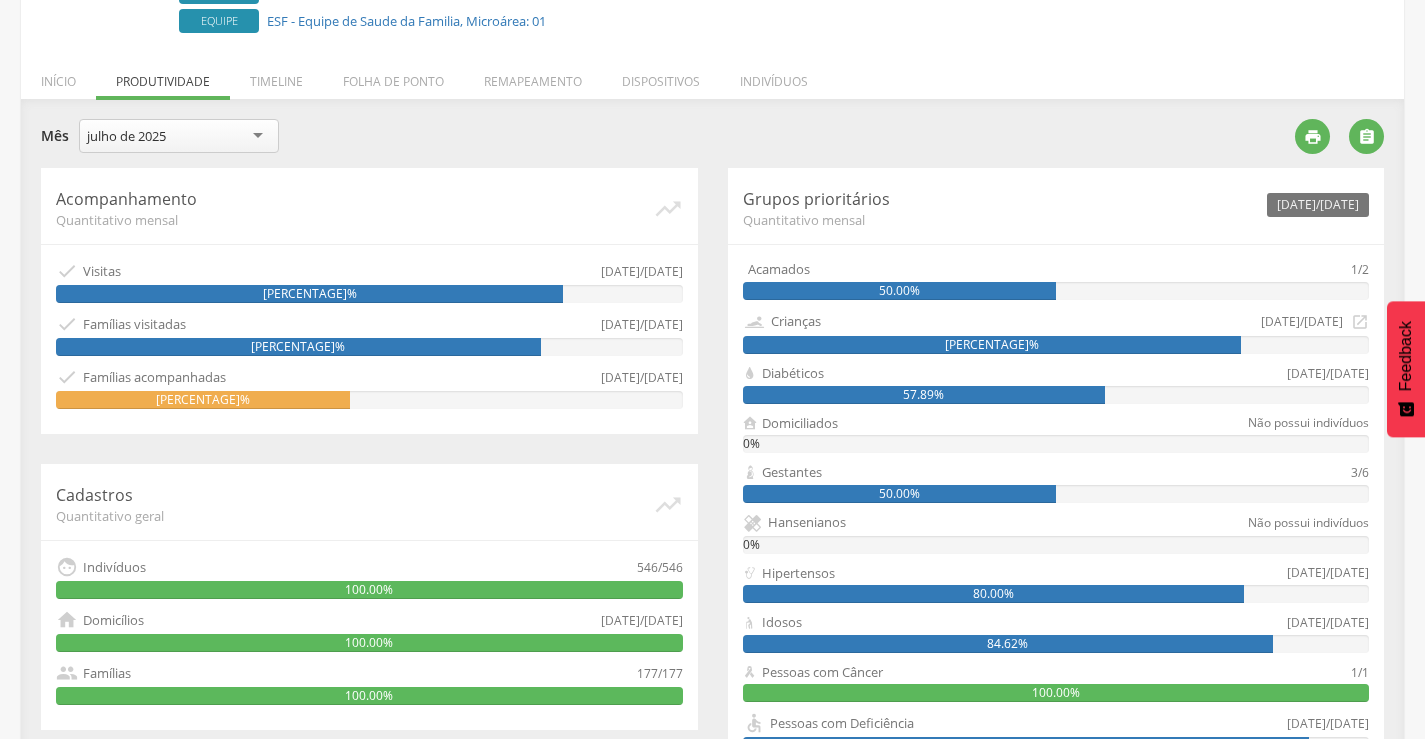 scroll, scrollTop: 300, scrollLeft: 0, axis: vertical 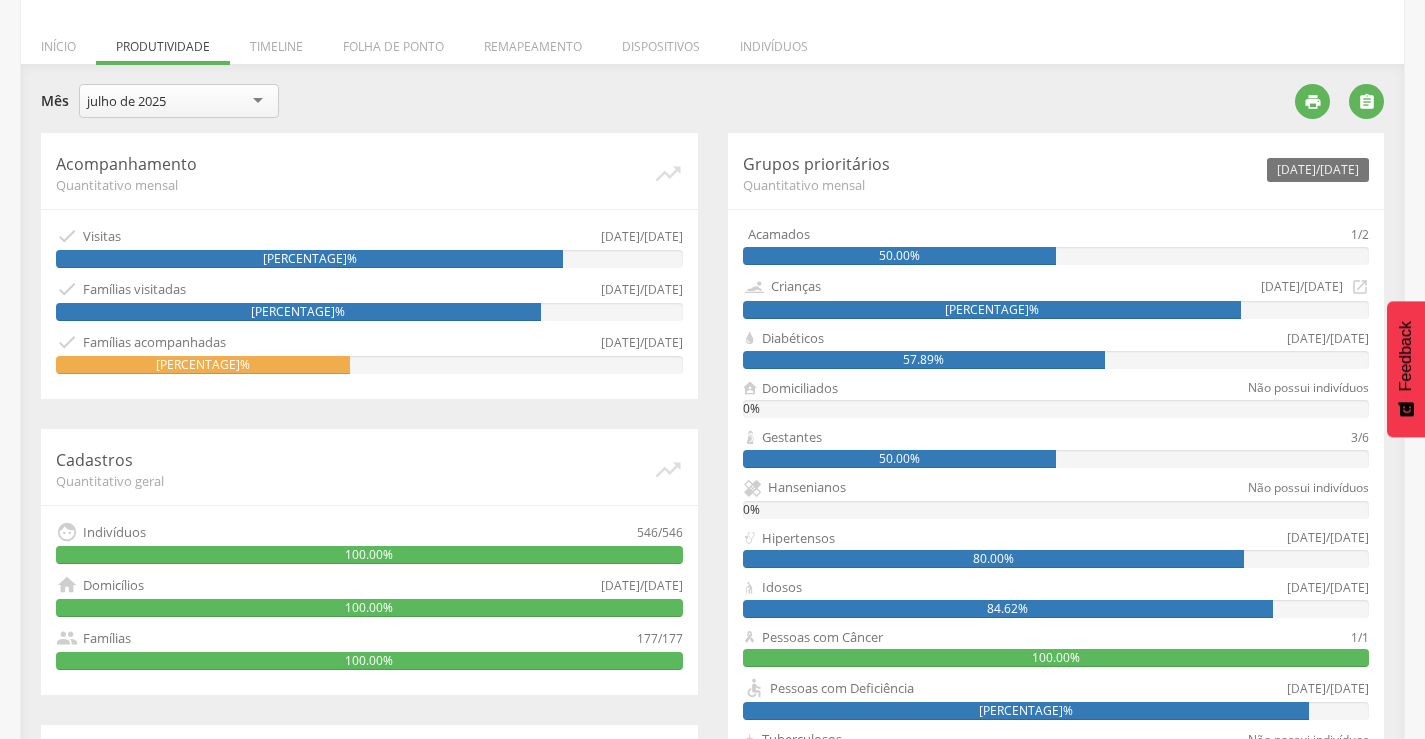 click on "julho de 2025" at bounding box center [179, 101] 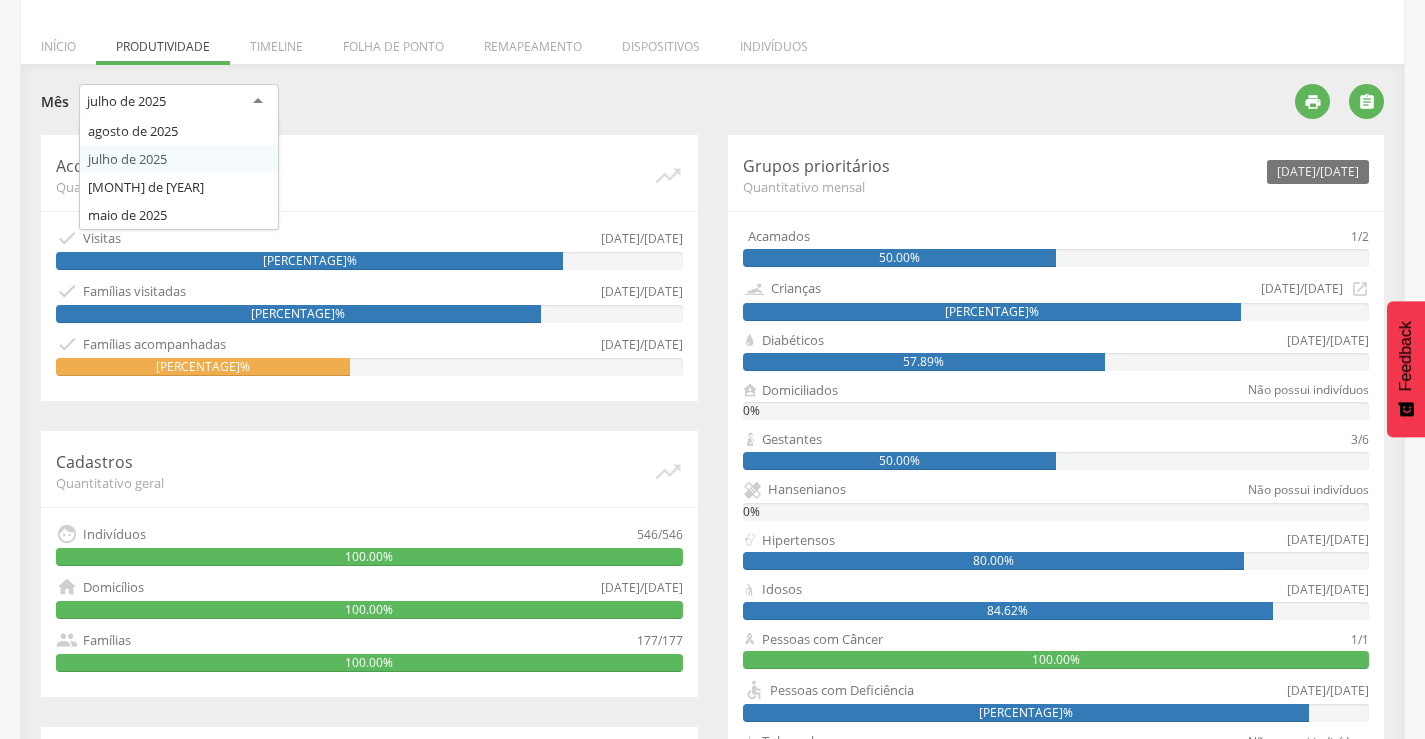 click on "**********" at bounding box center (712, 535) 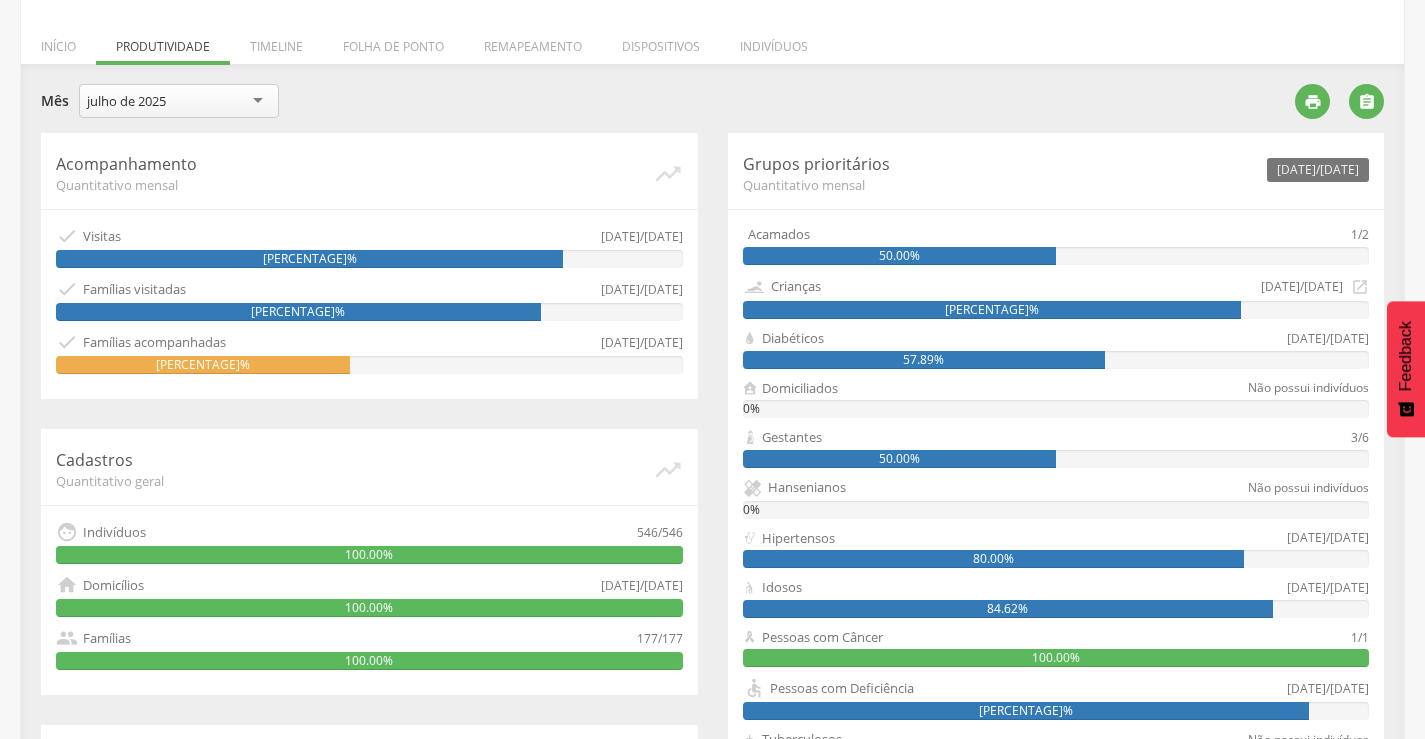 click on "julho de 2025" at bounding box center (179, 101) 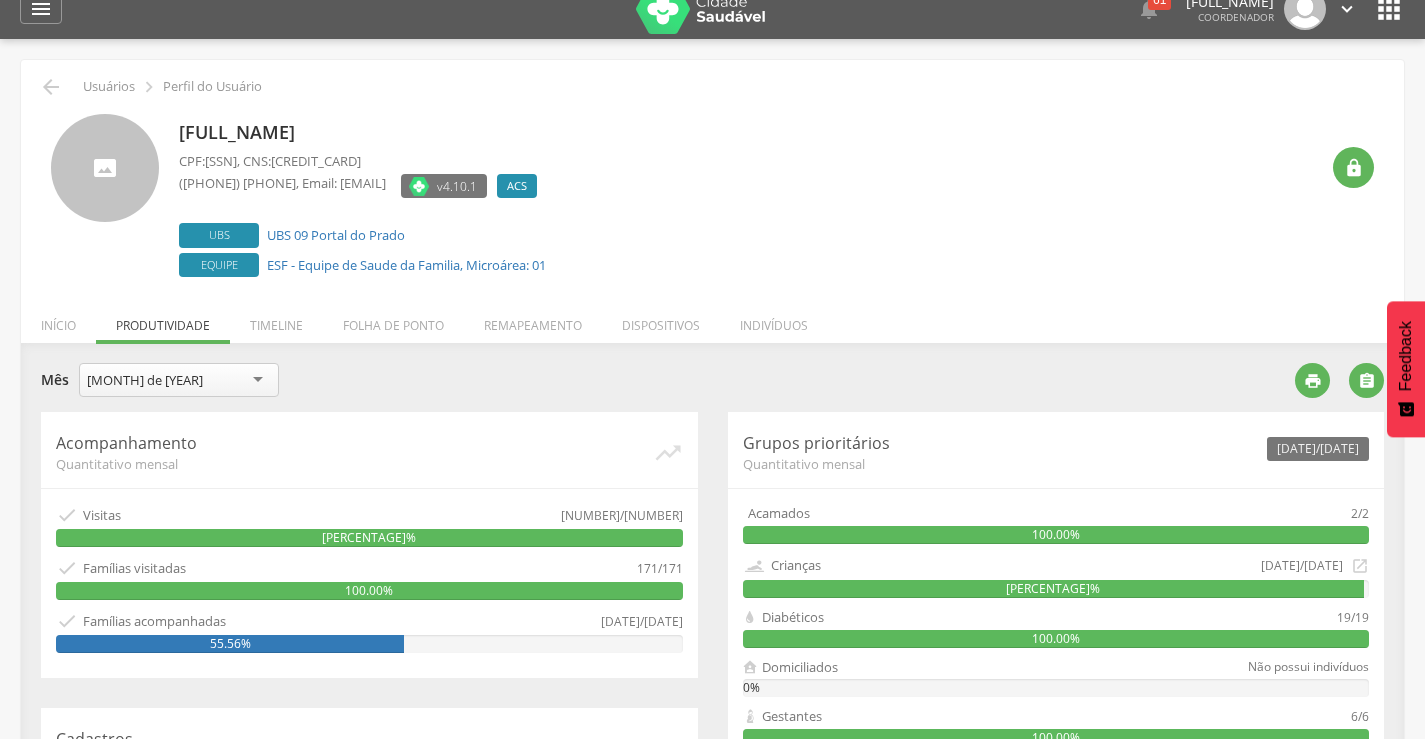 scroll, scrollTop: 0, scrollLeft: 0, axis: both 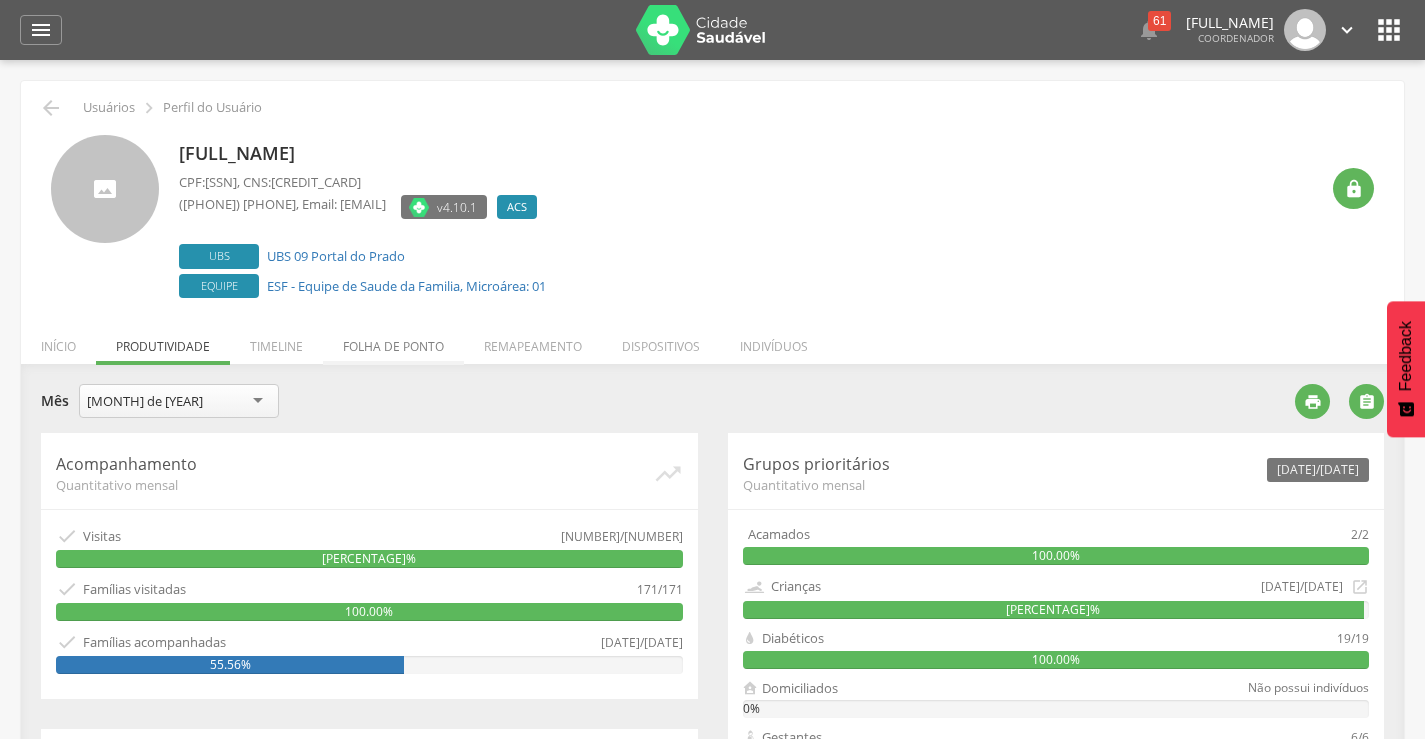 click on "Folha de ponto" at bounding box center [393, 341] 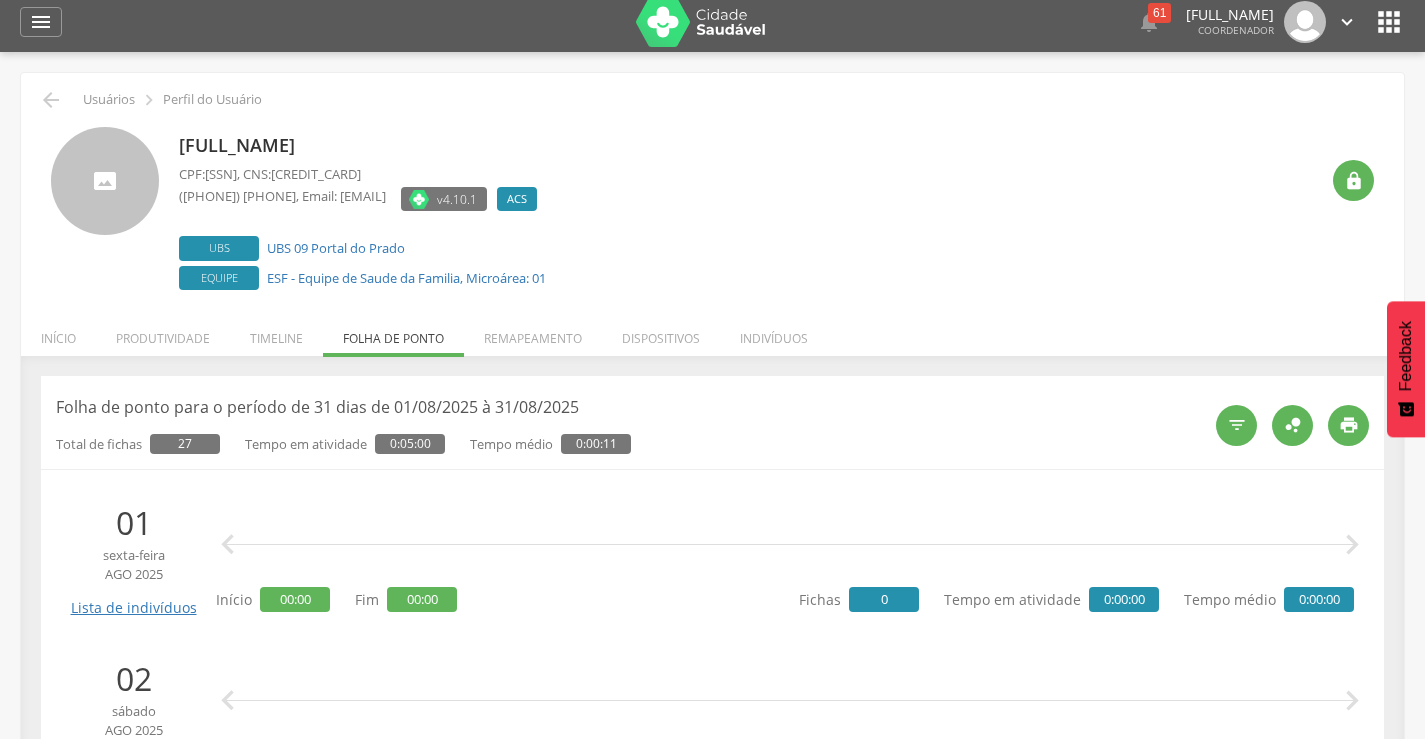 scroll, scrollTop: 0, scrollLeft: 0, axis: both 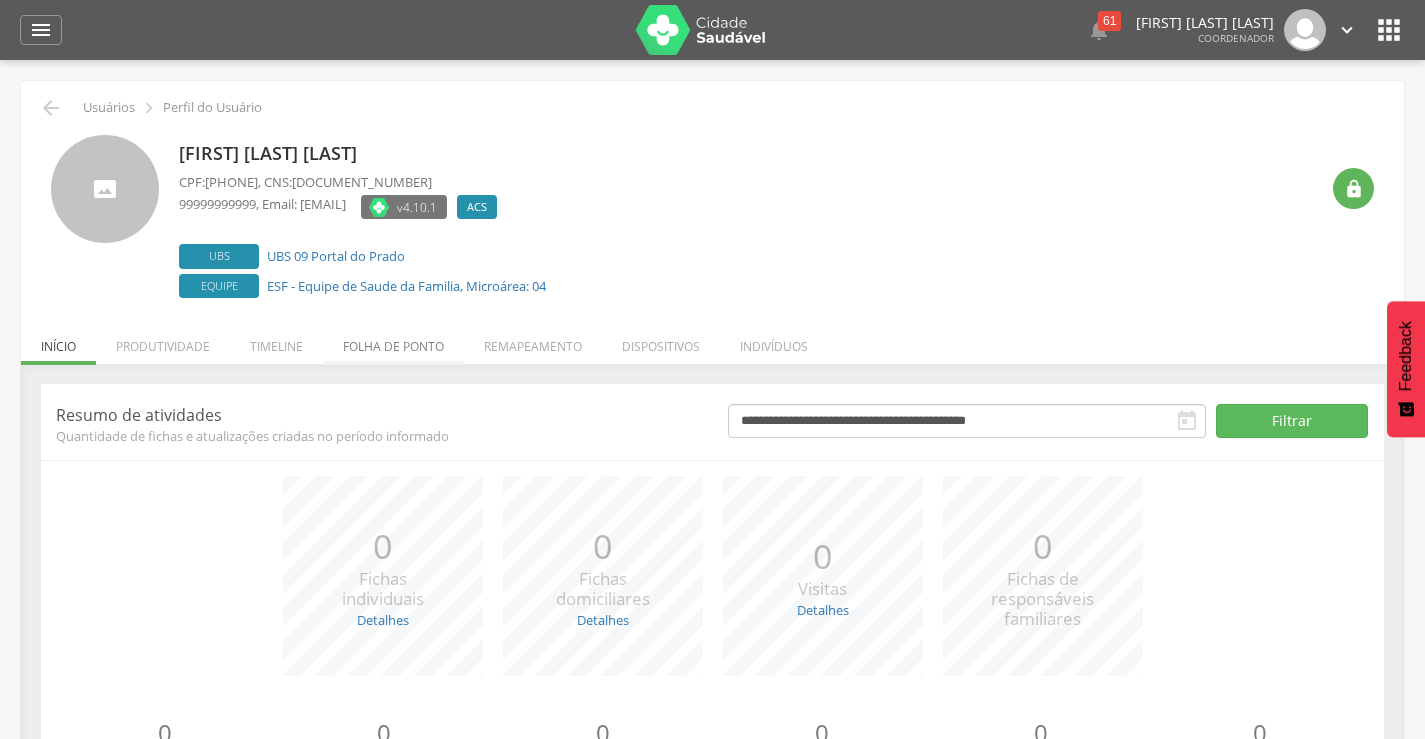 click on "Folha de ponto" at bounding box center [393, 341] 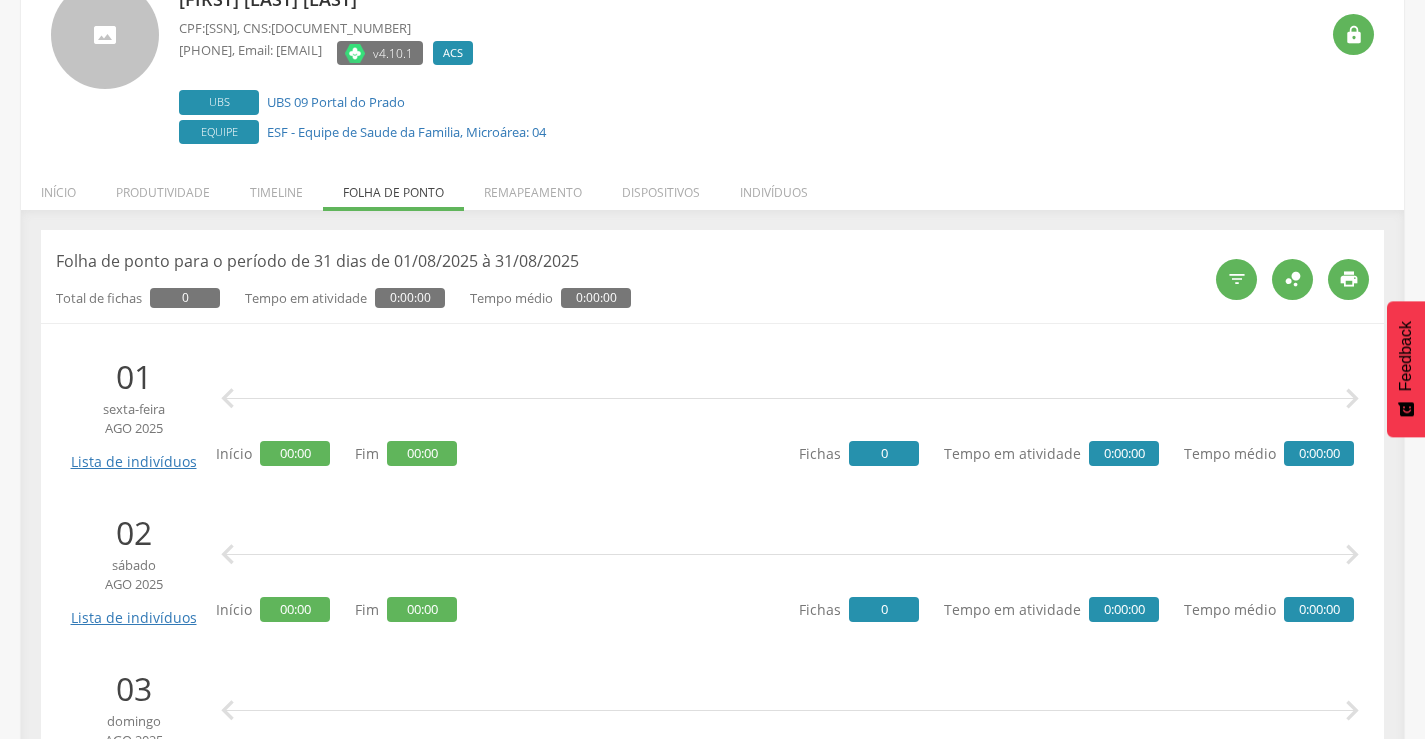scroll, scrollTop: 0, scrollLeft: 0, axis: both 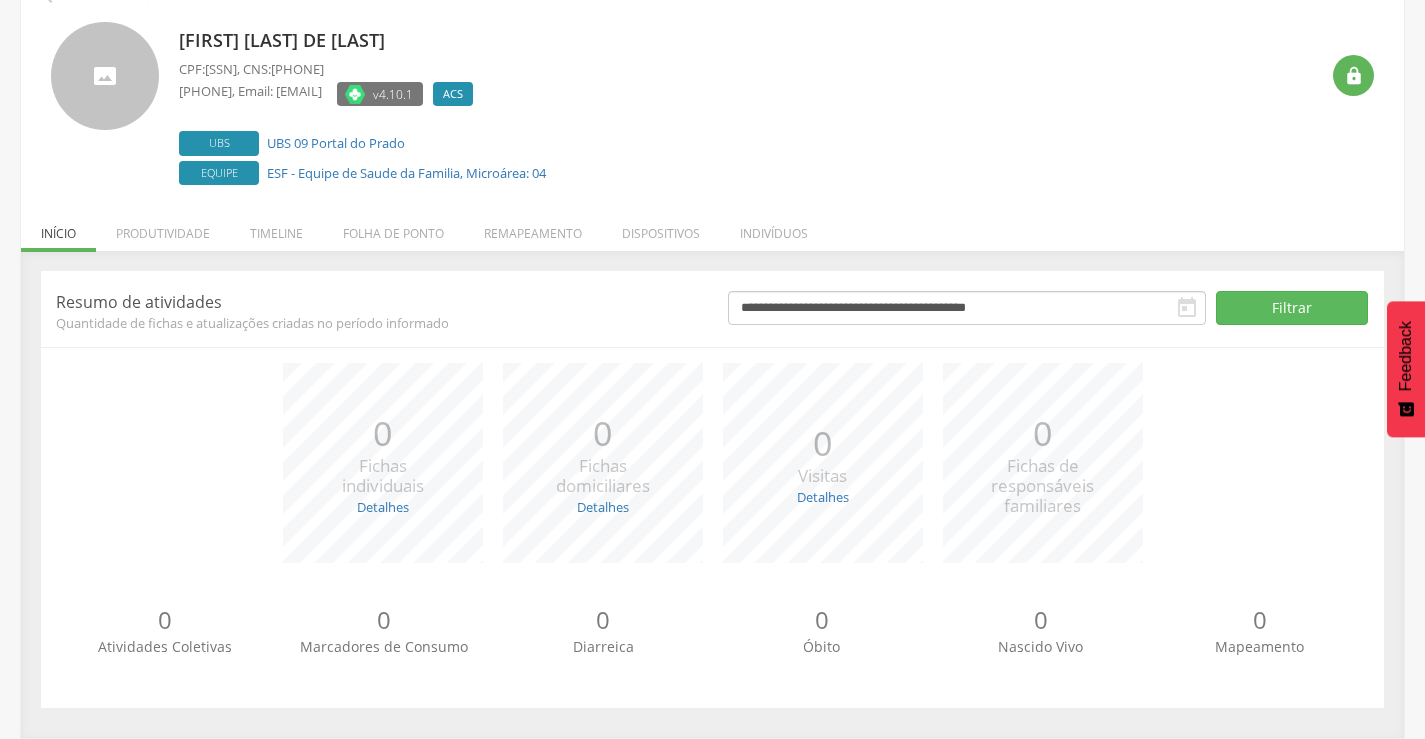 click on "" at bounding box center (1187, 308) 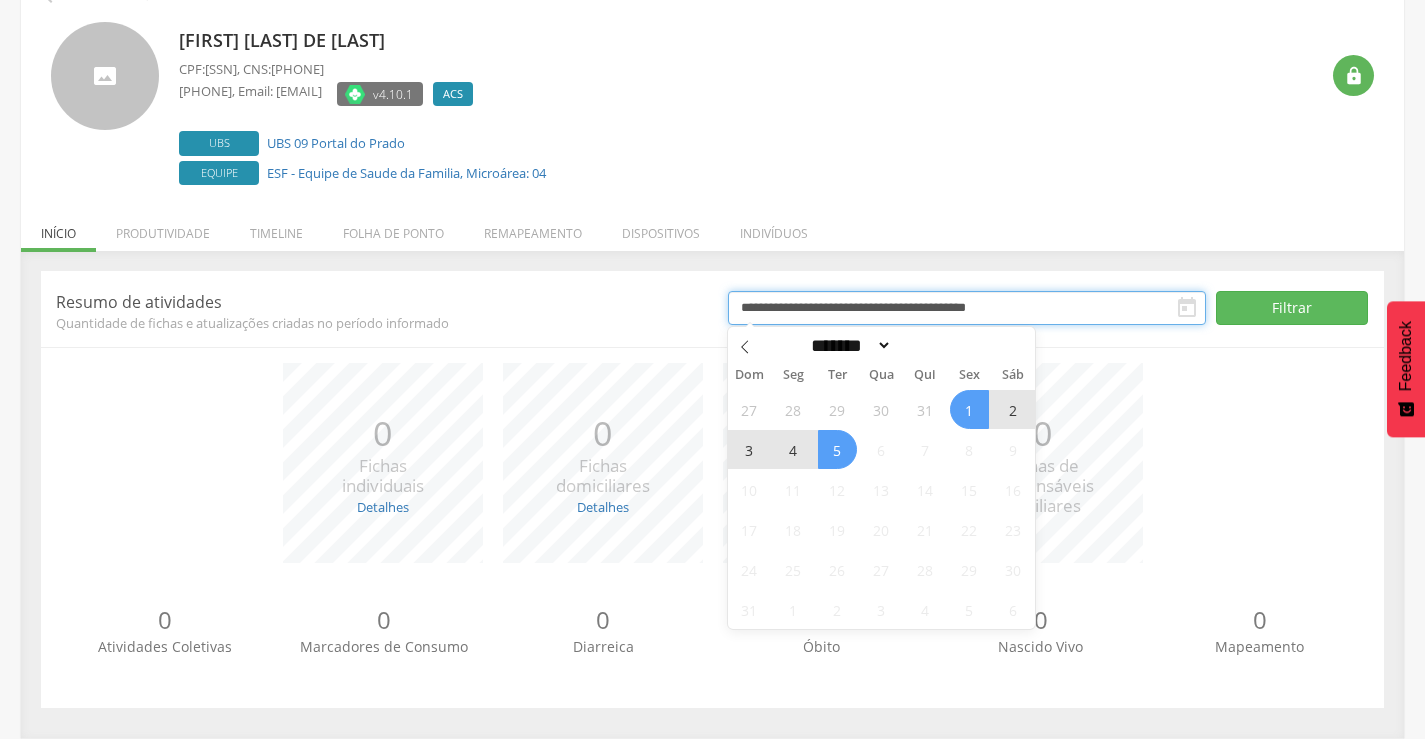 click on "**********" at bounding box center (967, 308) 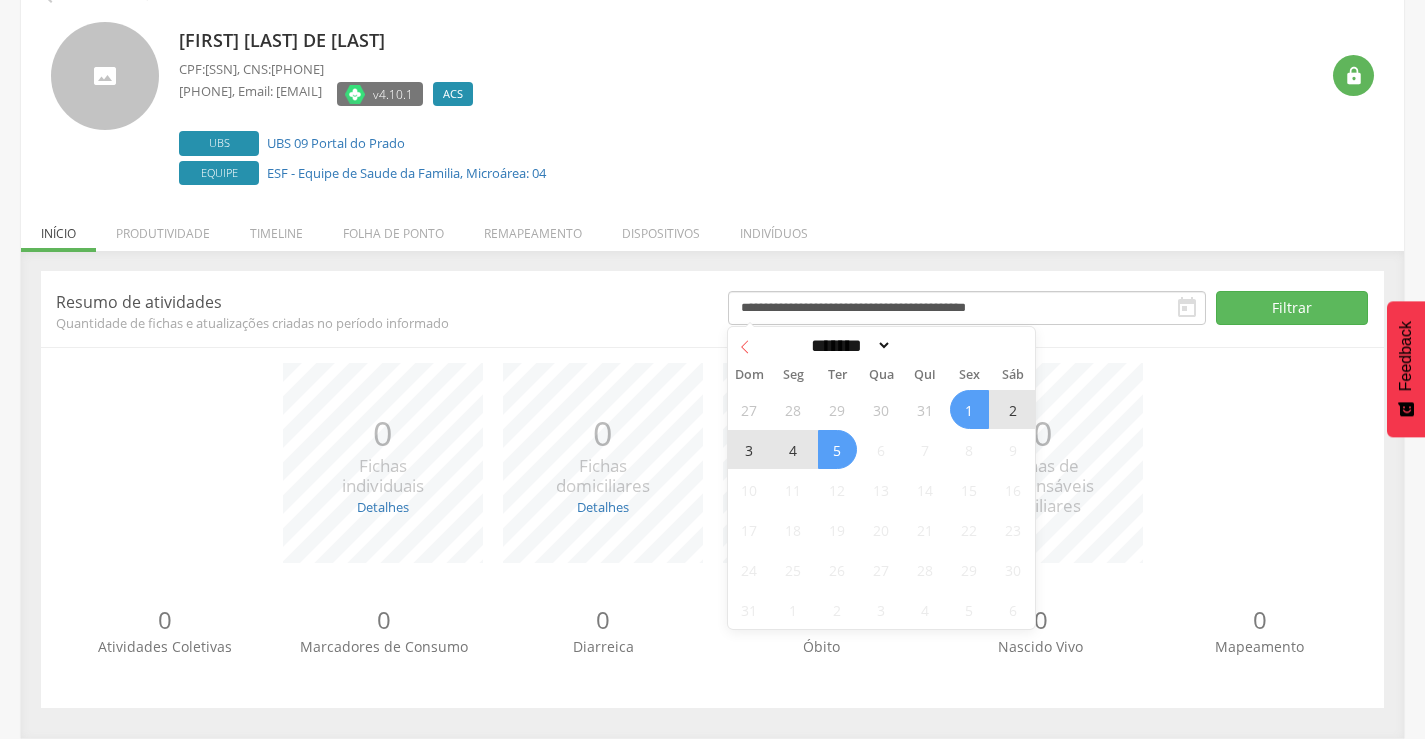click 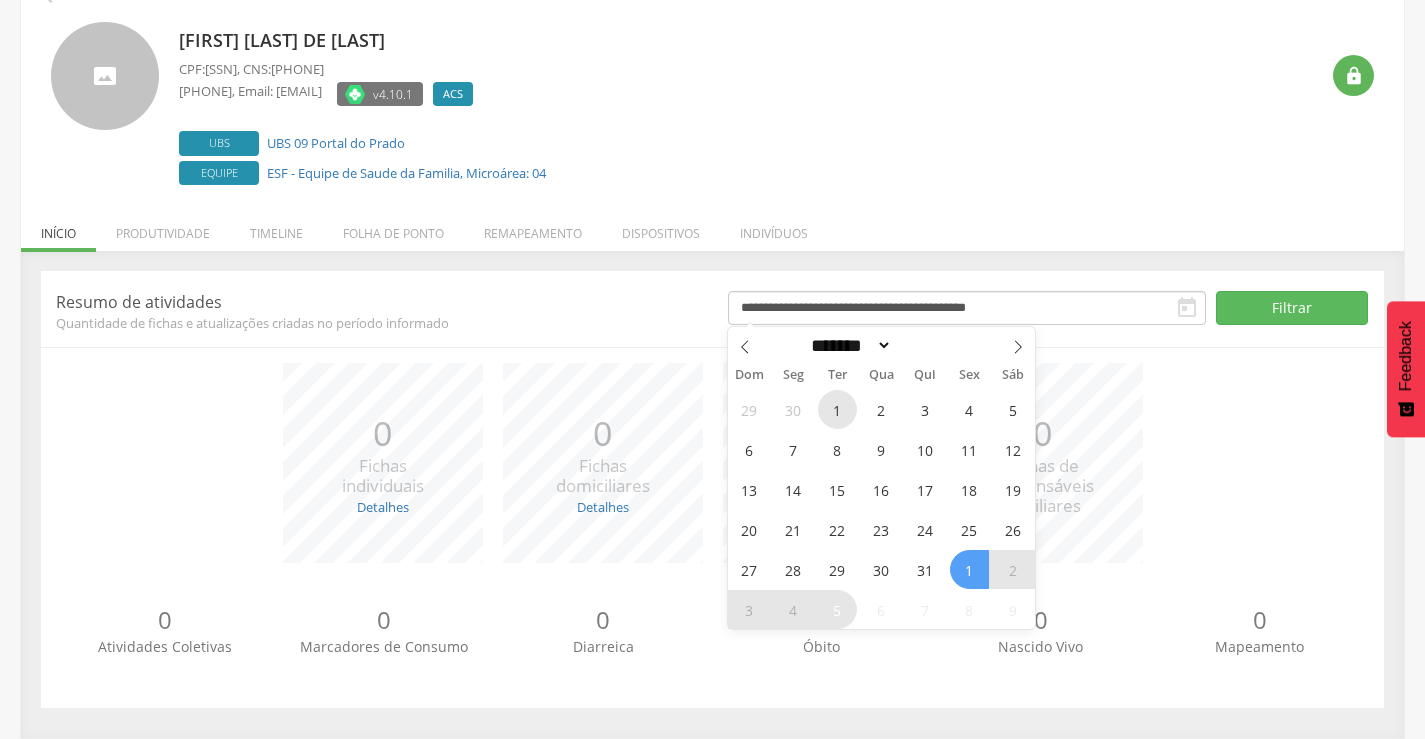 click on "1" at bounding box center [837, 409] 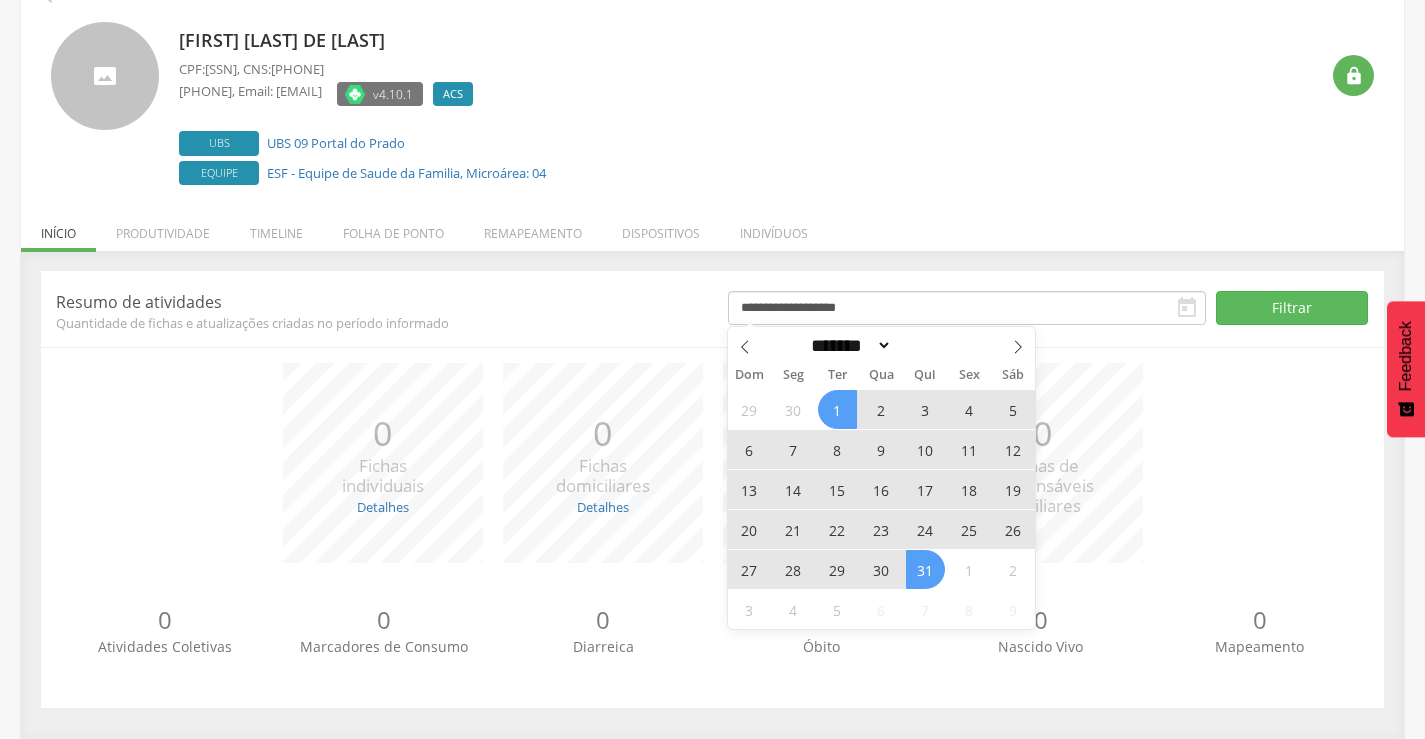 click on "31" at bounding box center (925, 569) 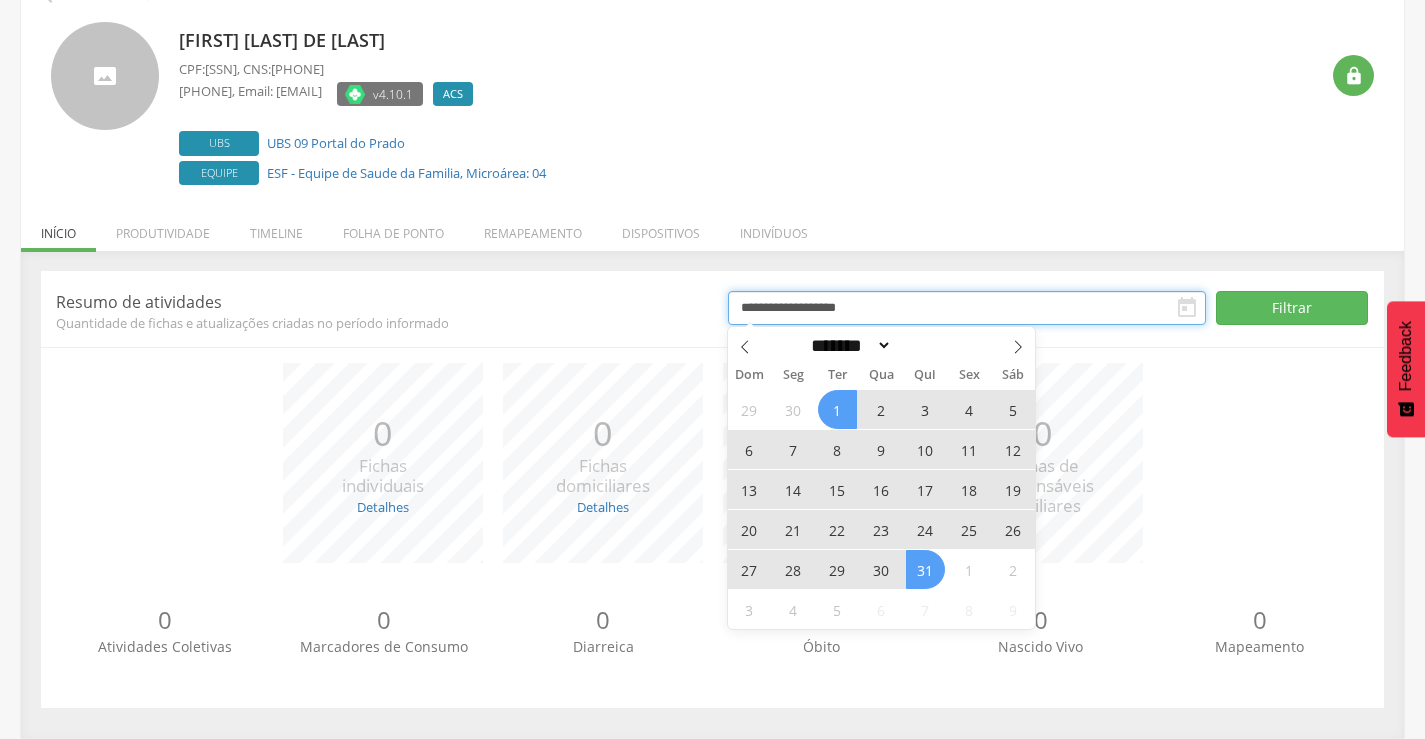 type on "**********" 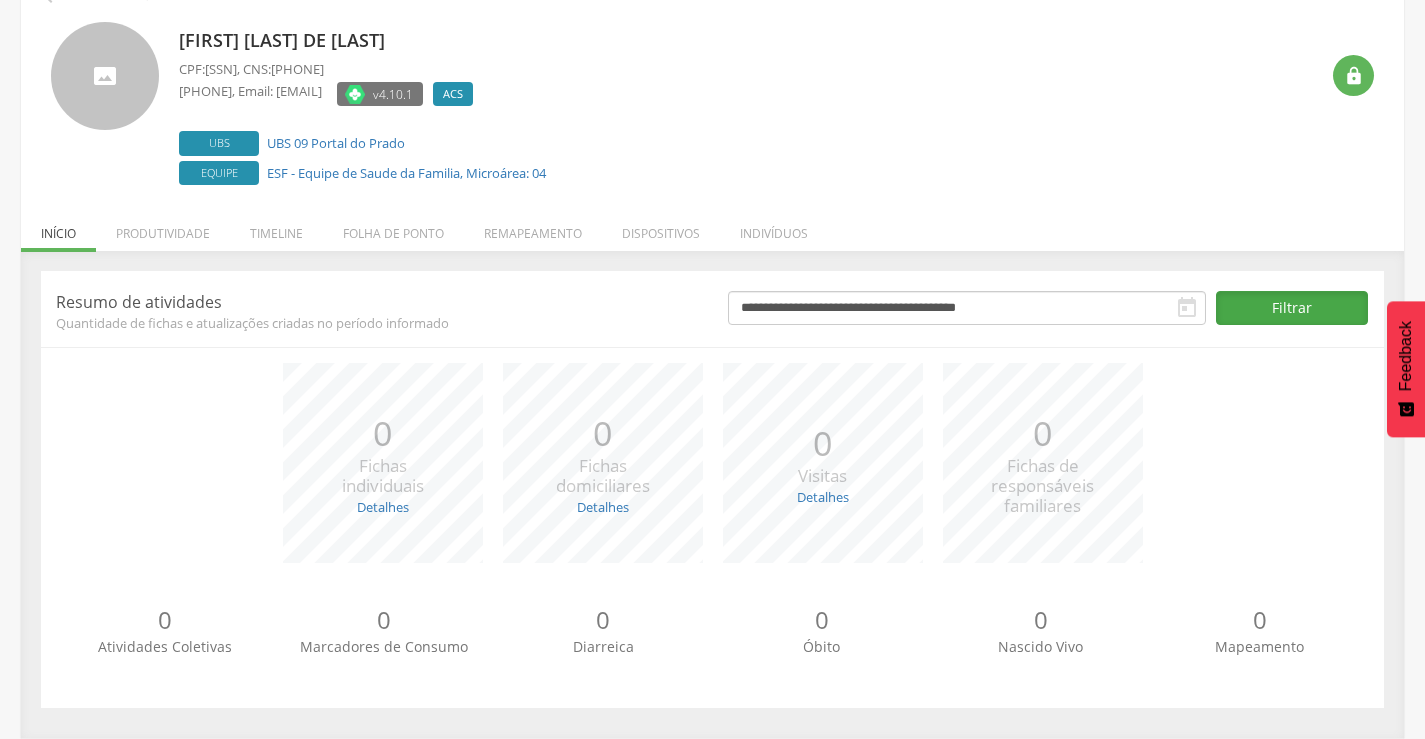 click on "Filtrar" at bounding box center [1292, 308] 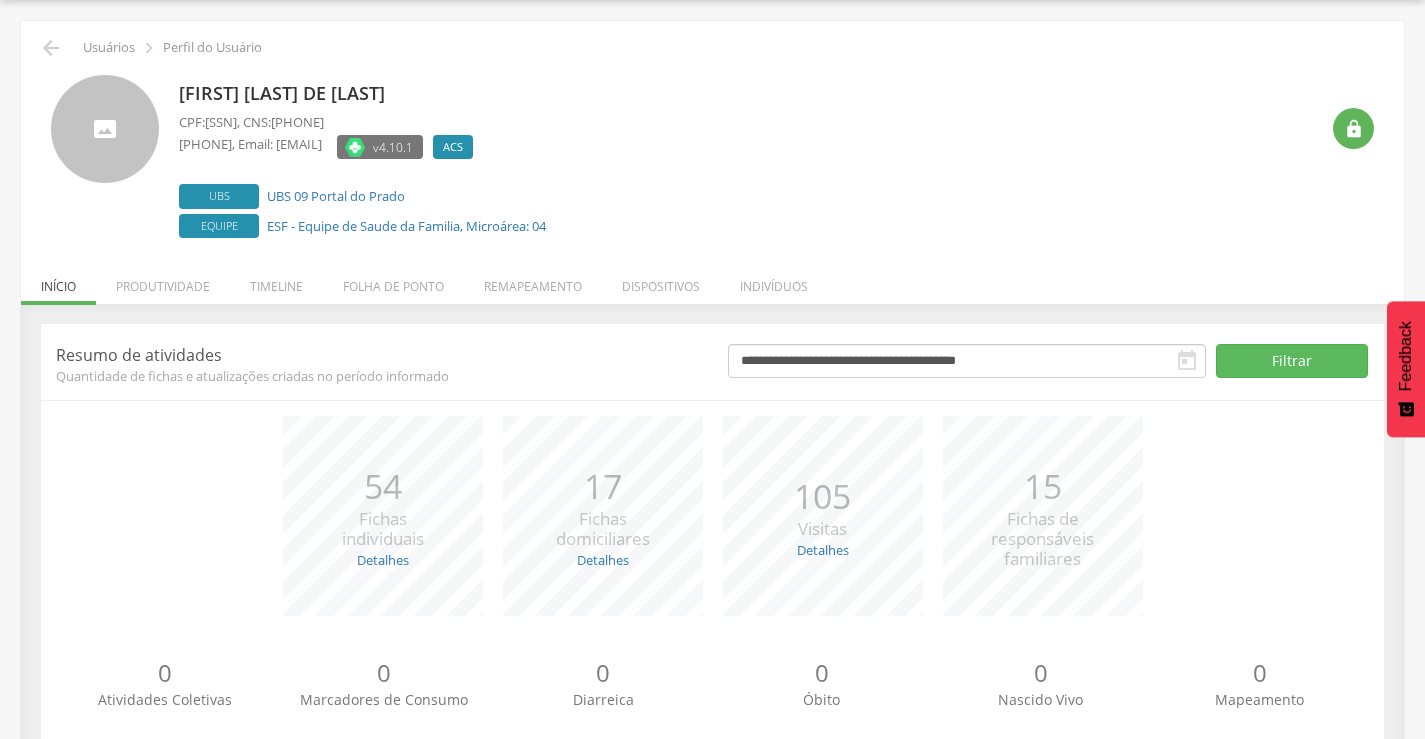 scroll, scrollTop: 113, scrollLeft: 0, axis: vertical 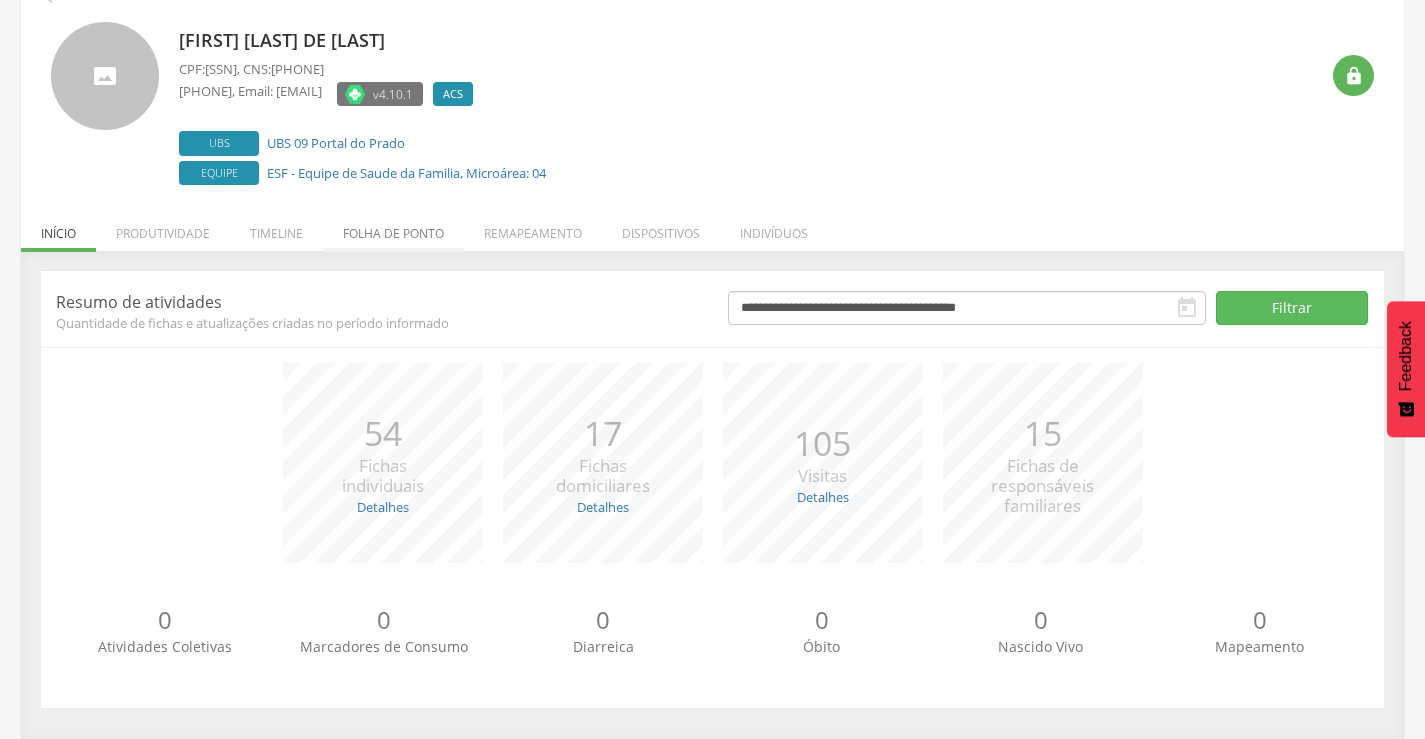 click on "Folha de ponto" at bounding box center [393, 228] 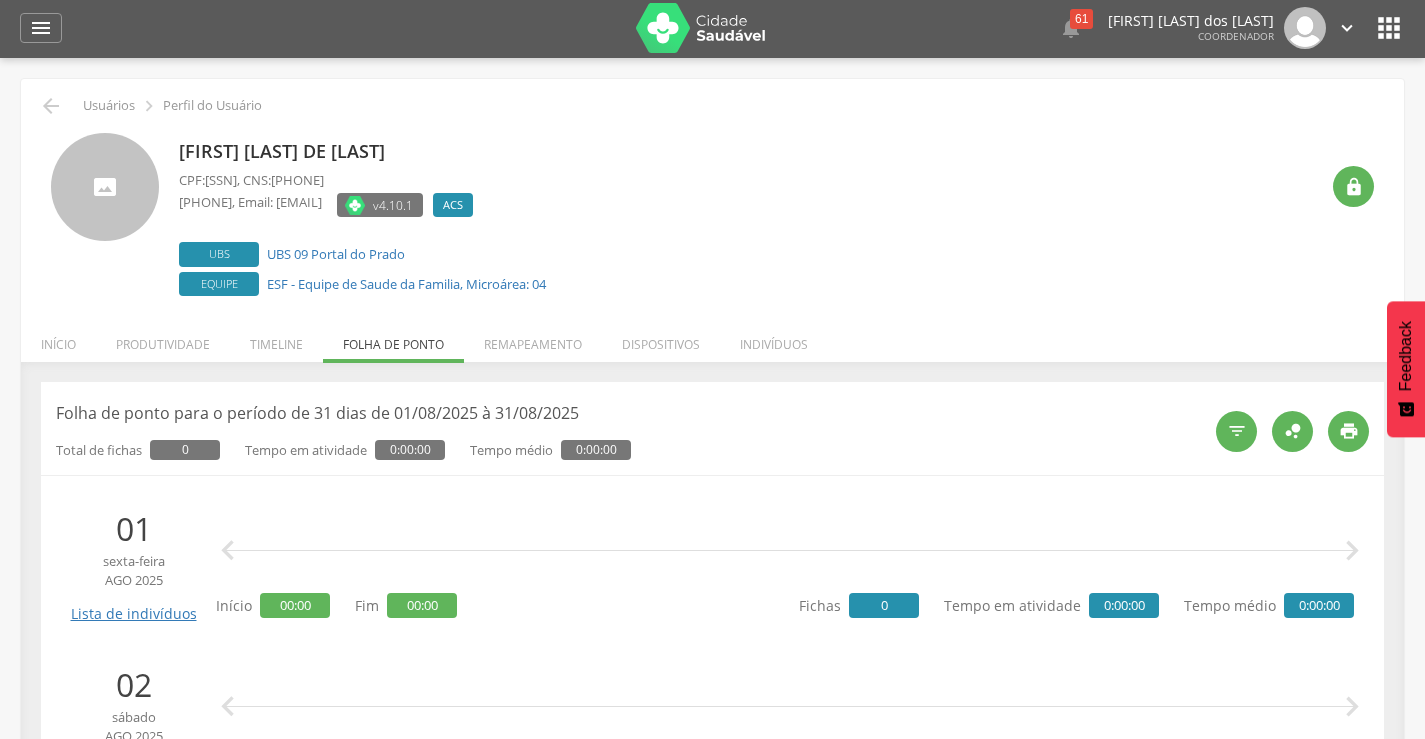 scroll, scrollTop: 0, scrollLeft: 0, axis: both 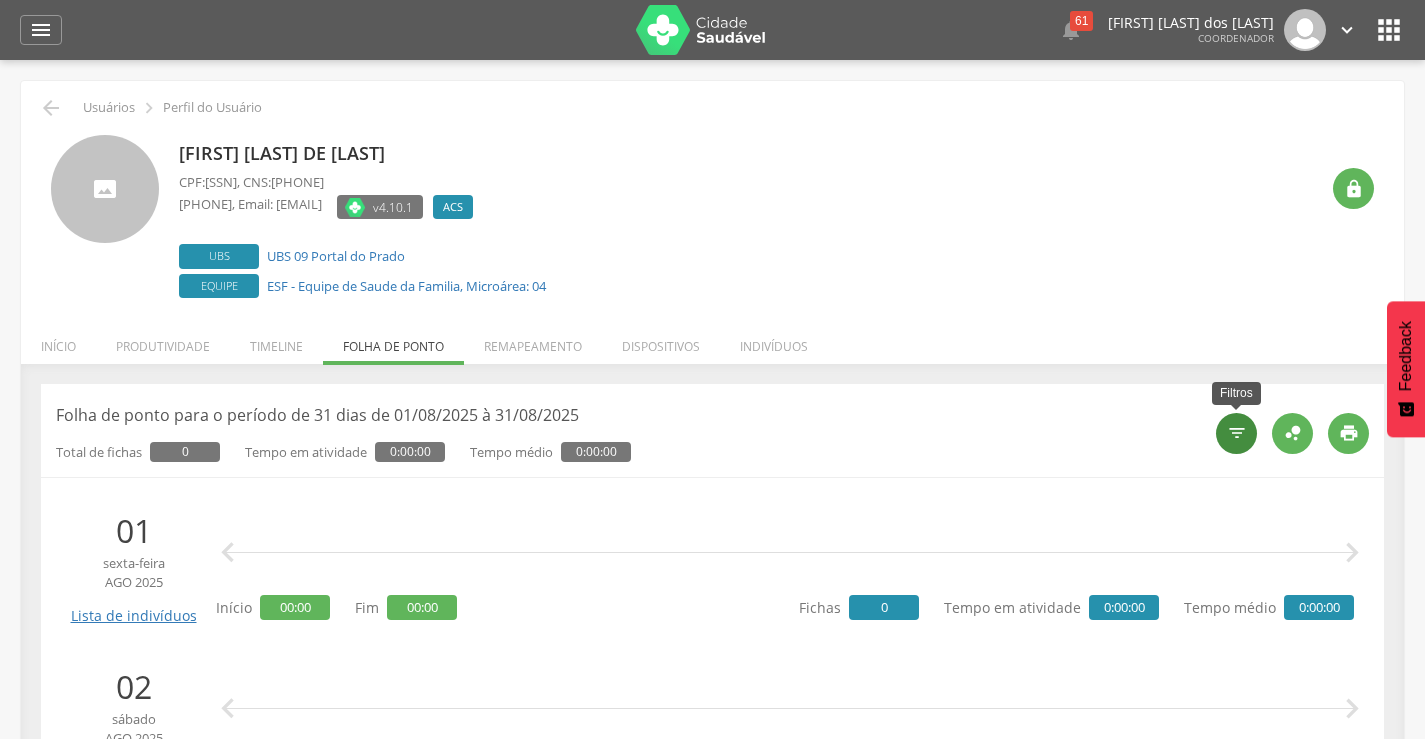click on "" at bounding box center [1236, 433] 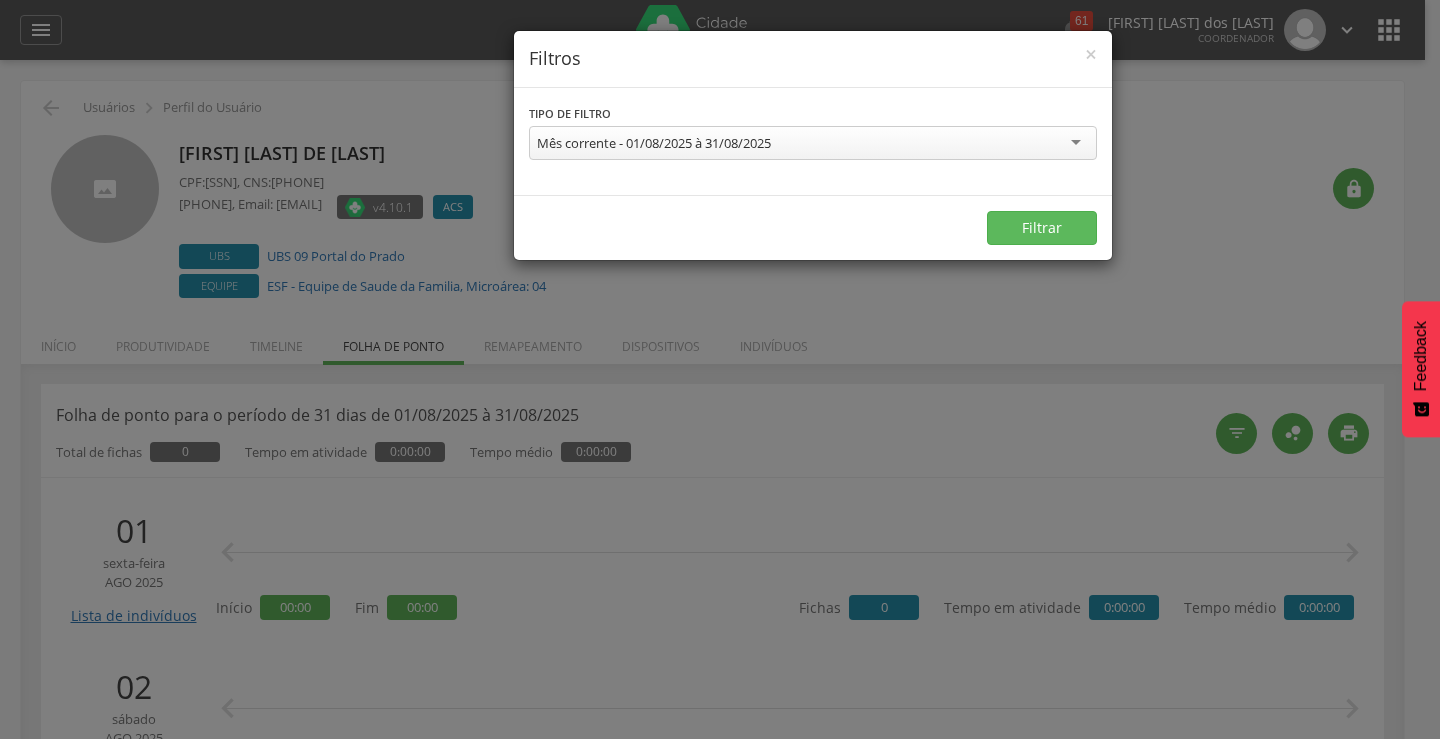 click on "Mês corrente - 01/08/2025 à 31/08/2025" at bounding box center [813, 143] 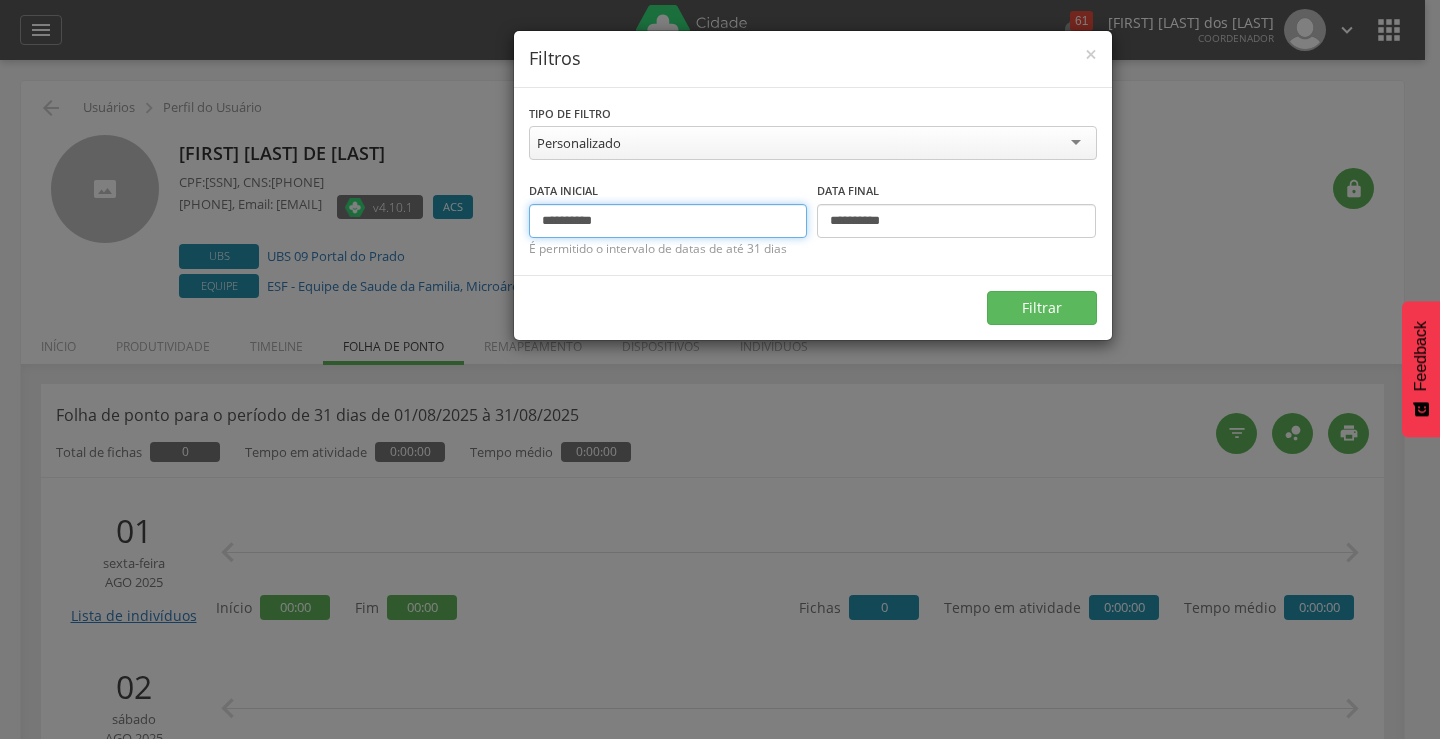 click on "**********" at bounding box center [668, 221] 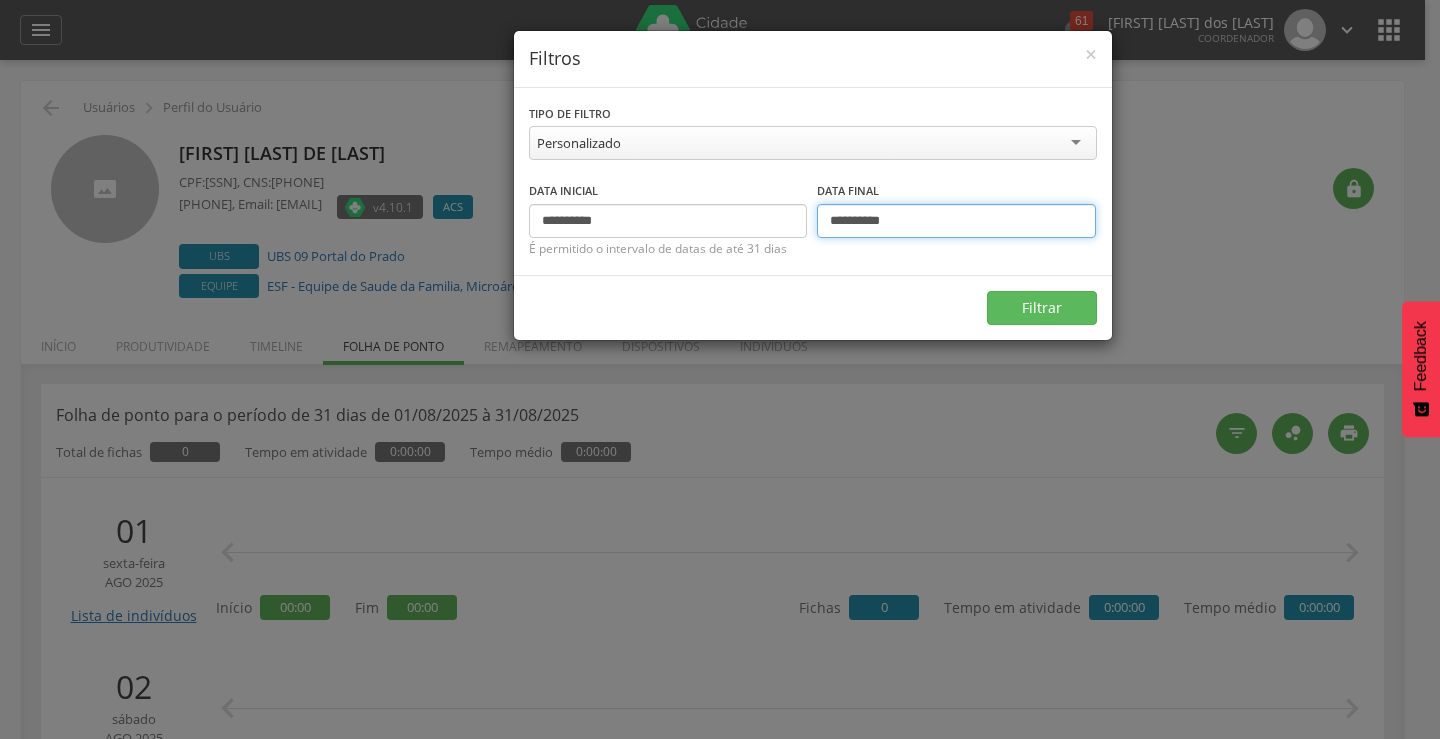 click on "**********" at bounding box center [956, 221] 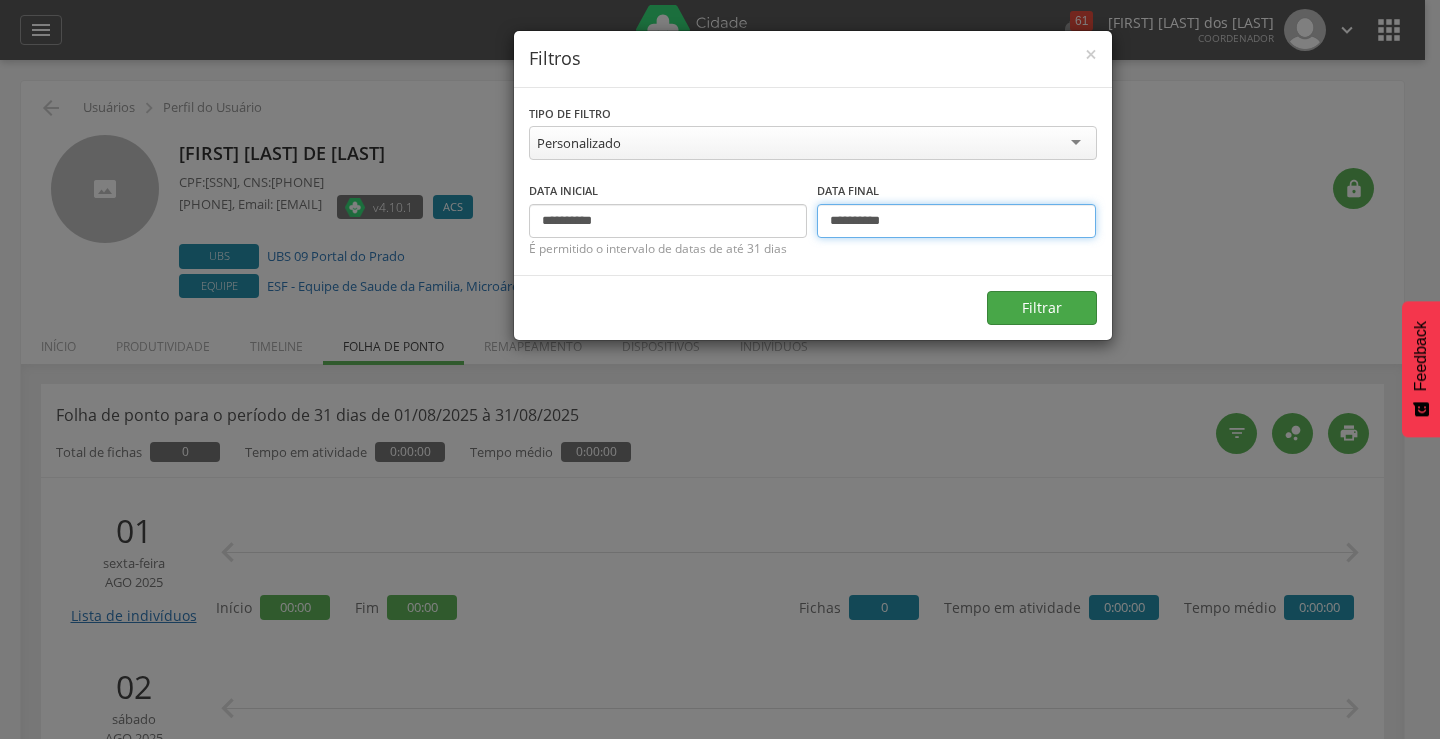 type on "**********" 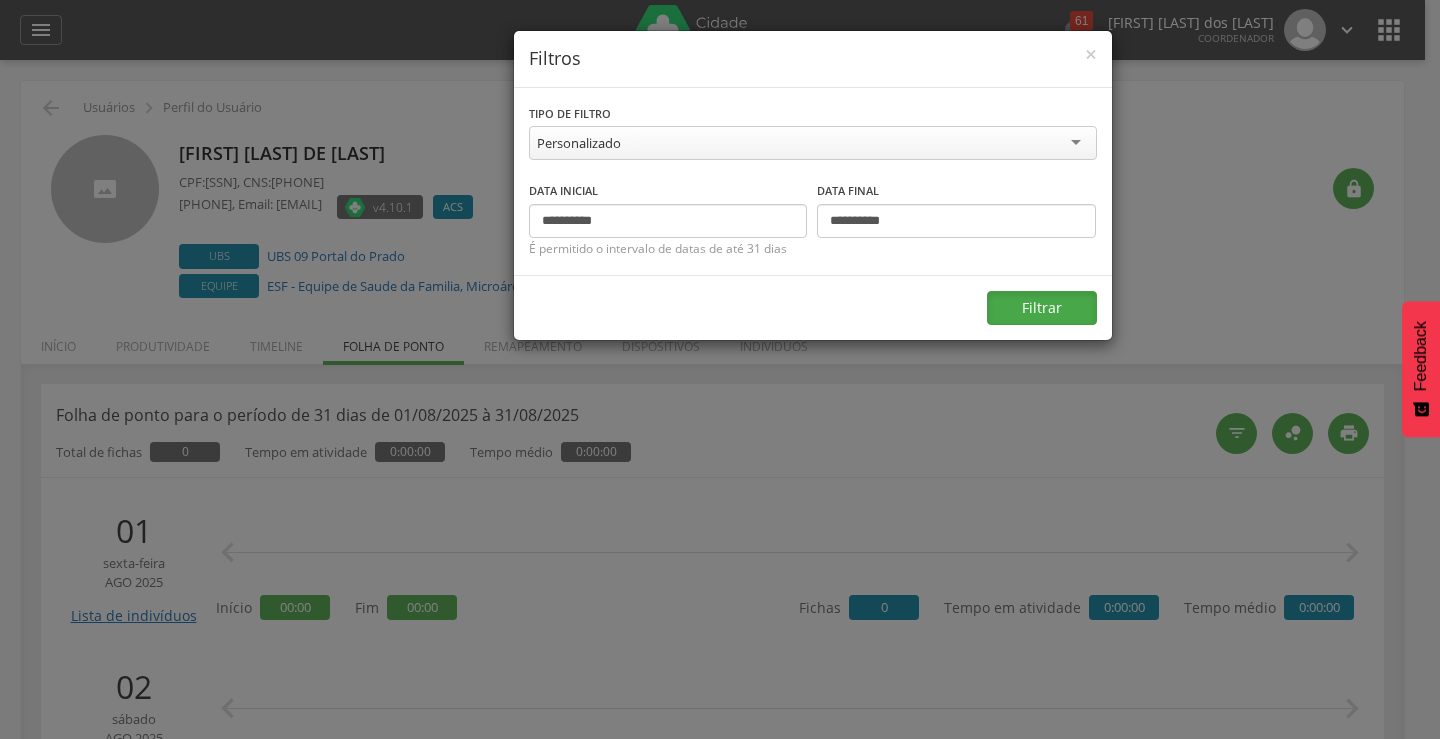 click on "Filtrar" at bounding box center (1042, 308) 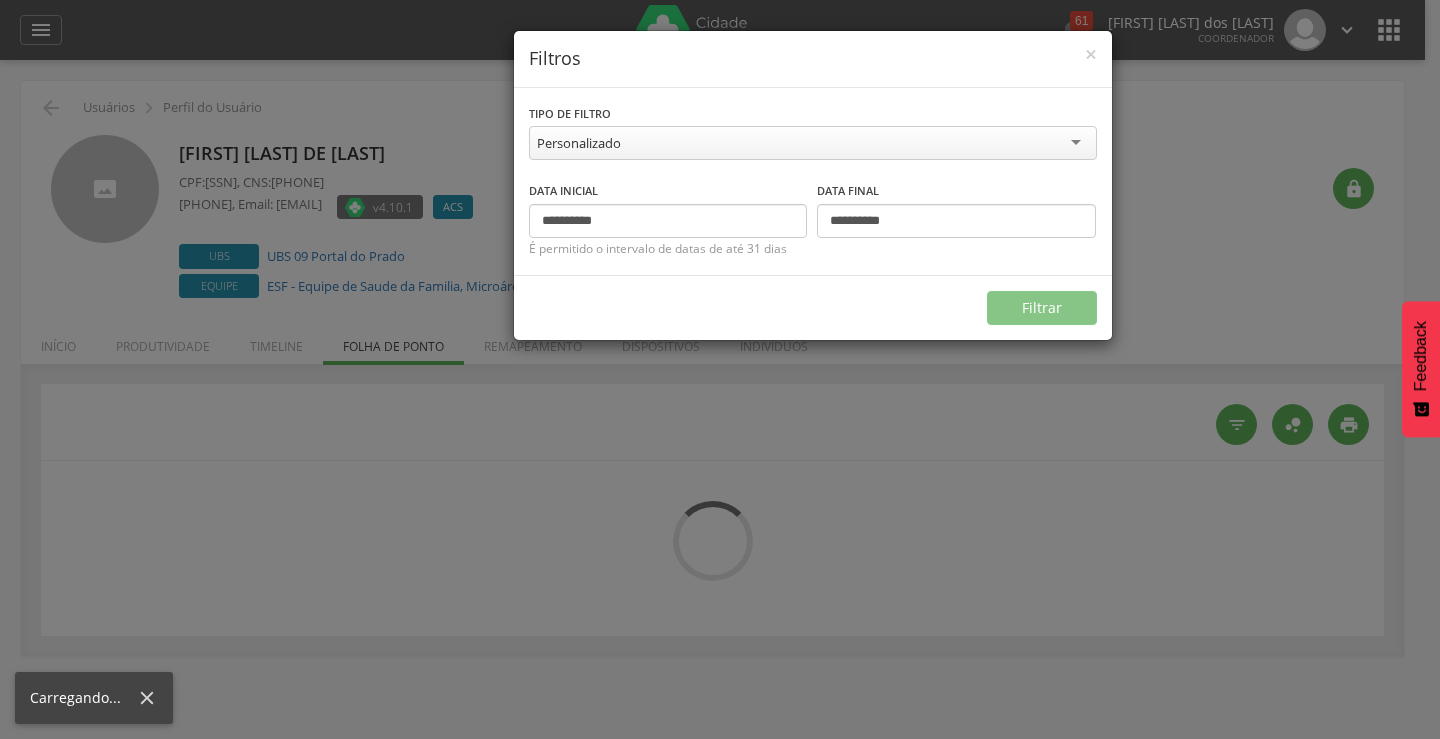 type on "**********" 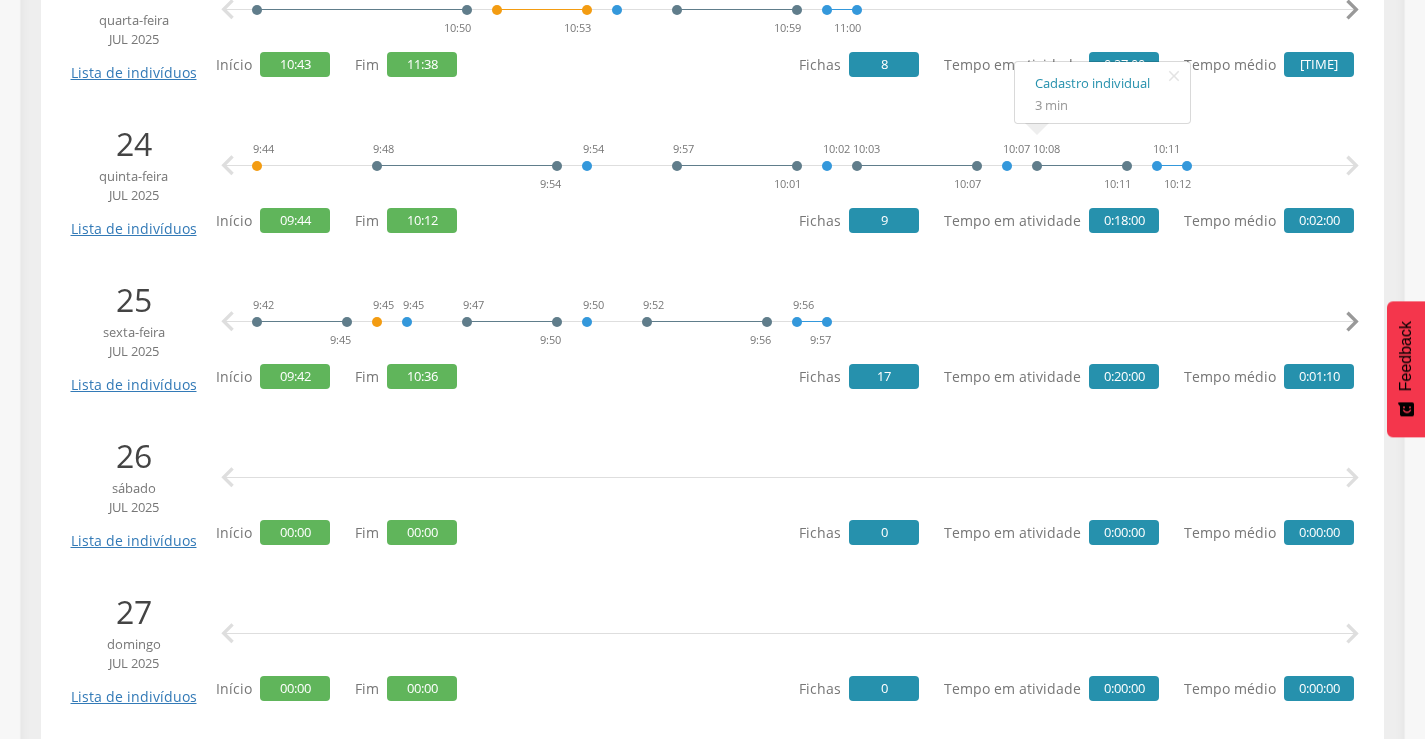scroll, scrollTop: 4000, scrollLeft: 0, axis: vertical 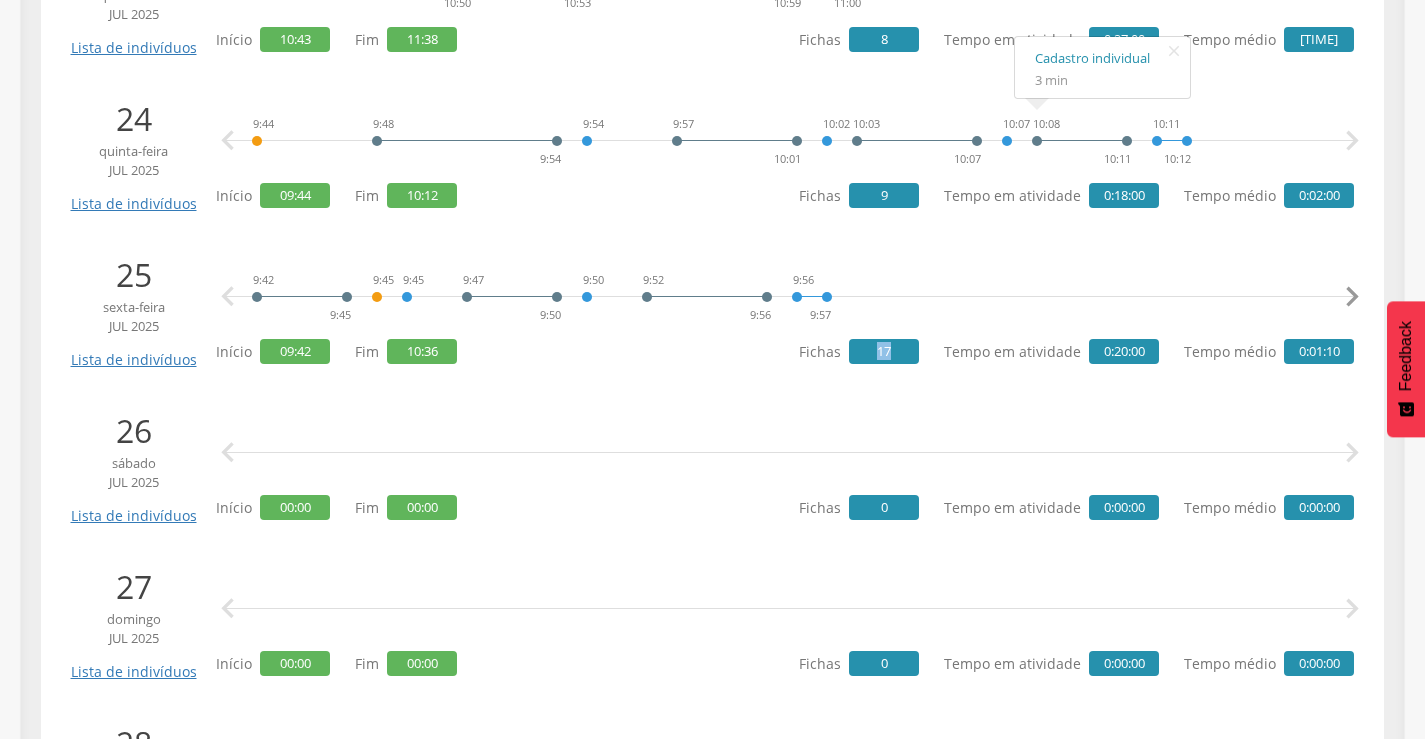 drag, startPoint x: 884, startPoint y: 349, endPoint x: 909, endPoint y: 345, distance: 25.317978 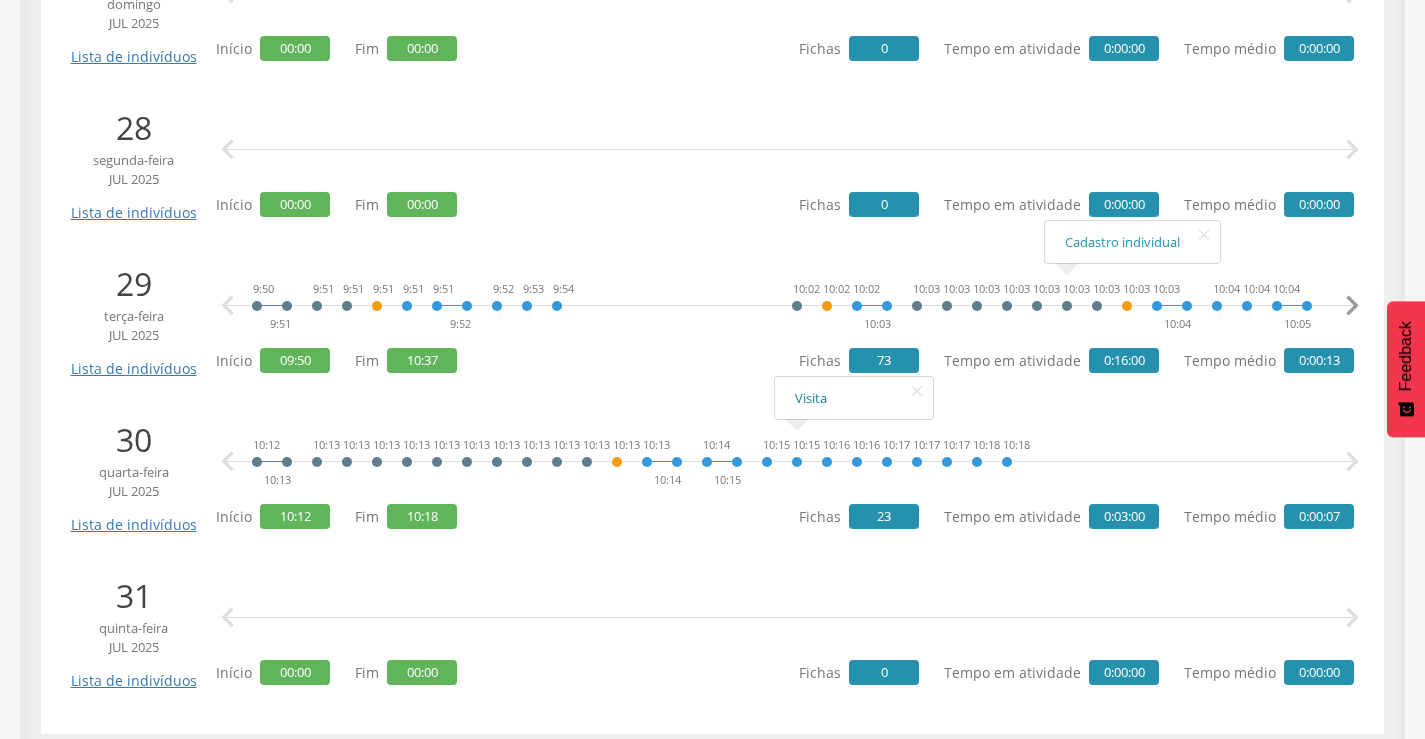 scroll, scrollTop: 4631, scrollLeft: 0, axis: vertical 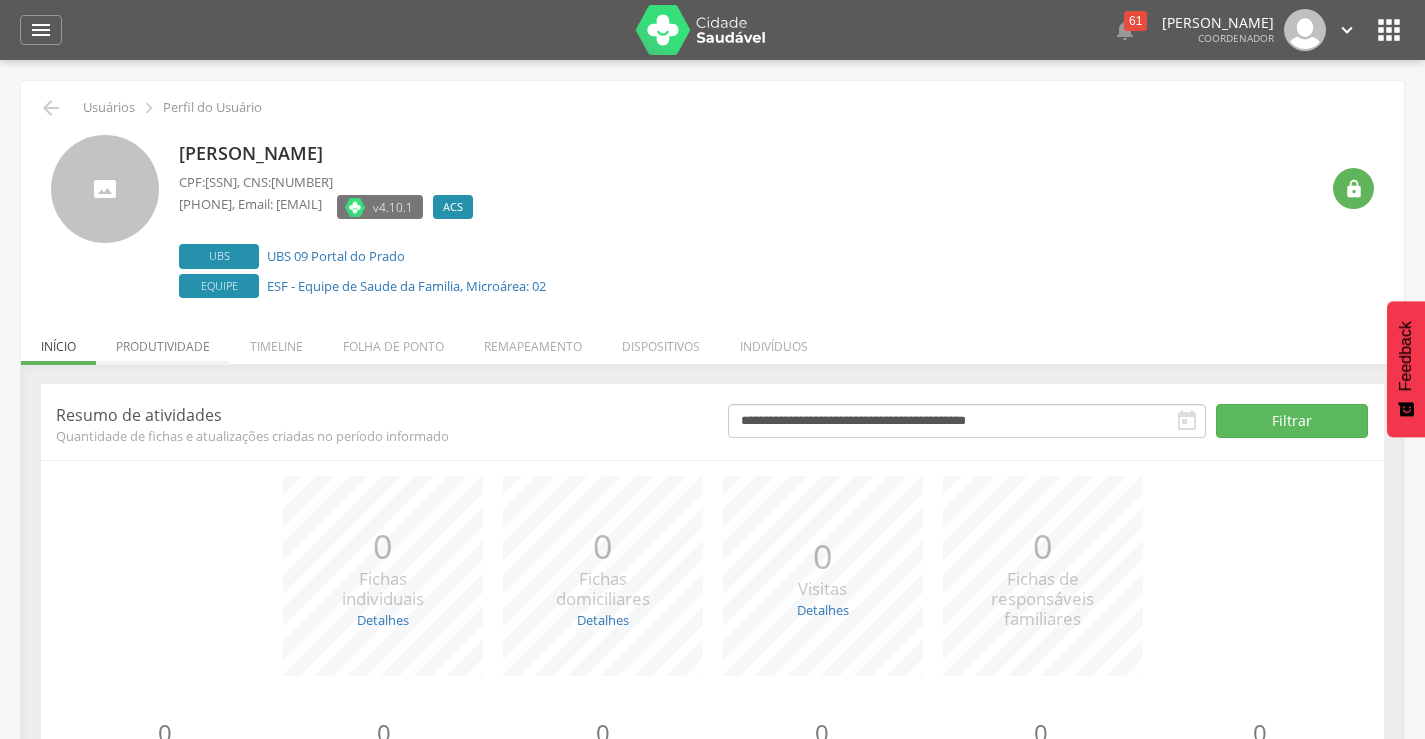 click on "Produtividade" at bounding box center [163, 341] 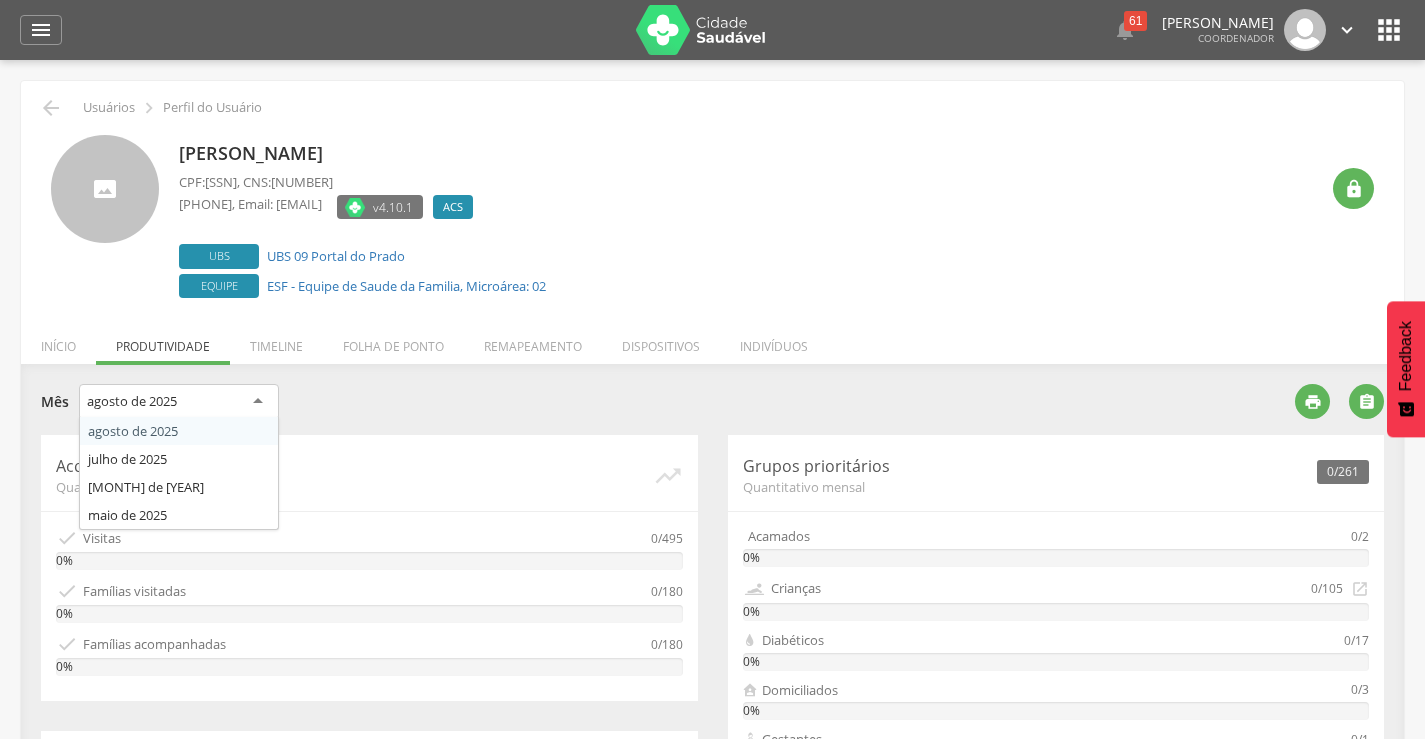 click on "agosto de 2025" at bounding box center (179, 402) 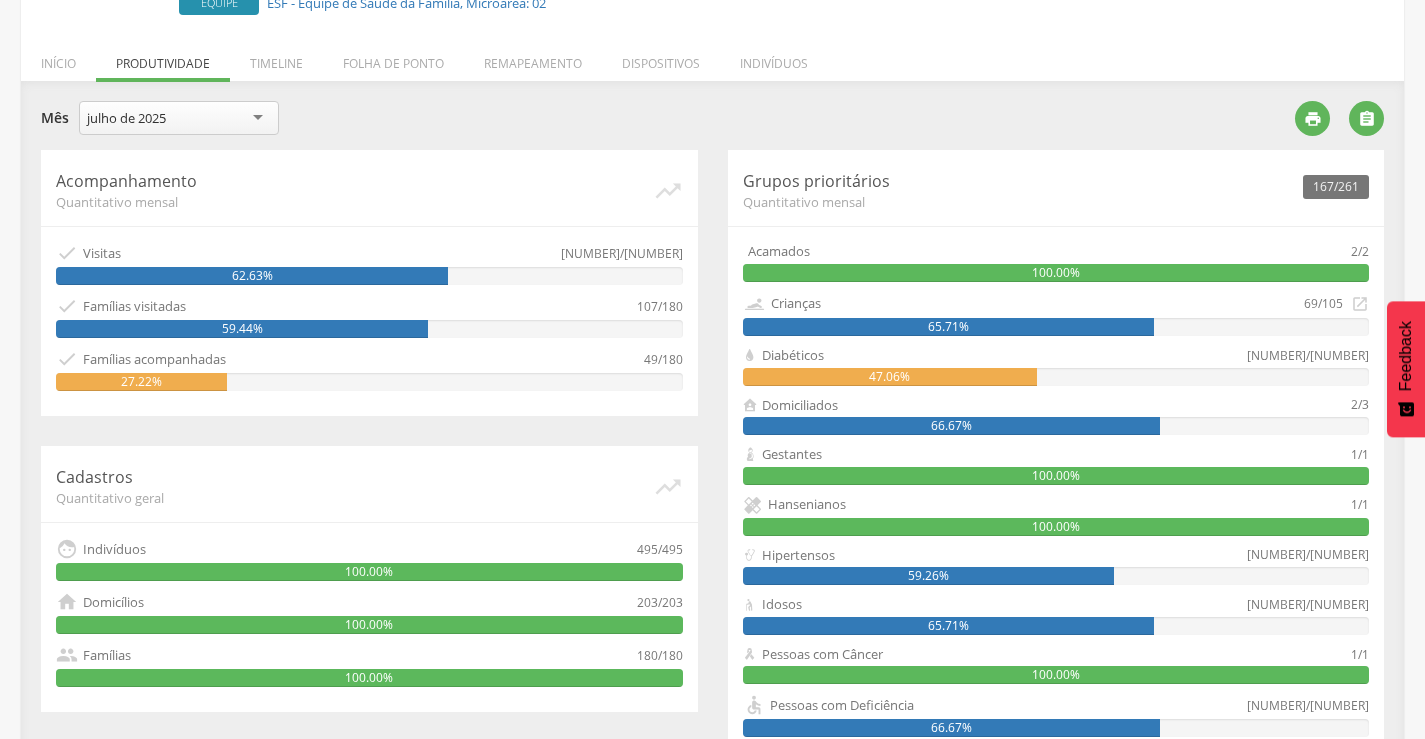 scroll, scrollTop: 166, scrollLeft: 0, axis: vertical 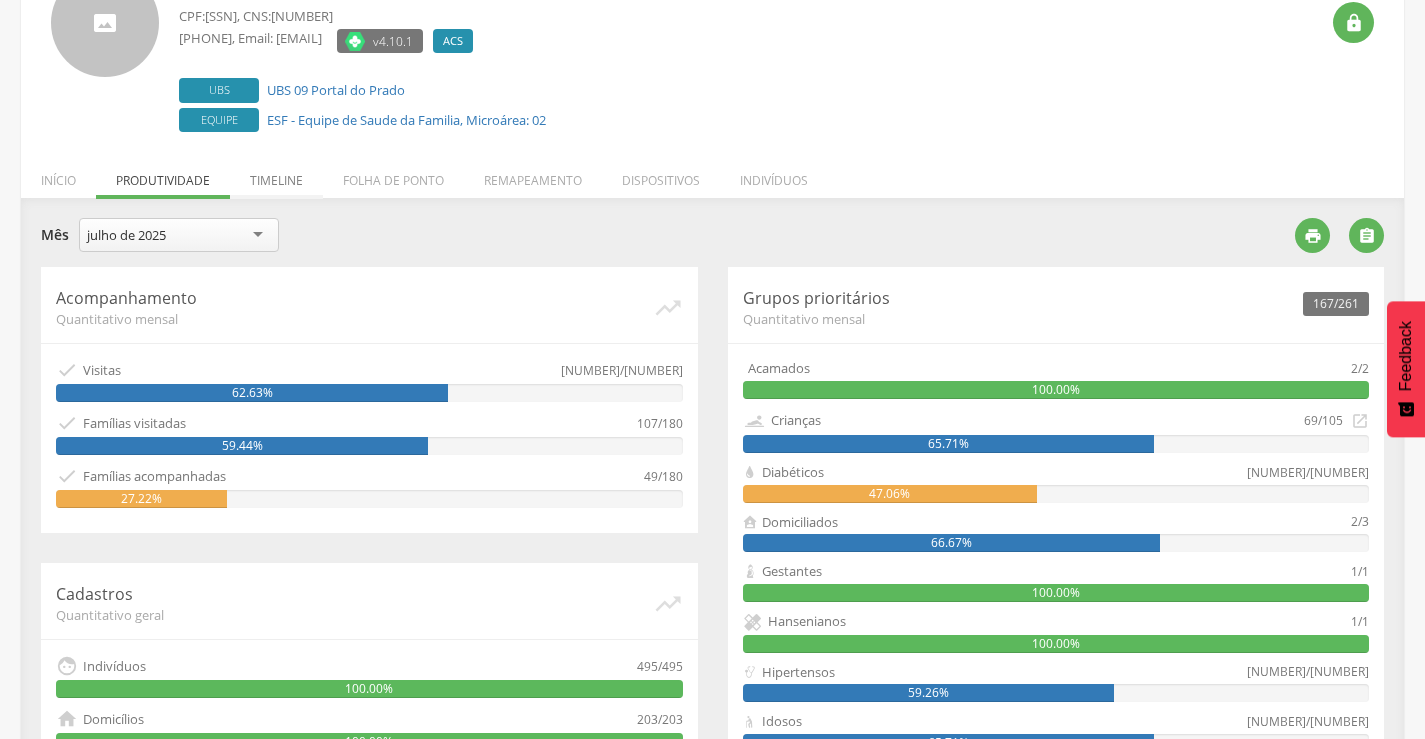 click on "Timeline" at bounding box center (276, 175) 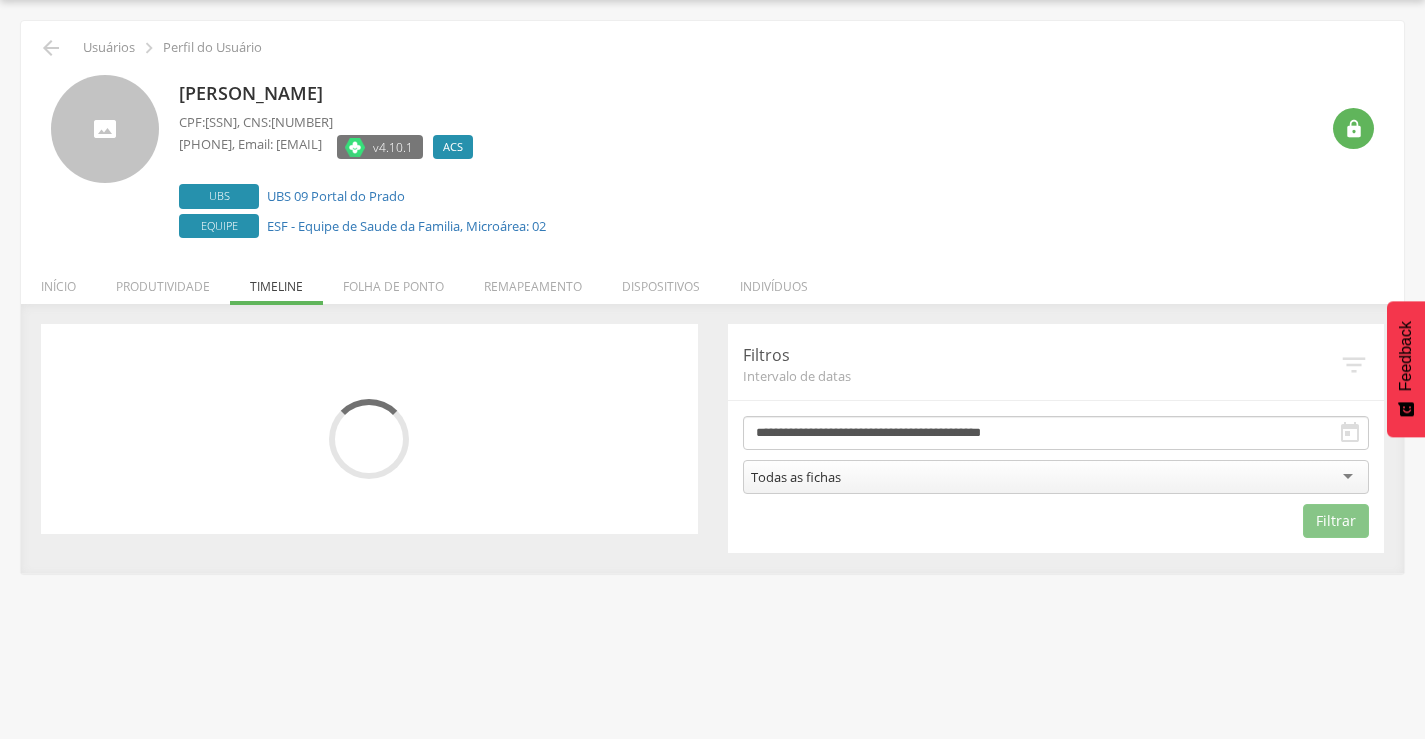 scroll, scrollTop: 60, scrollLeft: 0, axis: vertical 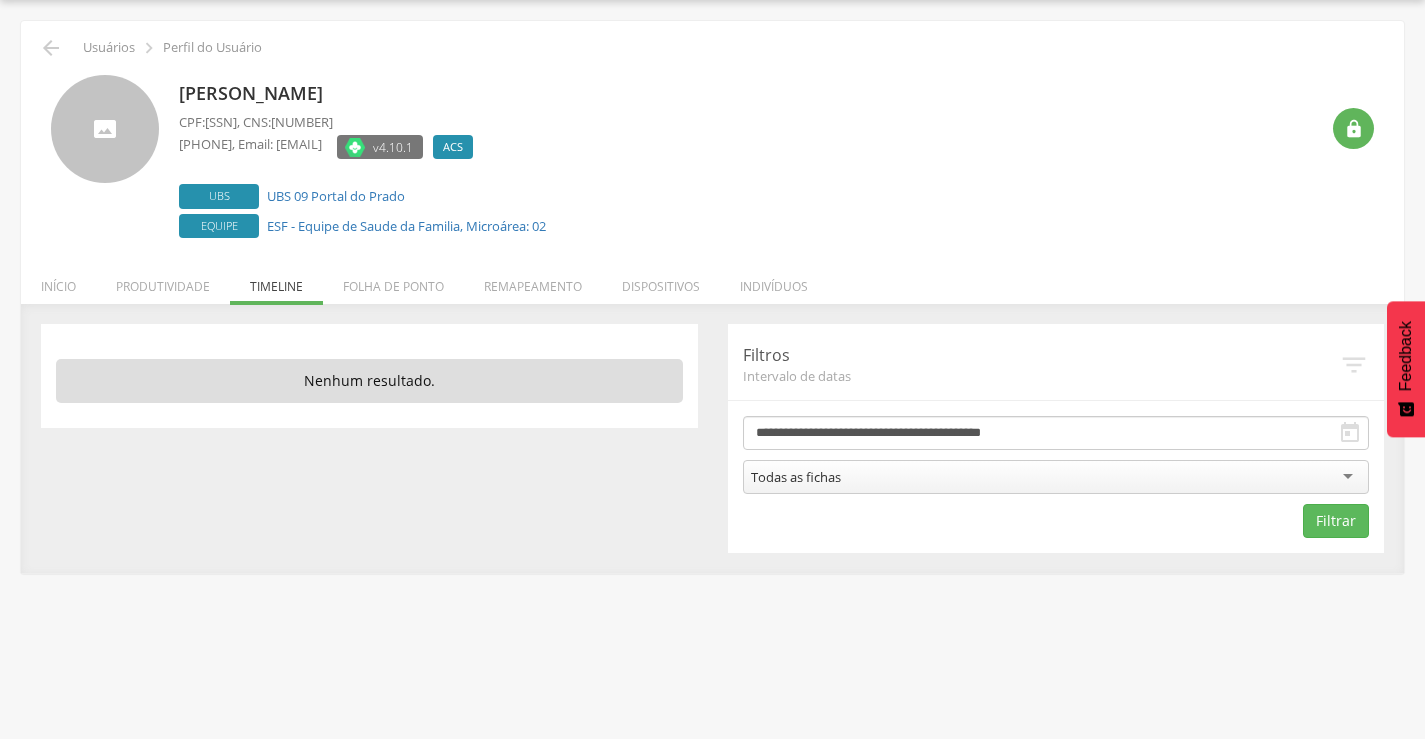 click on "Folha de ponto" at bounding box center (393, 281) 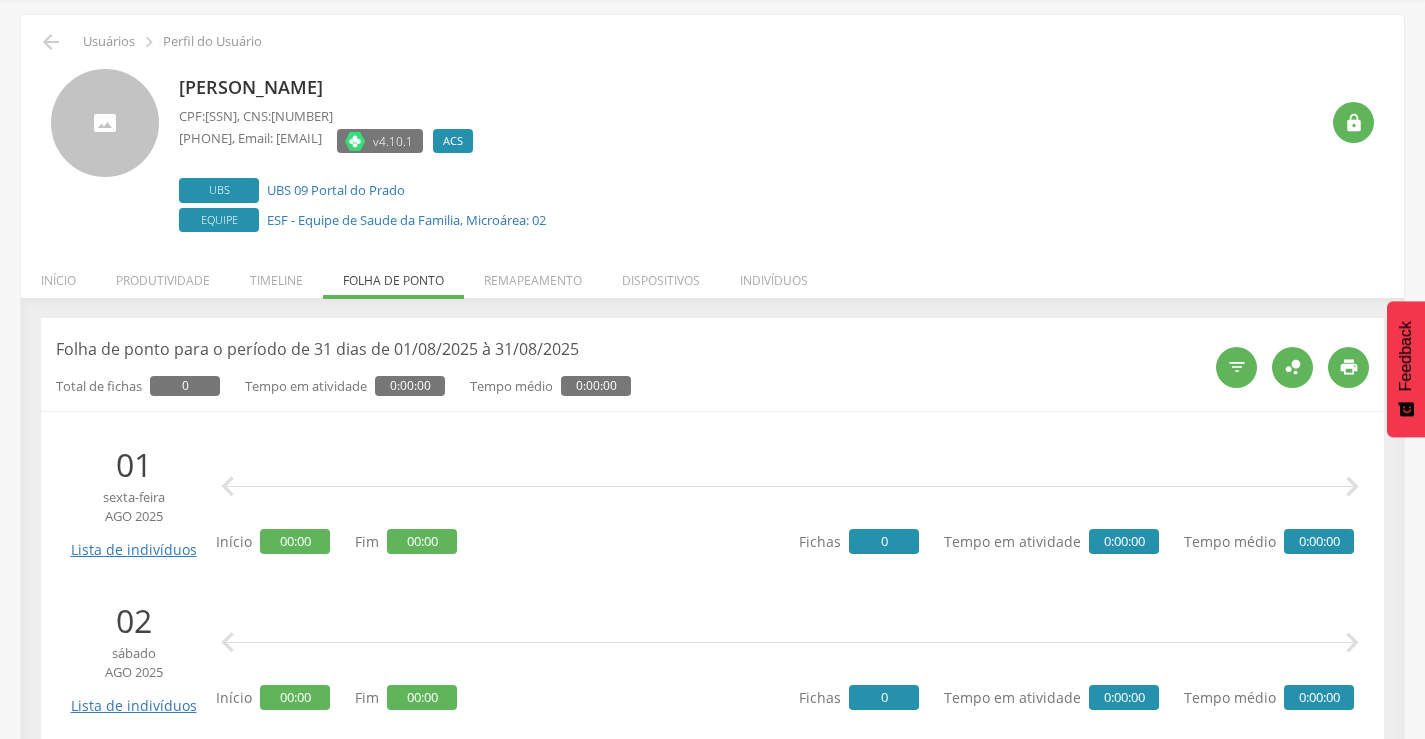scroll, scrollTop: 0, scrollLeft: 0, axis: both 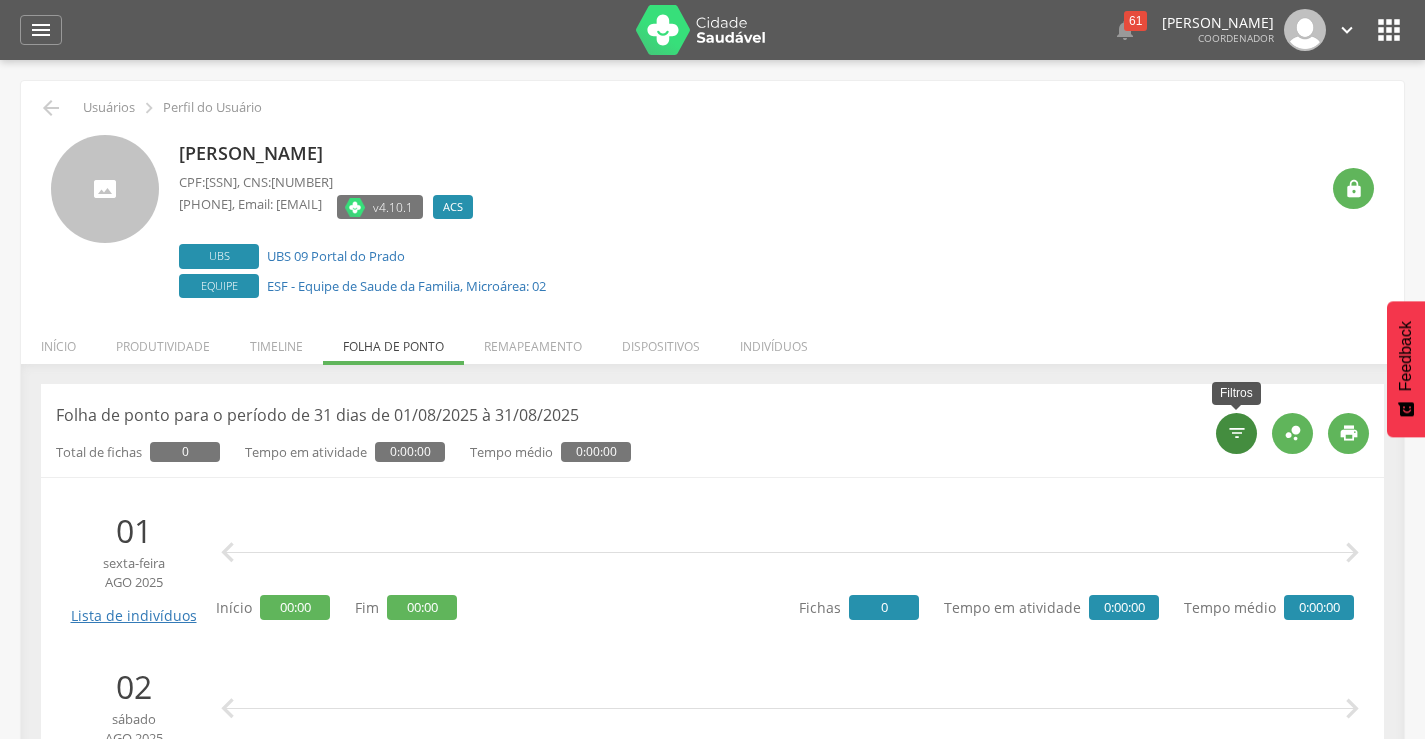 click on "" at bounding box center (1237, 433) 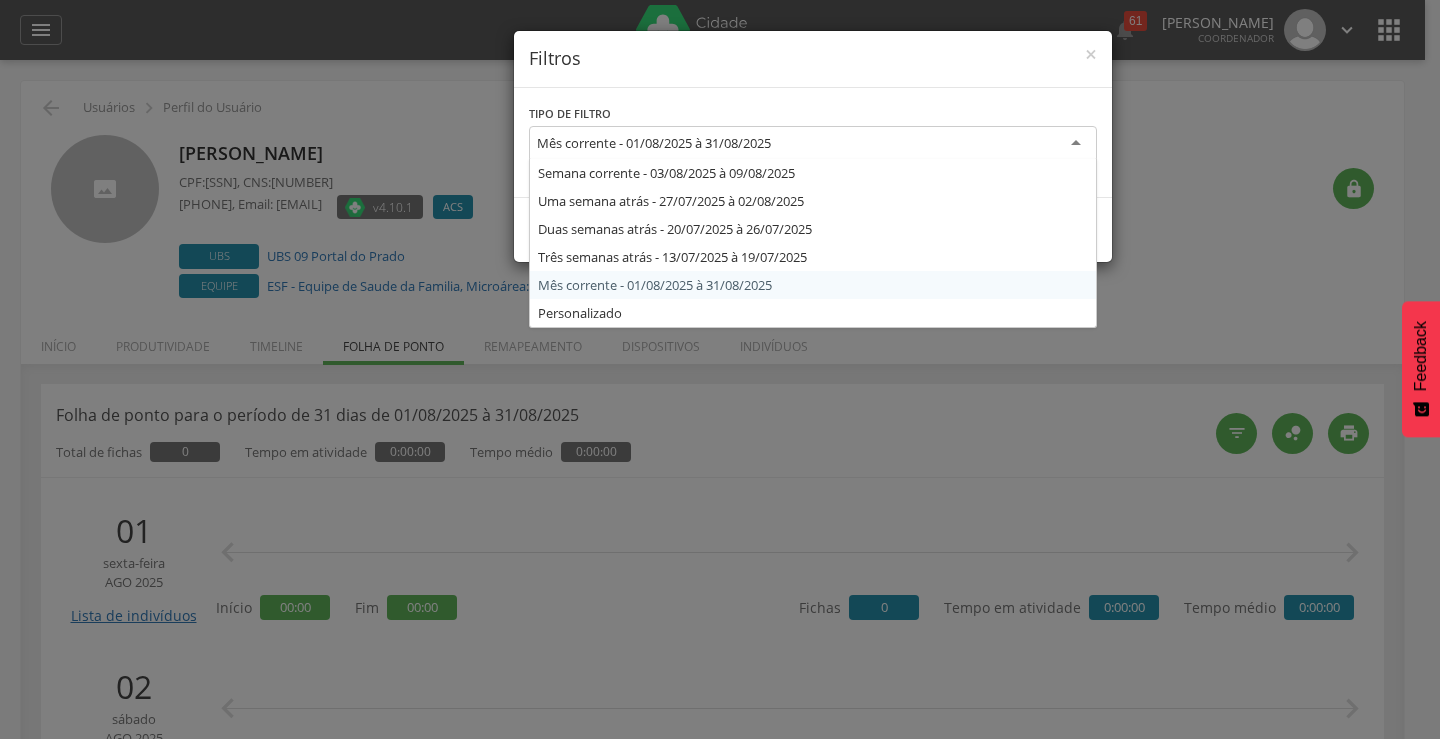 click on "Mês corrente - 01/08/2025 à 31/08/2025" at bounding box center (813, 144) 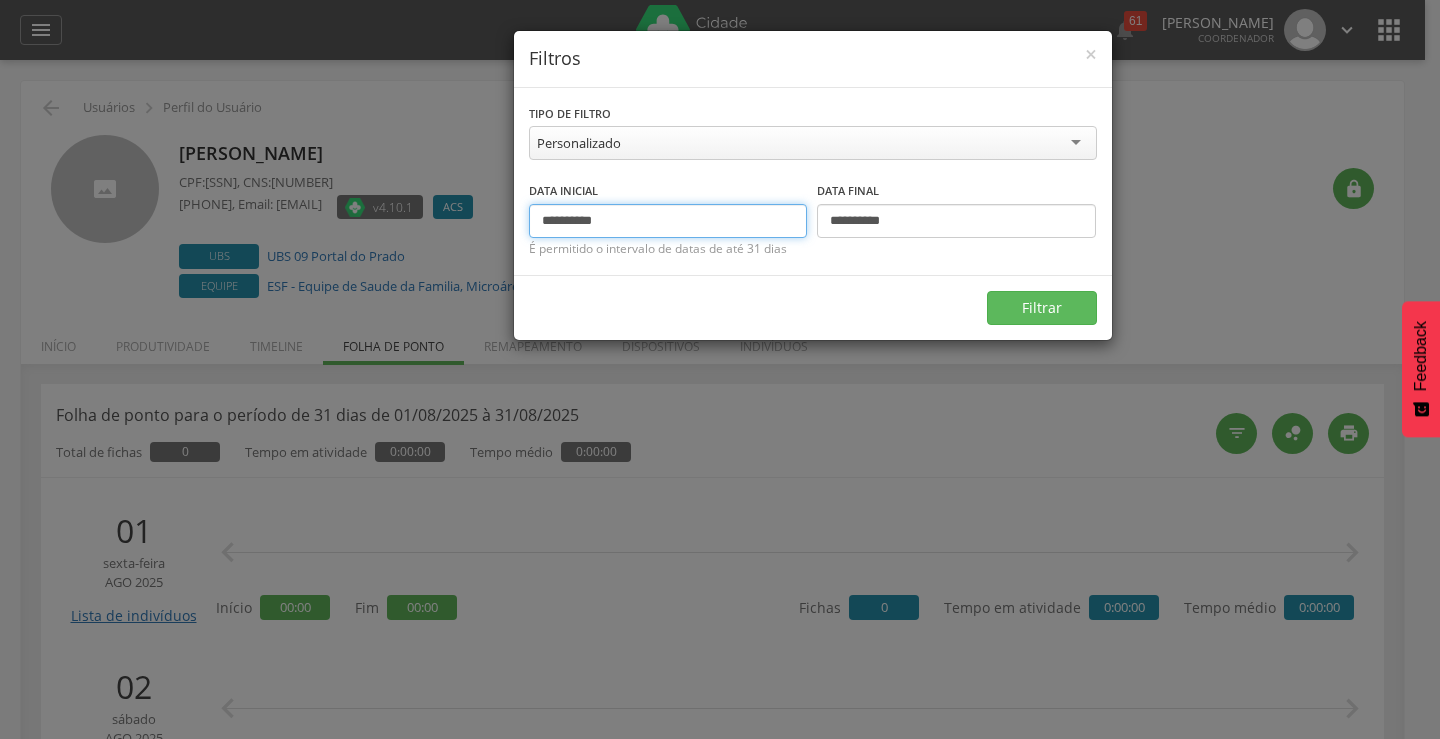 click on "**********" at bounding box center [668, 221] 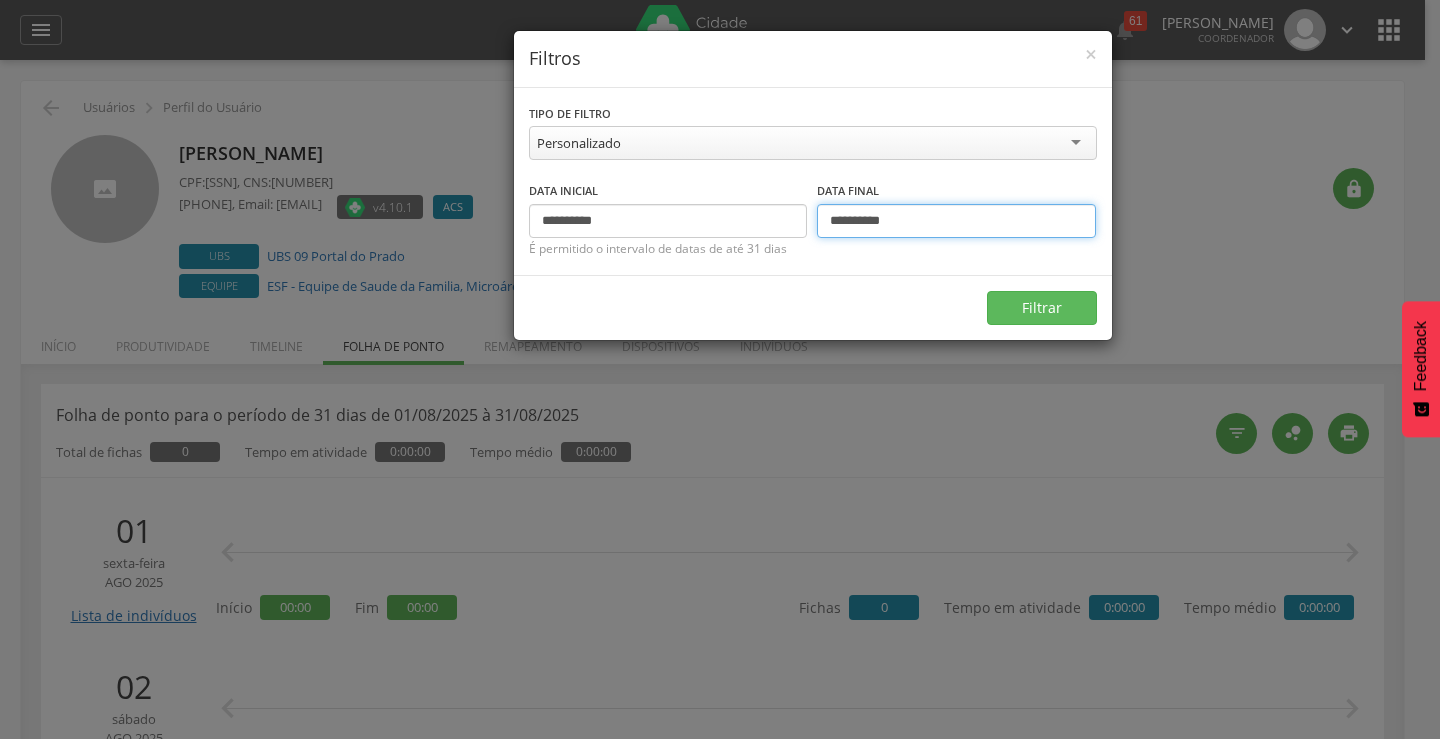 click on "**********" at bounding box center (956, 221) 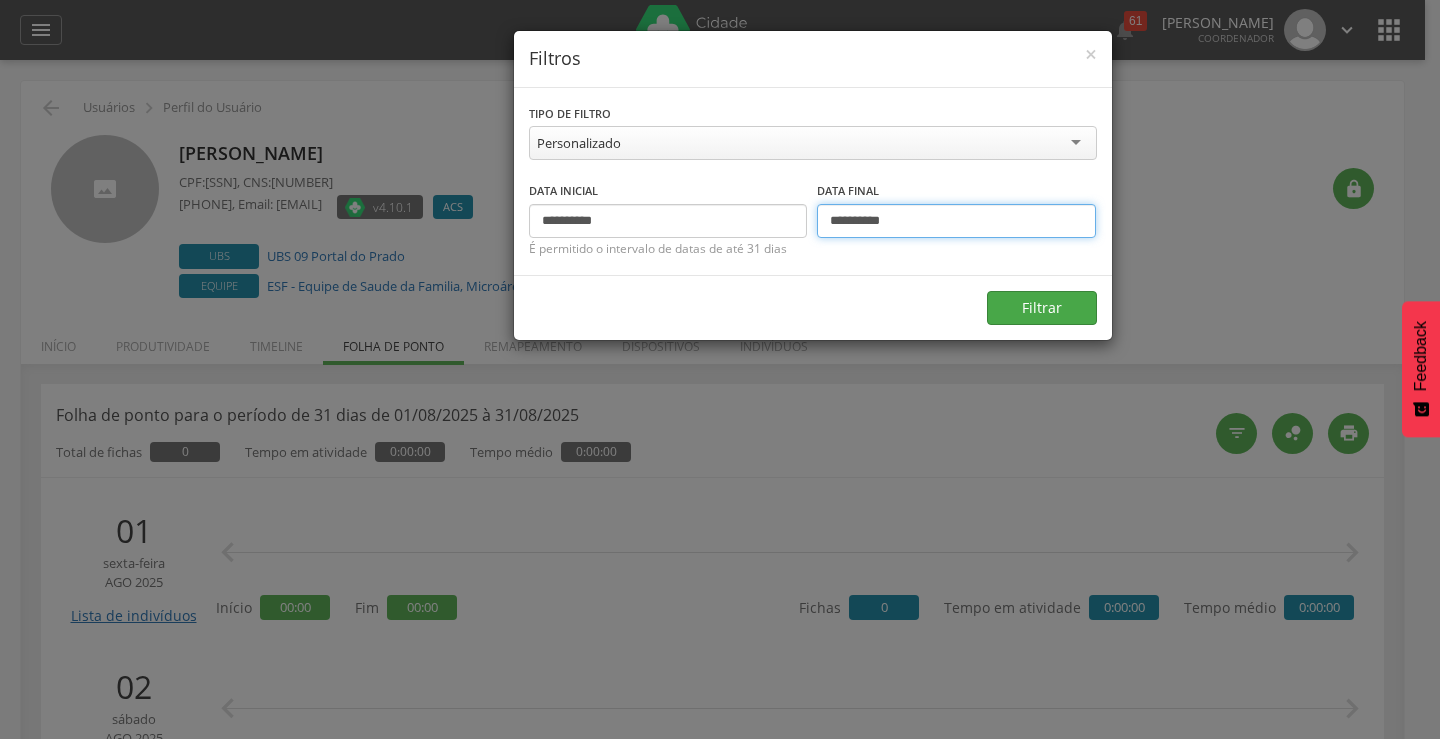 type on "**********" 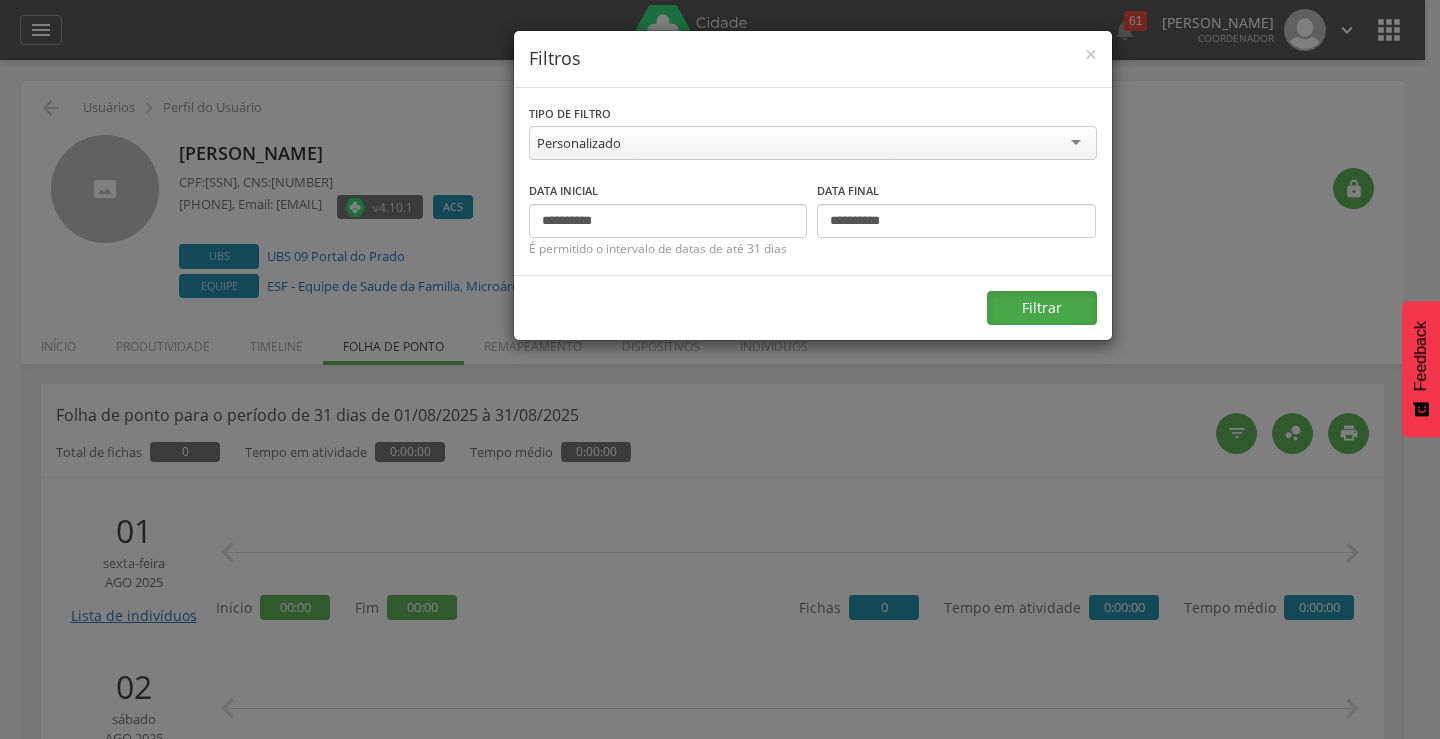 click on "Filtrar" at bounding box center [1042, 308] 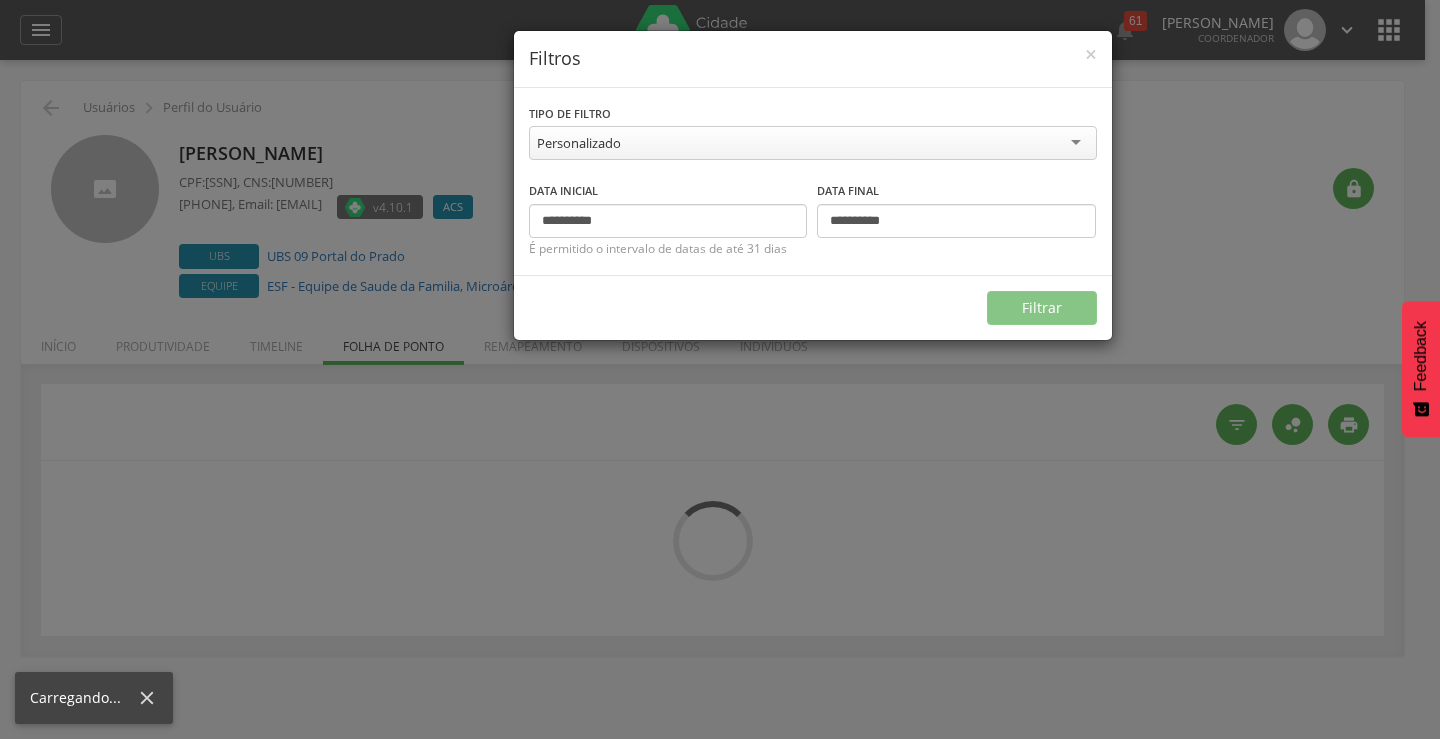 type on "**********" 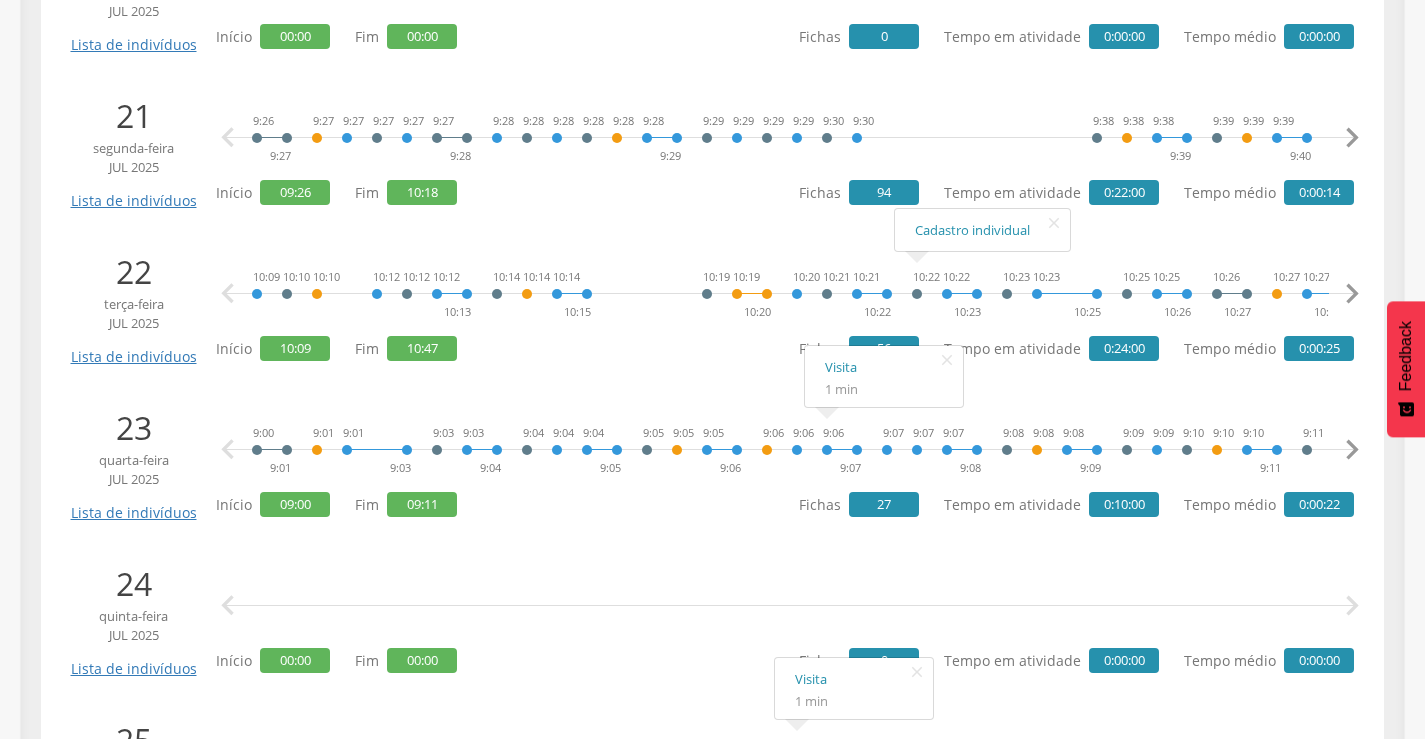 scroll, scrollTop: 3500, scrollLeft: 0, axis: vertical 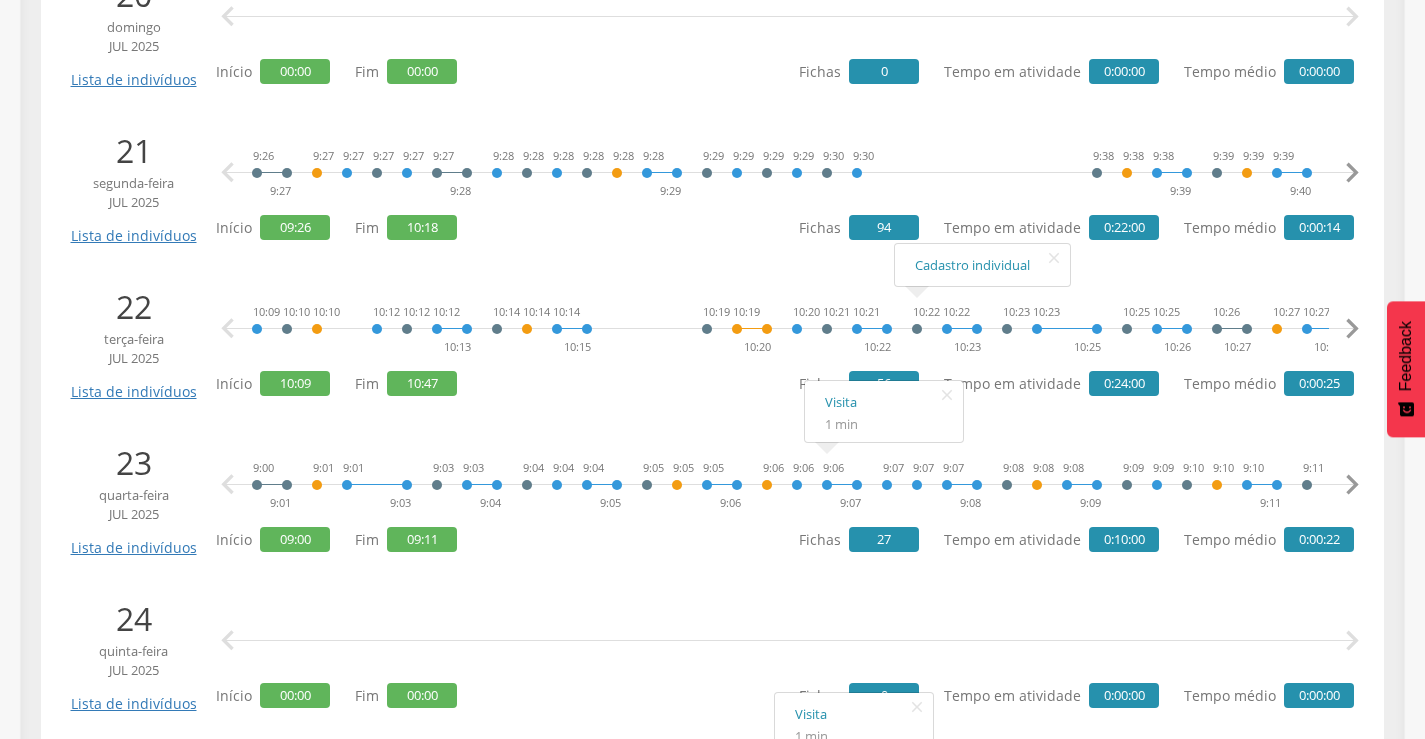 click on "01 terça-feira jul 2025 Lista de indivíduos   Início  00:00 Fim  00:00 Fichas  0 Tempo em atividade  0:00:00 Tempo médio  0:00:00 02 quarta-feira jul 2025 Lista de indivíduos   Início  00:00 Fim  00:00 Fichas  0 Tempo em atividade  0:00:00 Tempo médio  0:00:00 03 quinta-feira jul 2025 Lista de indivíduos   Início  00:00 Fim  00:00 Fichas  0 Tempo em atividade  0:00:00 Tempo médio  0:00:00 04 sexta-feira jul 2025 Lista de indivíduos   Início  00:00 Fim  00:00 Fichas  0 Tempo em atividade  0:00:00 Tempo médio  0:00:00 05 sábado jul 2025 Lista de indivíduos   Início  00:00 Fim  00:00 Fichas  0 Tempo em atividade  0:00:00 Tempo médio  0:00:00 06 domingo jul 2025 Lista de indivíduos   Início  00:00 Fim  00:00 Fichas  0 Tempo em atividade  0:00:00 Tempo médio  0:00:00 07 segunda-feira jul 2025 Lista de indivíduos   Início  00:00 Fim  00:00 Fichas  0 Tempo em atividade  0:00:00 Tempo médio  0:00:00 08 terça-feira jul 2025 Lista de indivíduos 7:51   0" at bounding box center (712, -594) 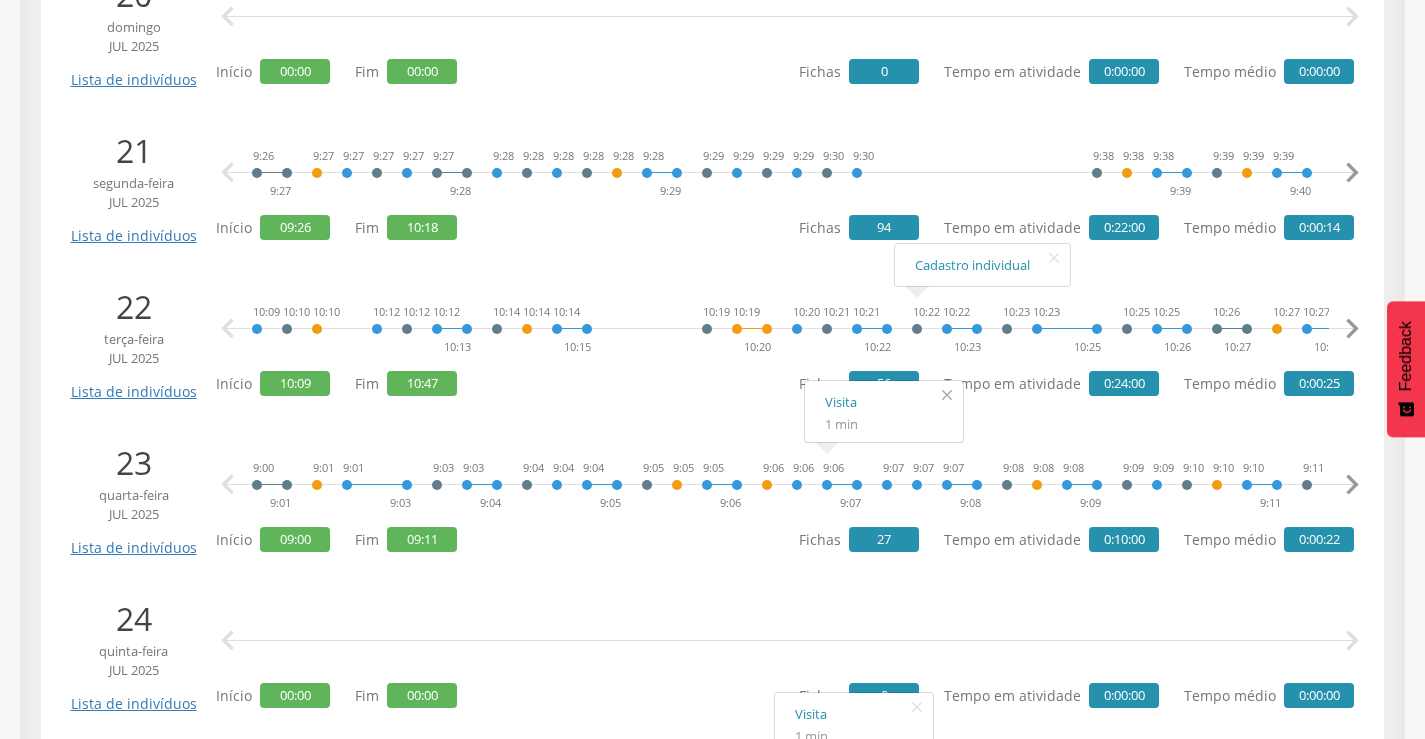 click on "" at bounding box center (947, 395) 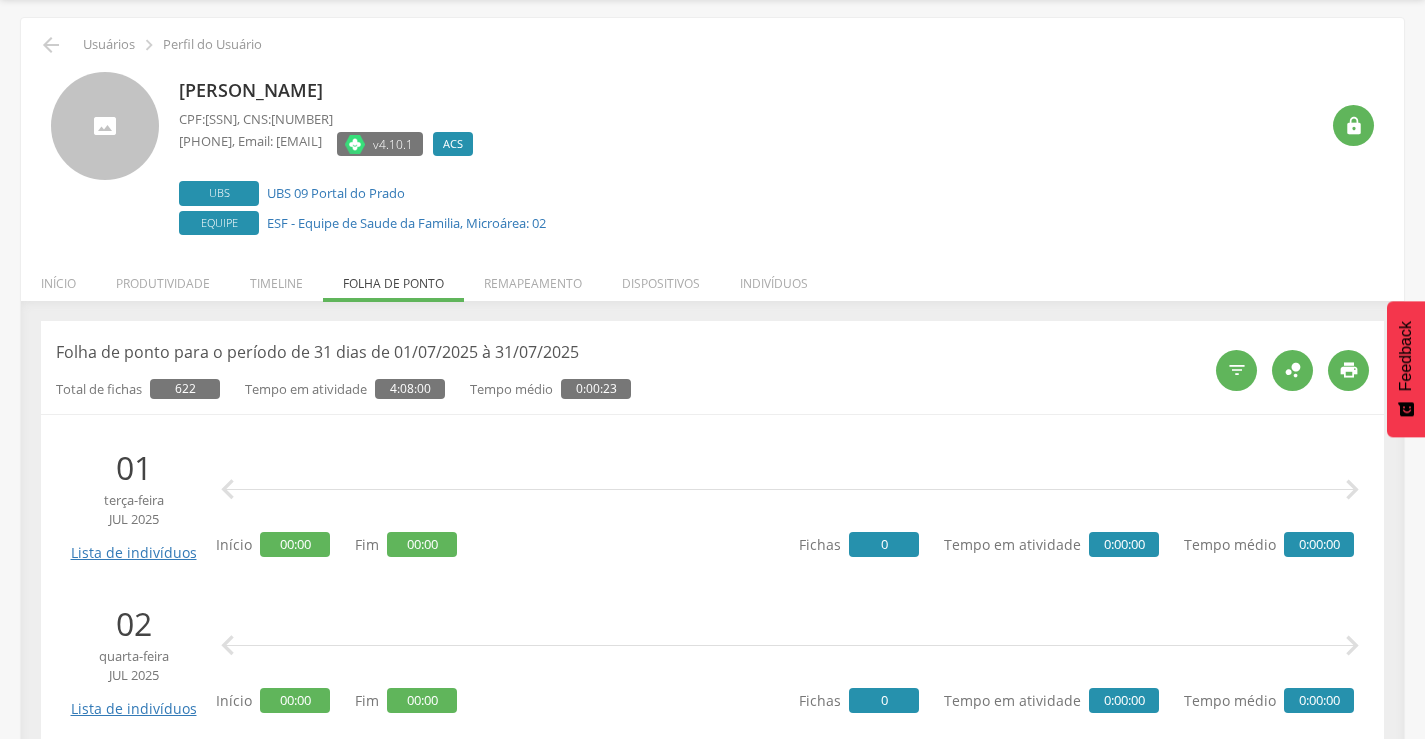 scroll, scrollTop: 0, scrollLeft: 0, axis: both 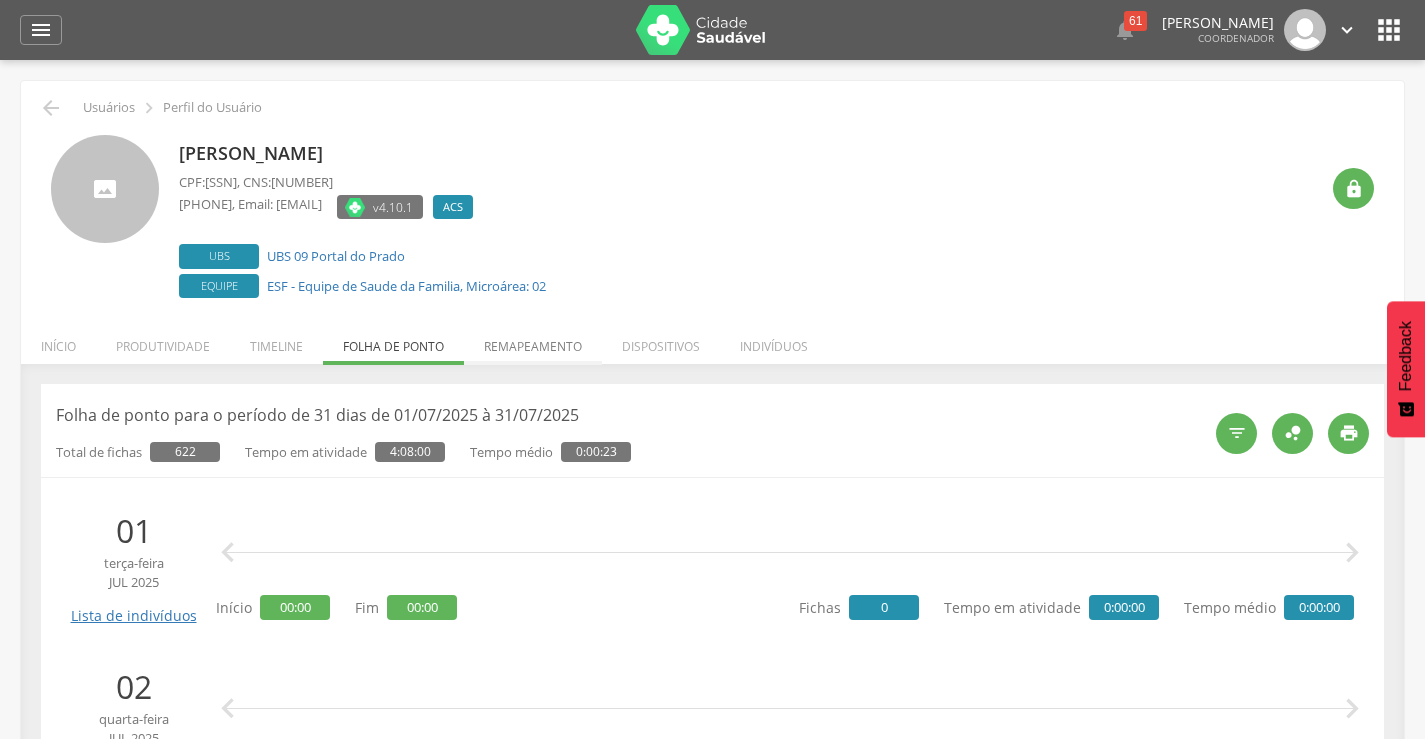 click on "Remapeamento" at bounding box center (533, 341) 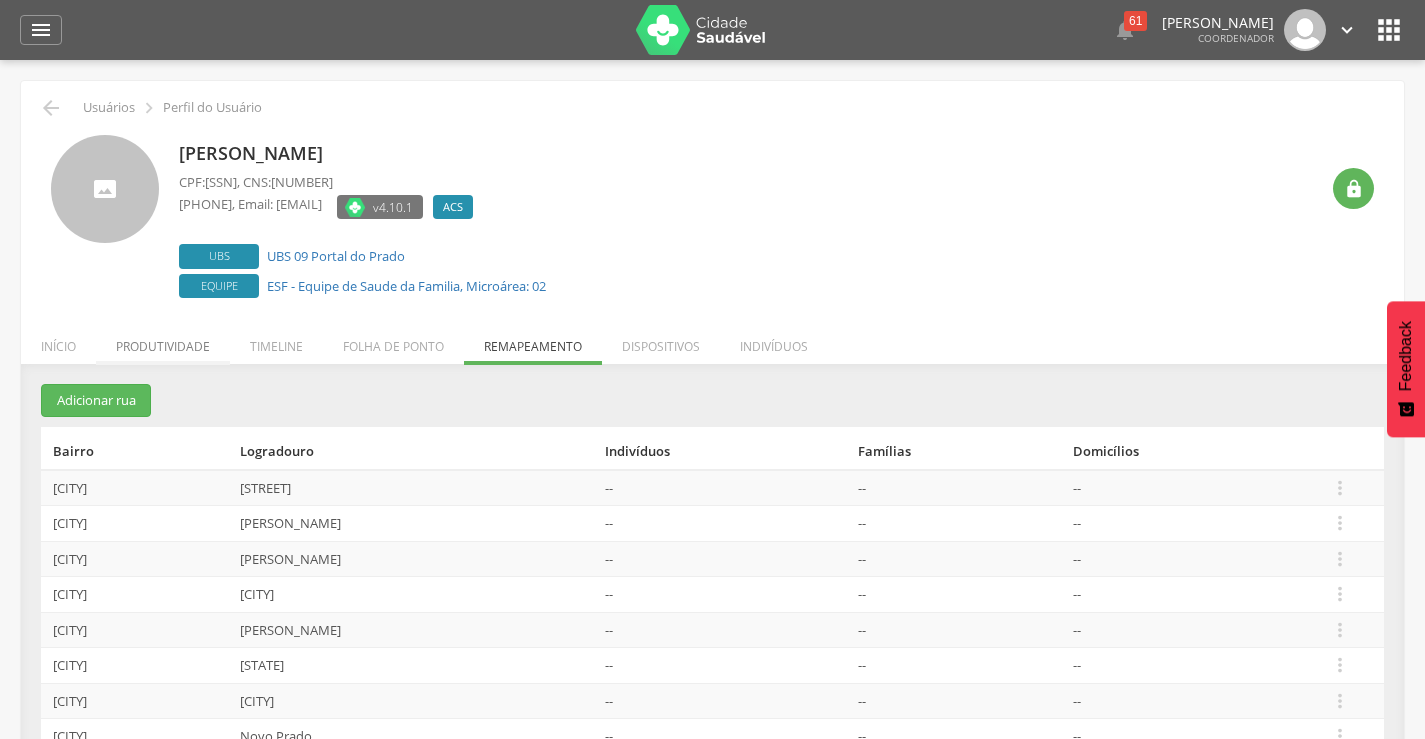 click on "Produtividade" at bounding box center (163, 341) 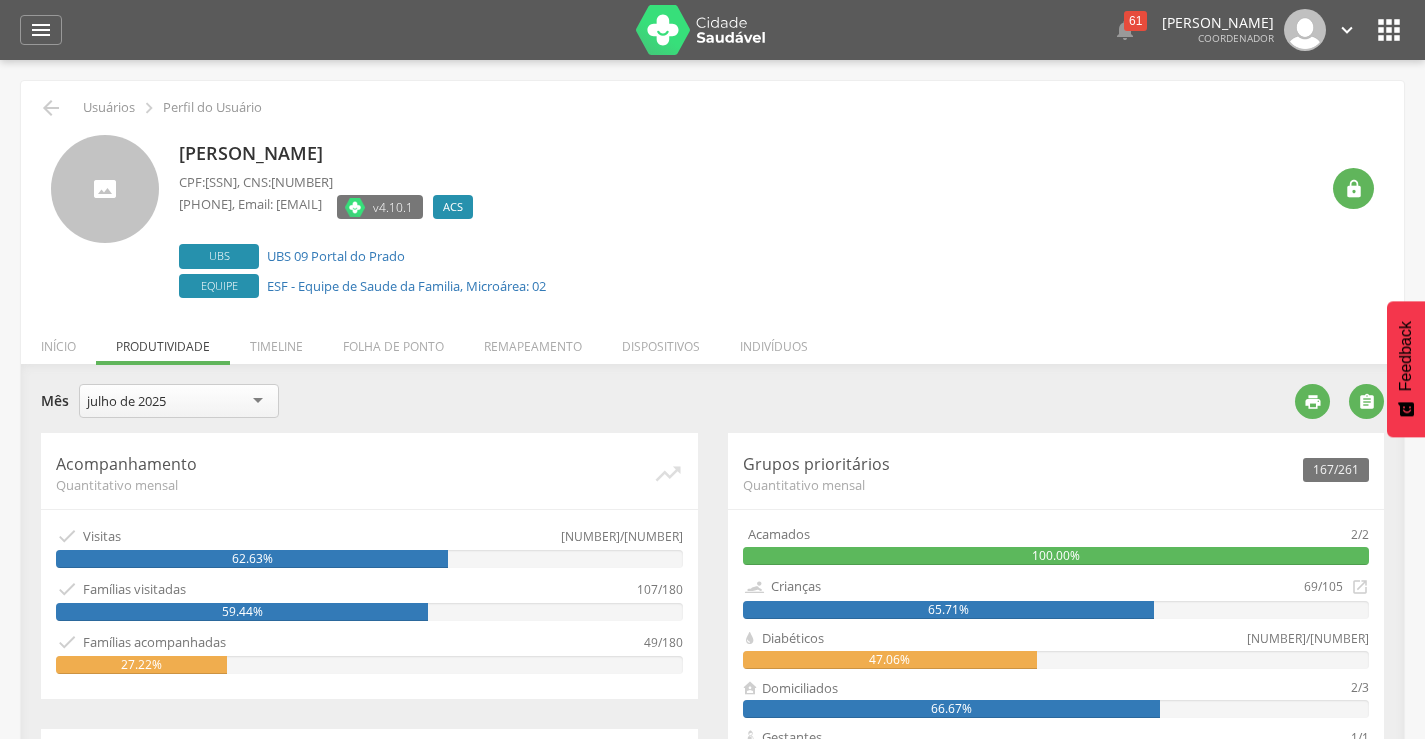 drag, startPoint x: 290, startPoint y: 360, endPoint x: 190, endPoint y: 360, distance: 100 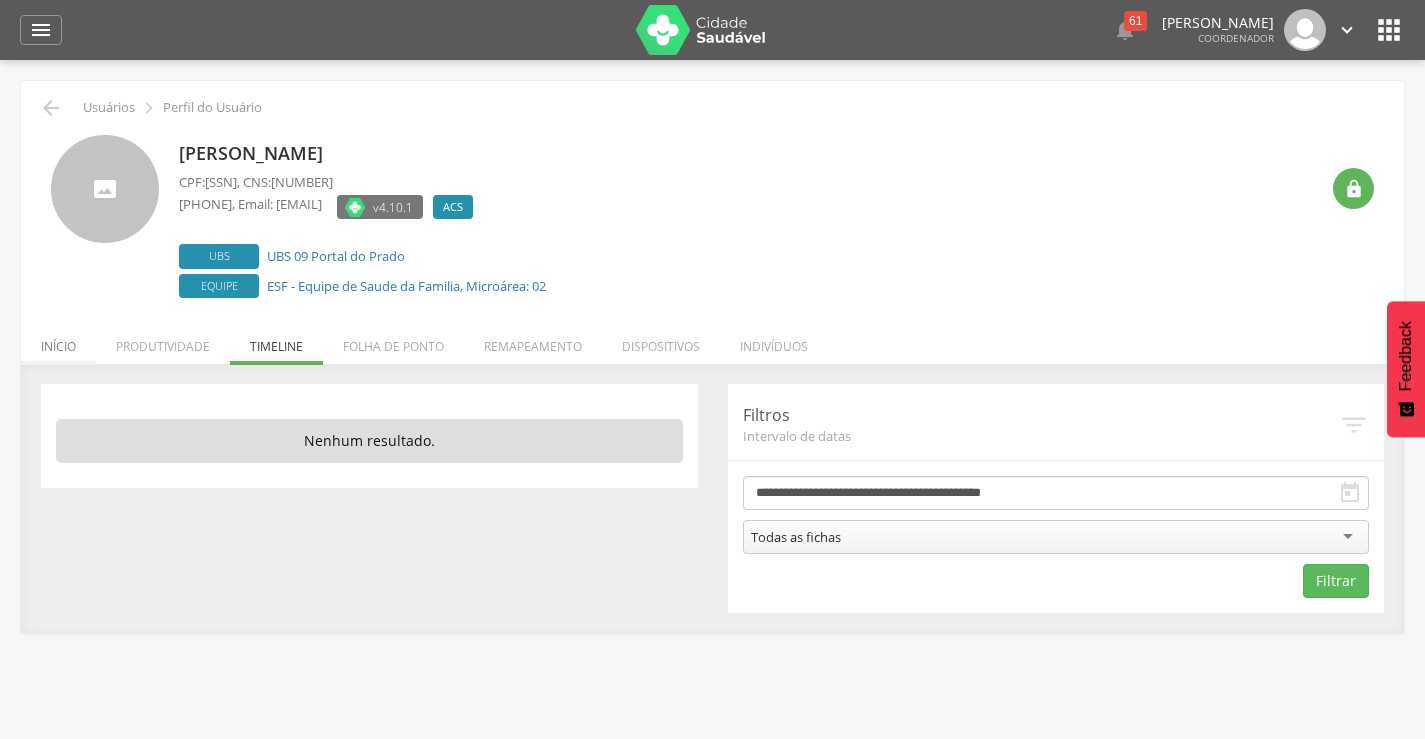 click on "Início" at bounding box center [58, 341] 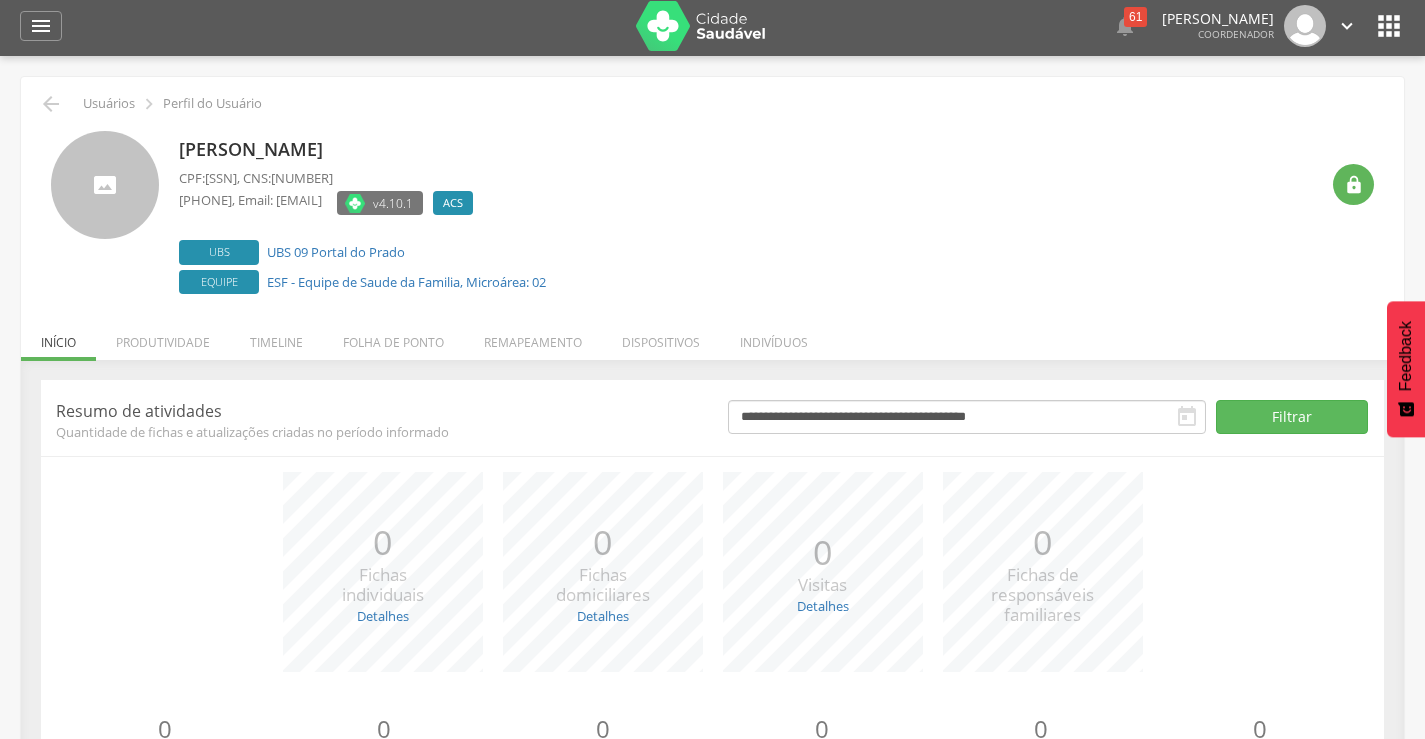 scroll, scrollTop: 0, scrollLeft: 0, axis: both 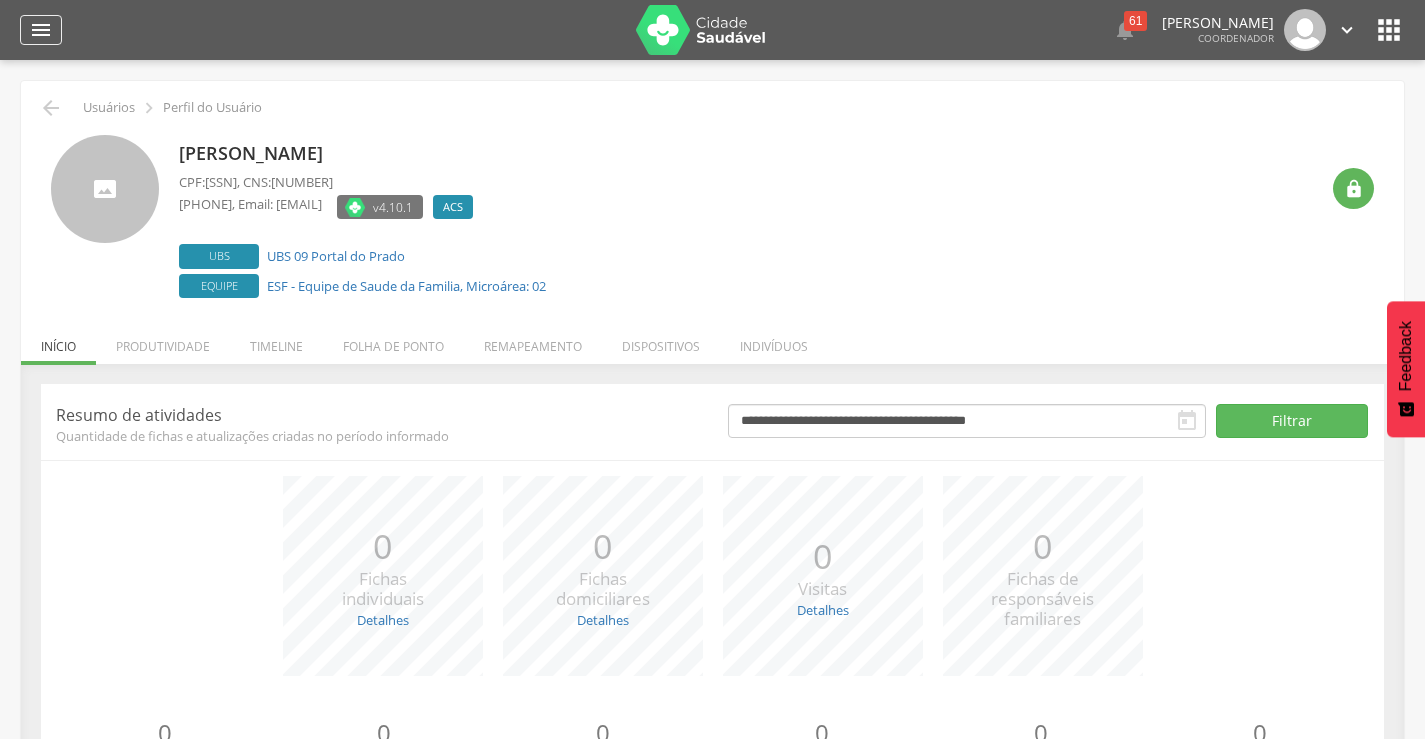 click on "" at bounding box center (41, 30) 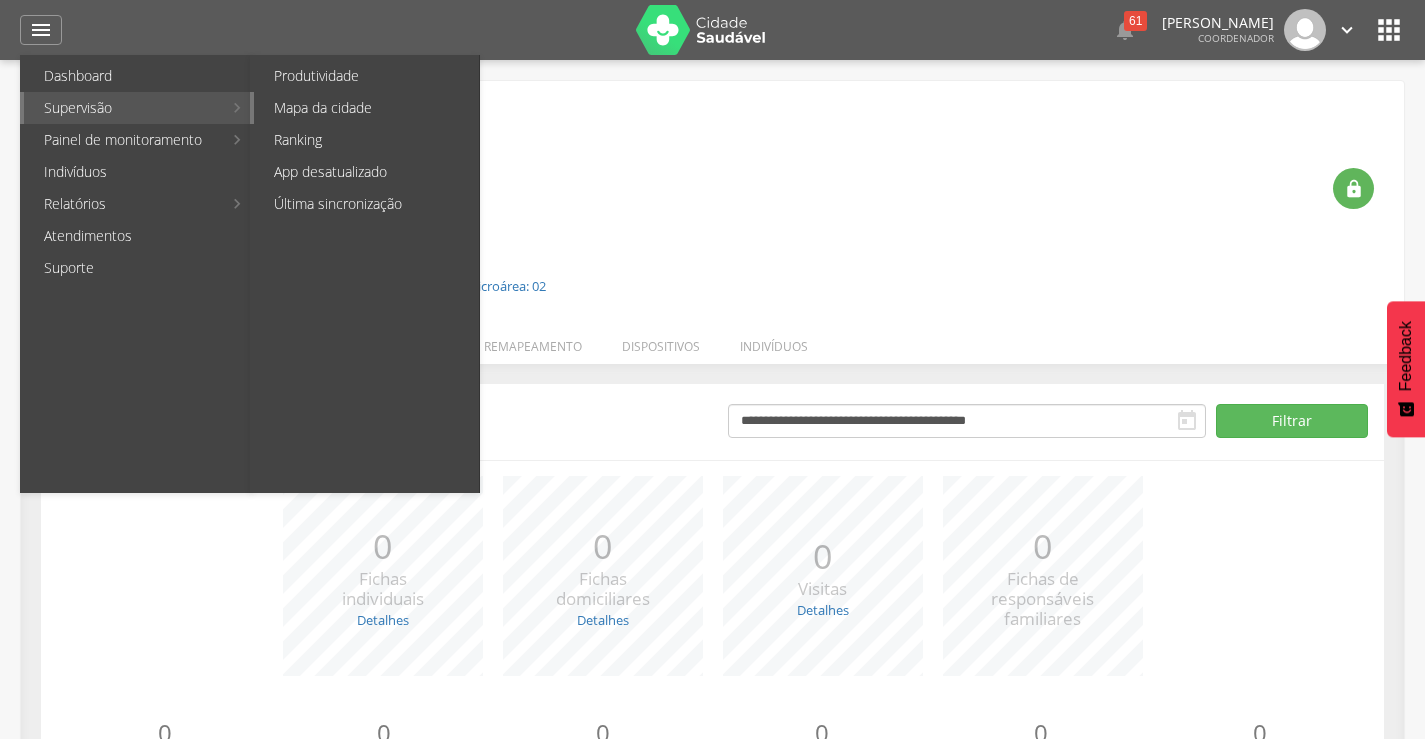 click on "Mapa da cidade" at bounding box center [366, 108] 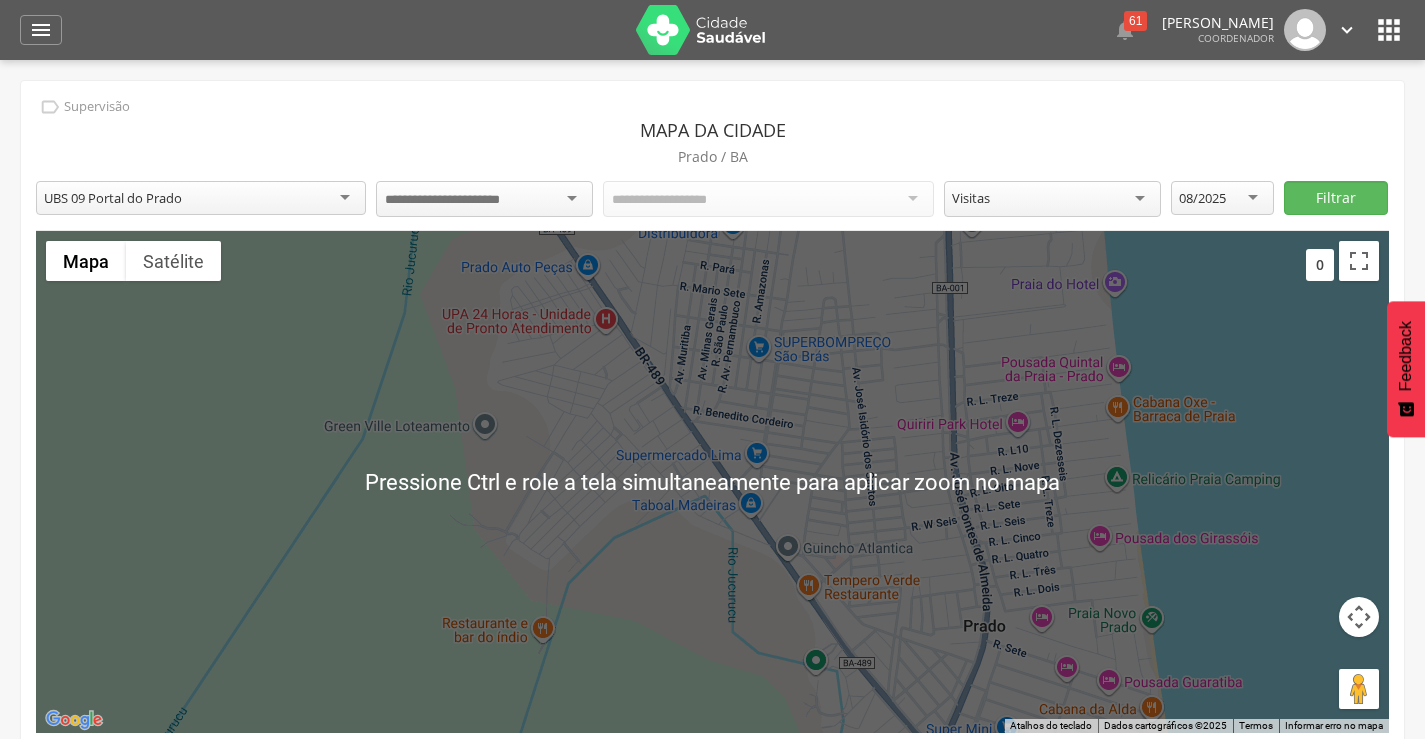 scroll, scrollTop: 60, scrollLeft: 0, axis: vertical 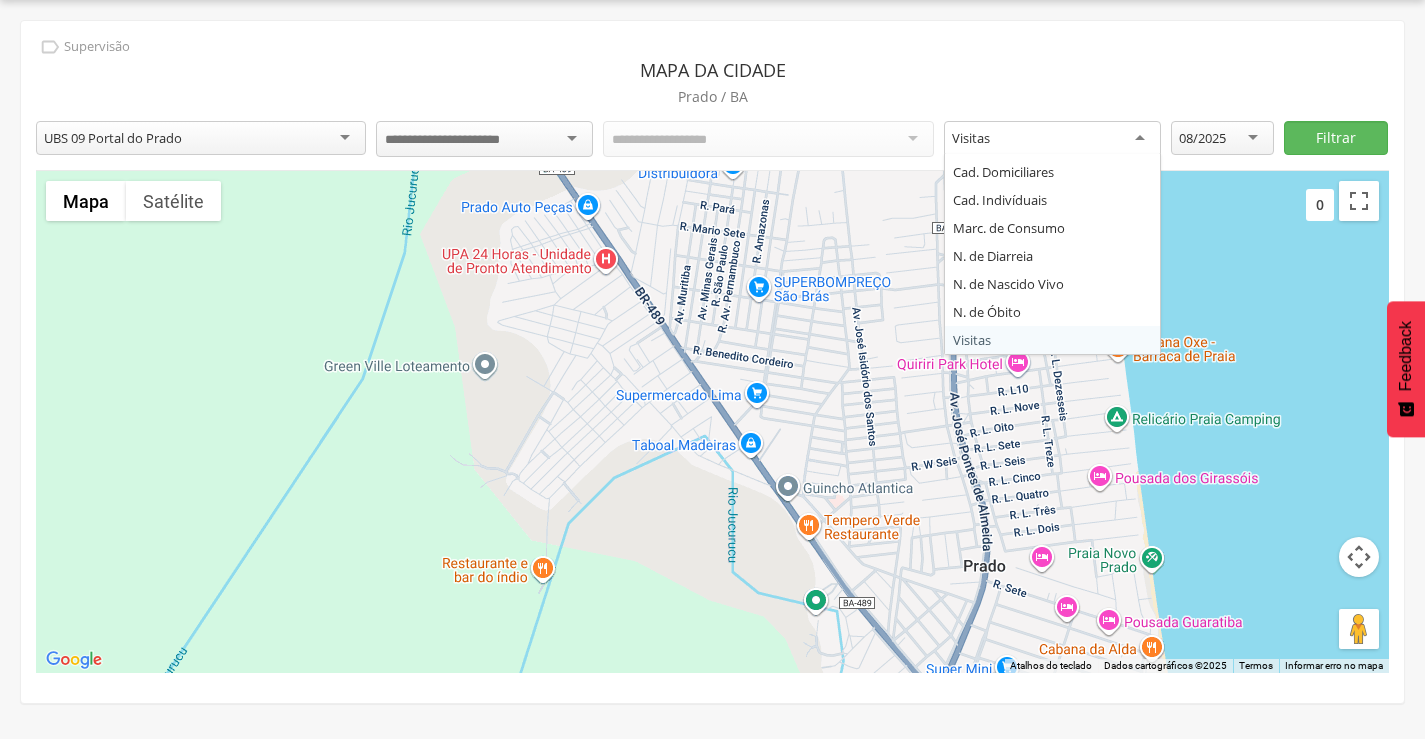 click on "Visitas" at bounding box center (1052, 139) 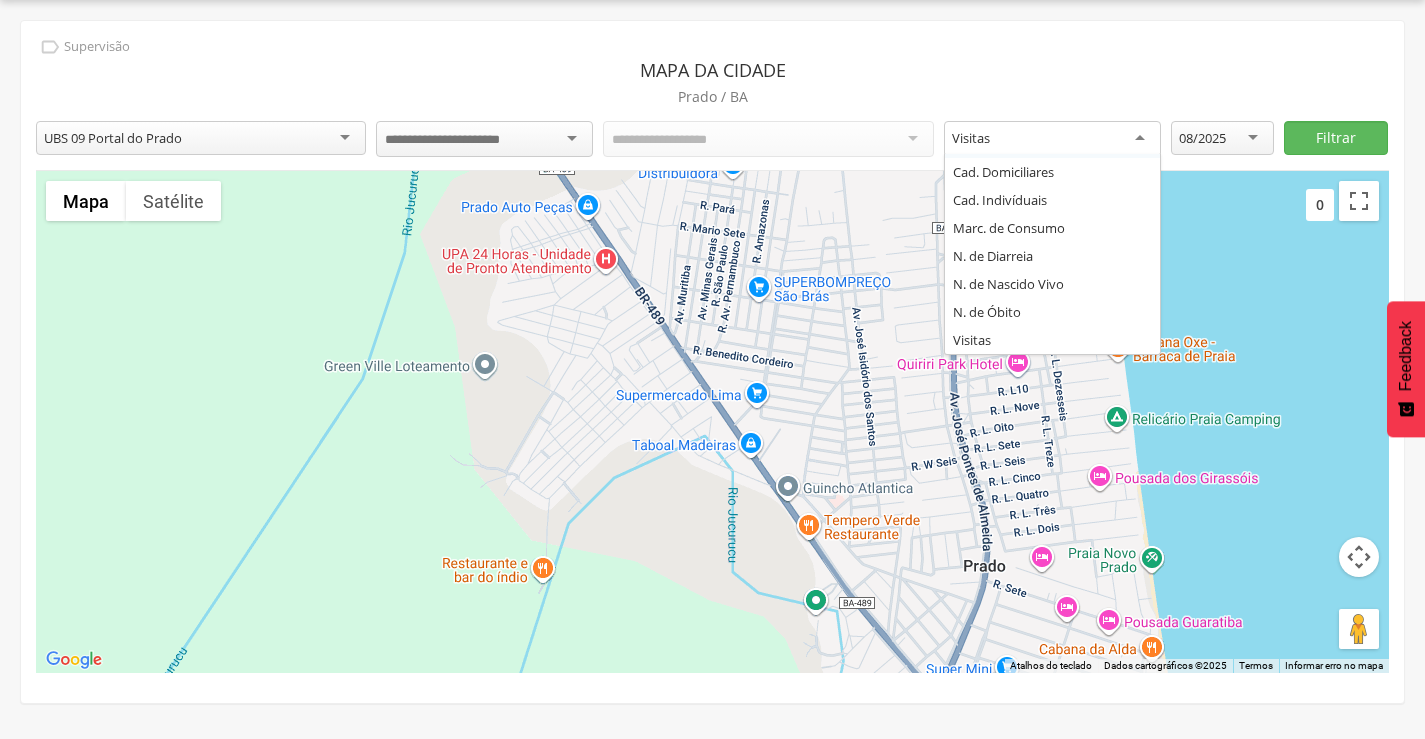 click on "Visitas" at bounding box center (1052, 139) 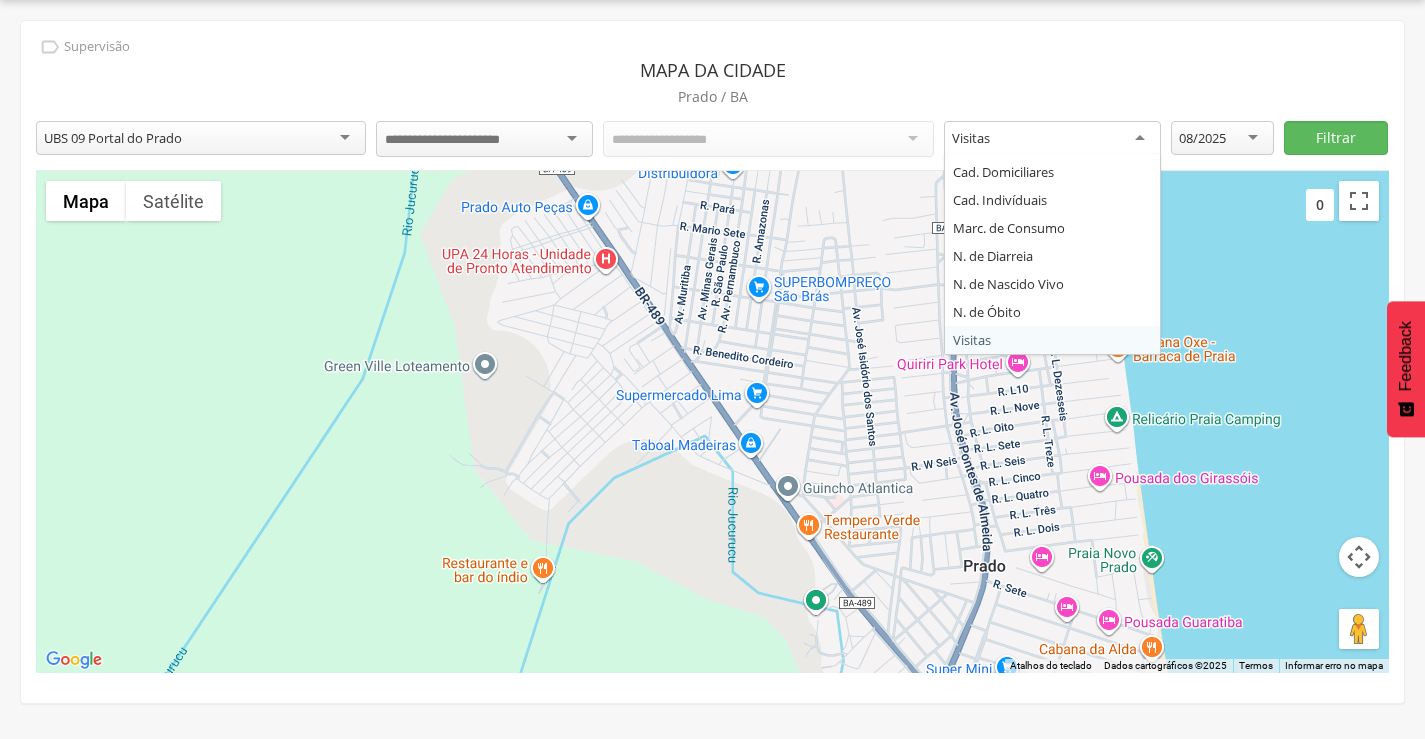 click at bounding box center [459, 140] 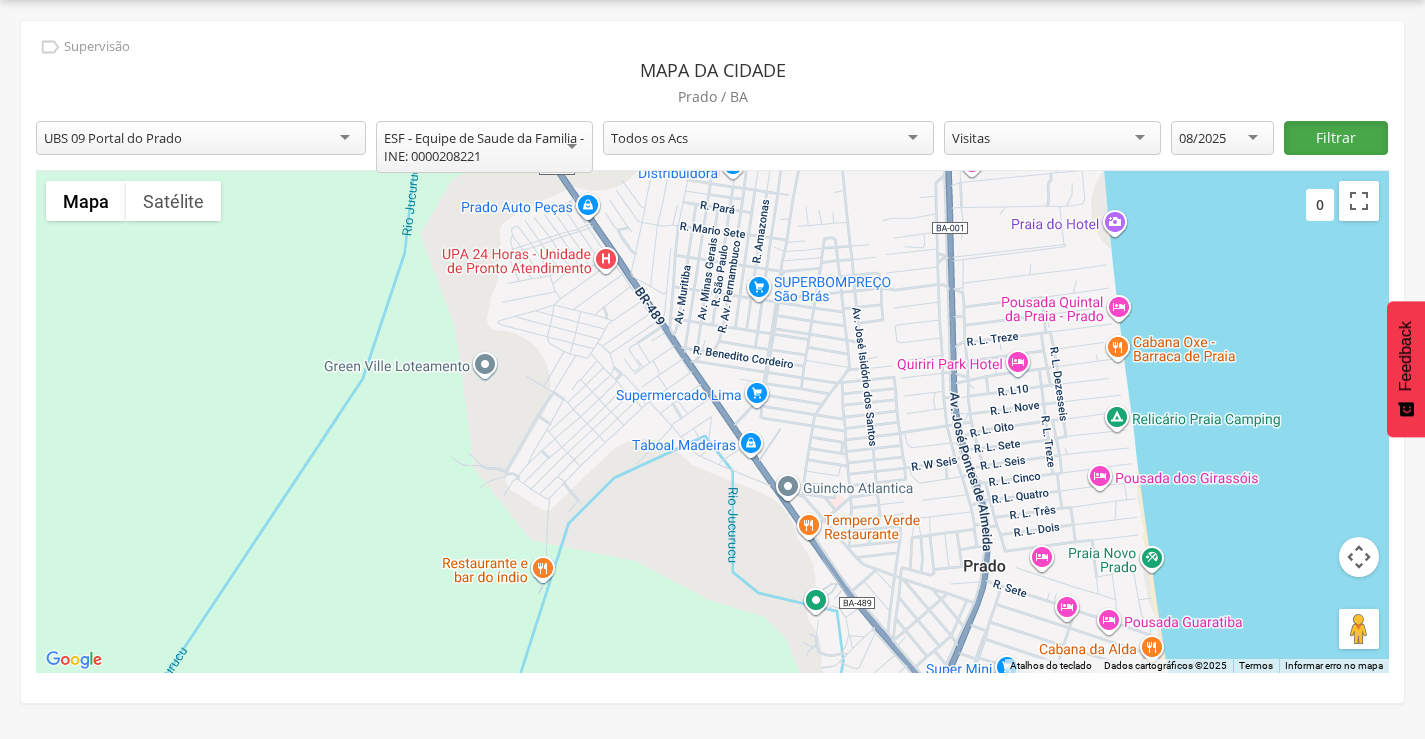 click on "Filtrar" at bounding box center [1335, 138] 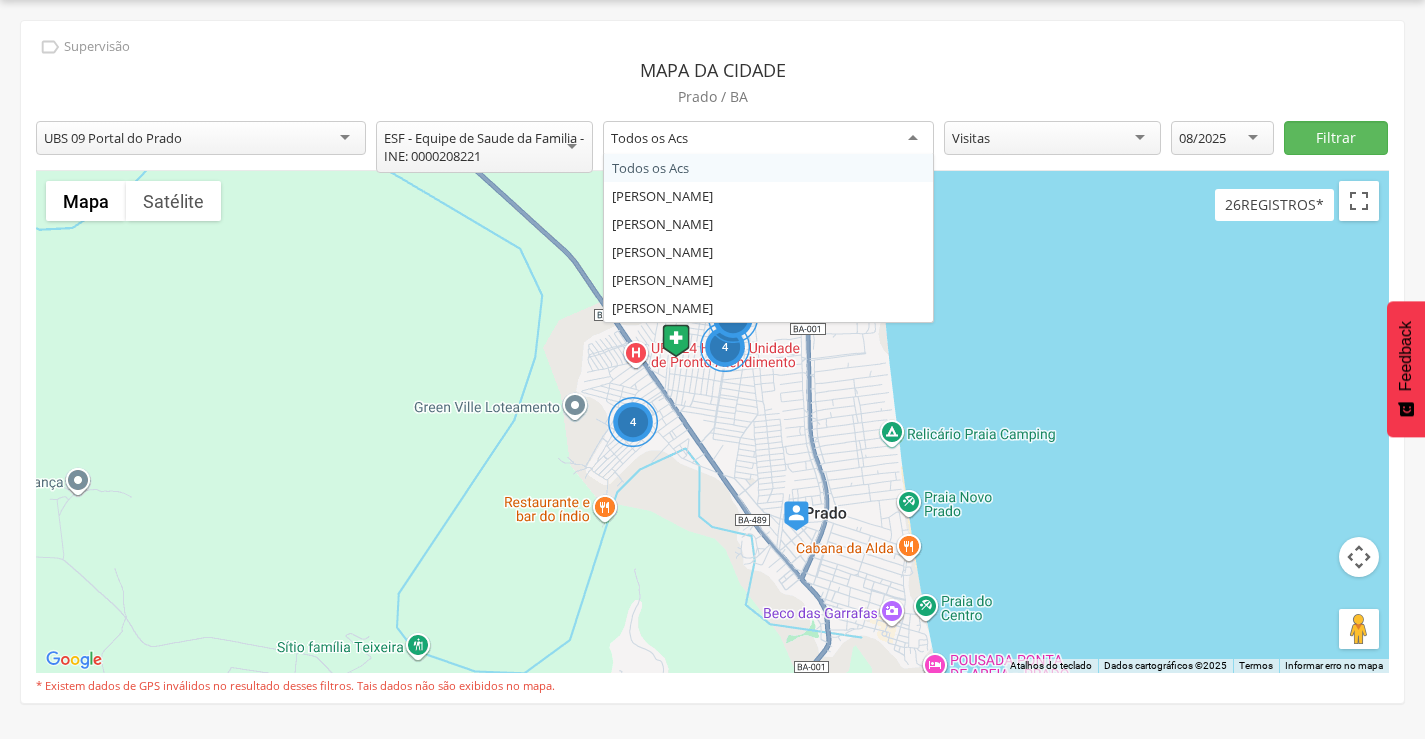 click on "Todos os Acs" at bounding box center (768, 139) 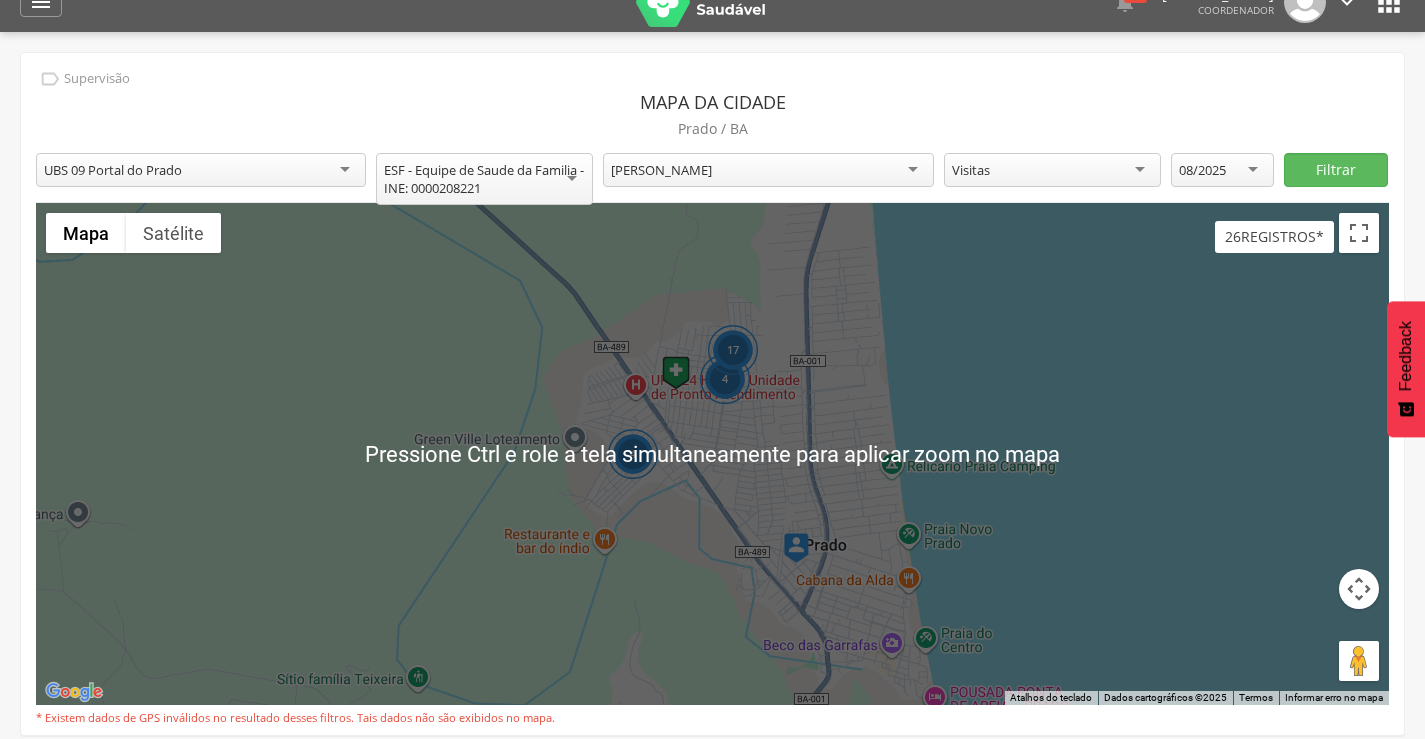 scroll, scrollTop: 0, scrollLeft: 0, axis: both 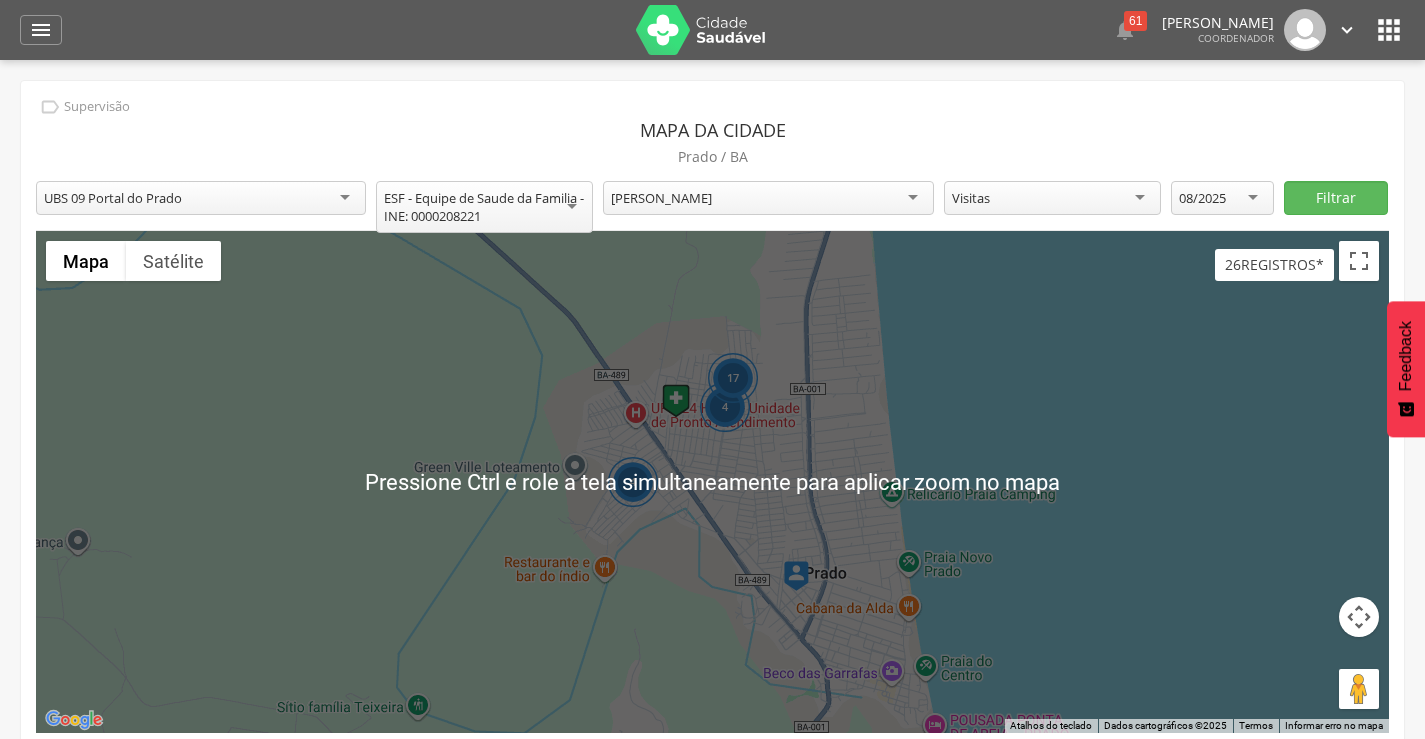 click on "4" at bounding box center [725, 407] 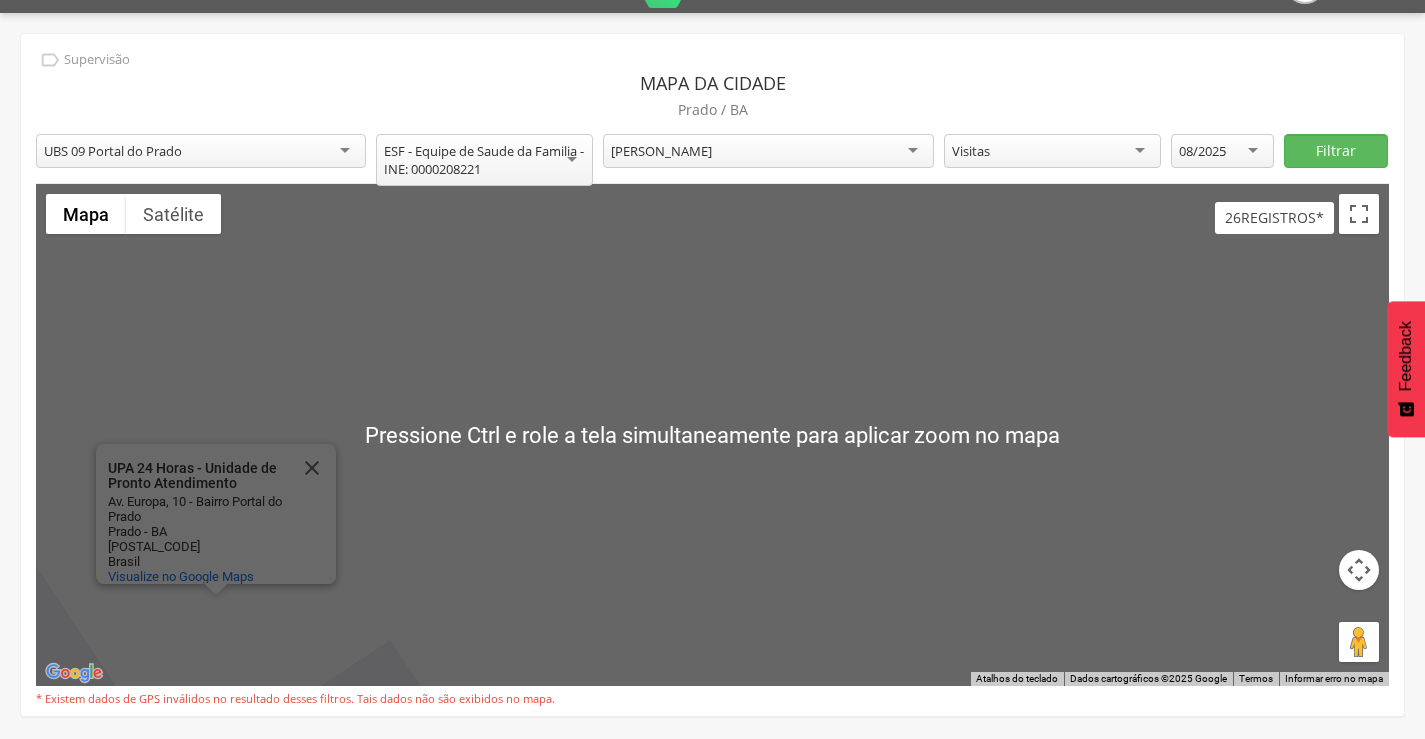scroll, scrollTop: 60, scrollLeft: 0, axis: vertical 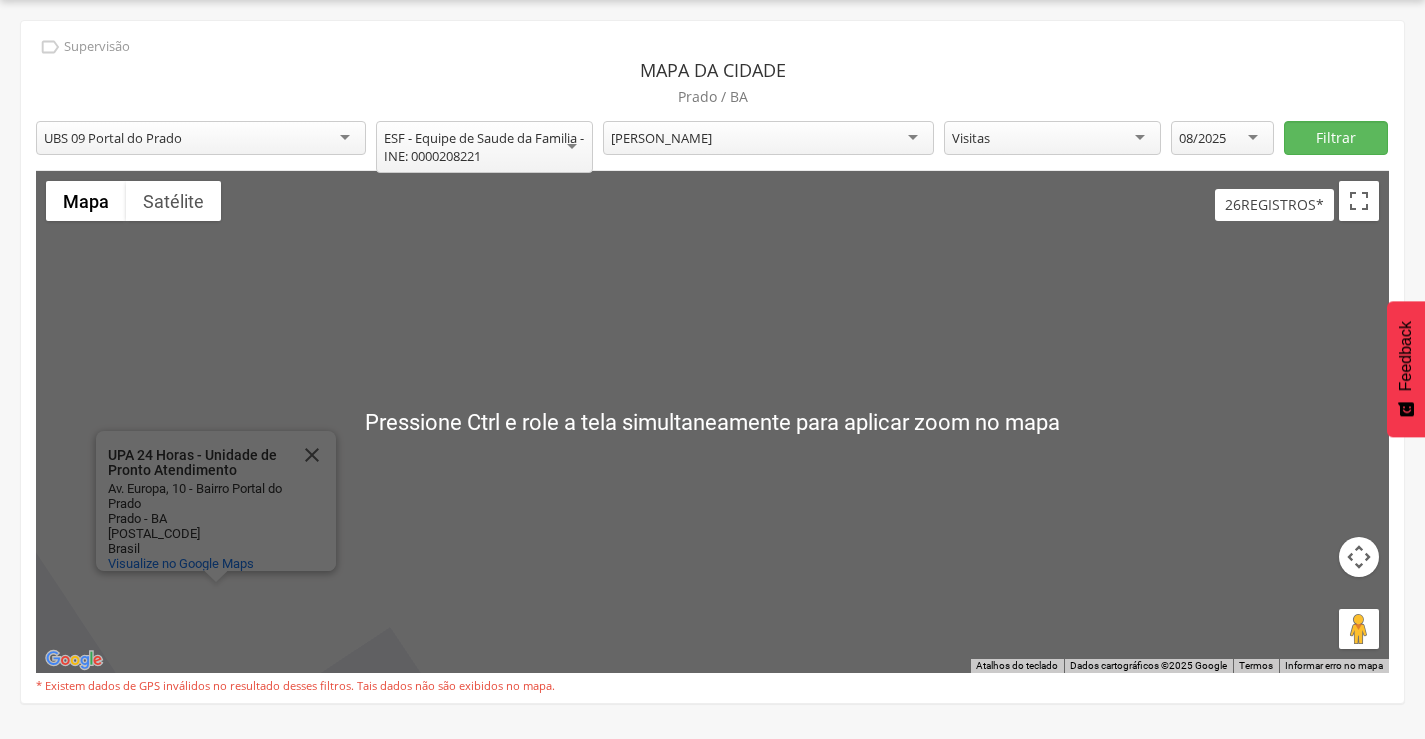 click on "UPA 24 Horas - Unidade de Pronto Atendimento UPA 24 Horas - Unidade de Pronto Atendimento Av. Europa, 10 - Bairro Portal do Prado [CITY] - BA [POSTAL_CODE] Brasil Visualize no Google Maps" at bounding box center (712, 422) 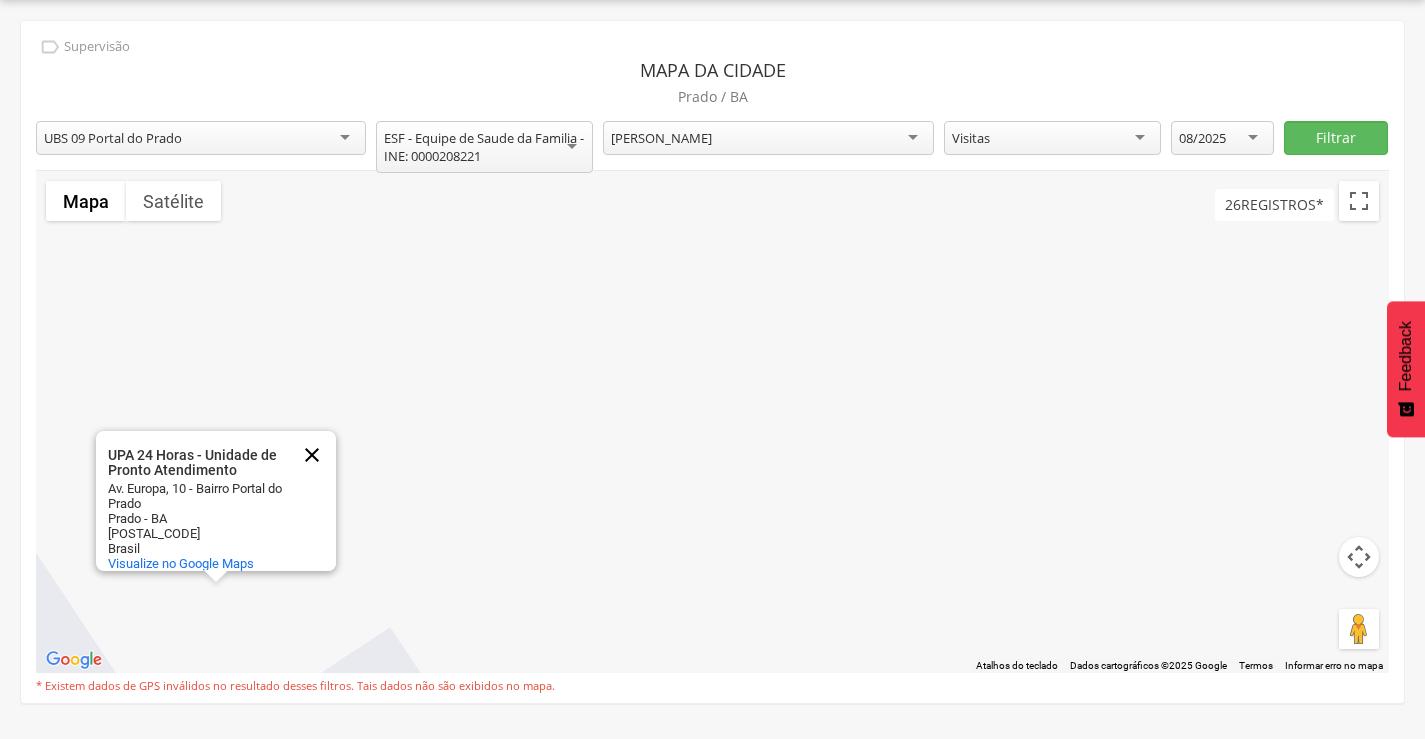 click at bounding box center (312, 455) 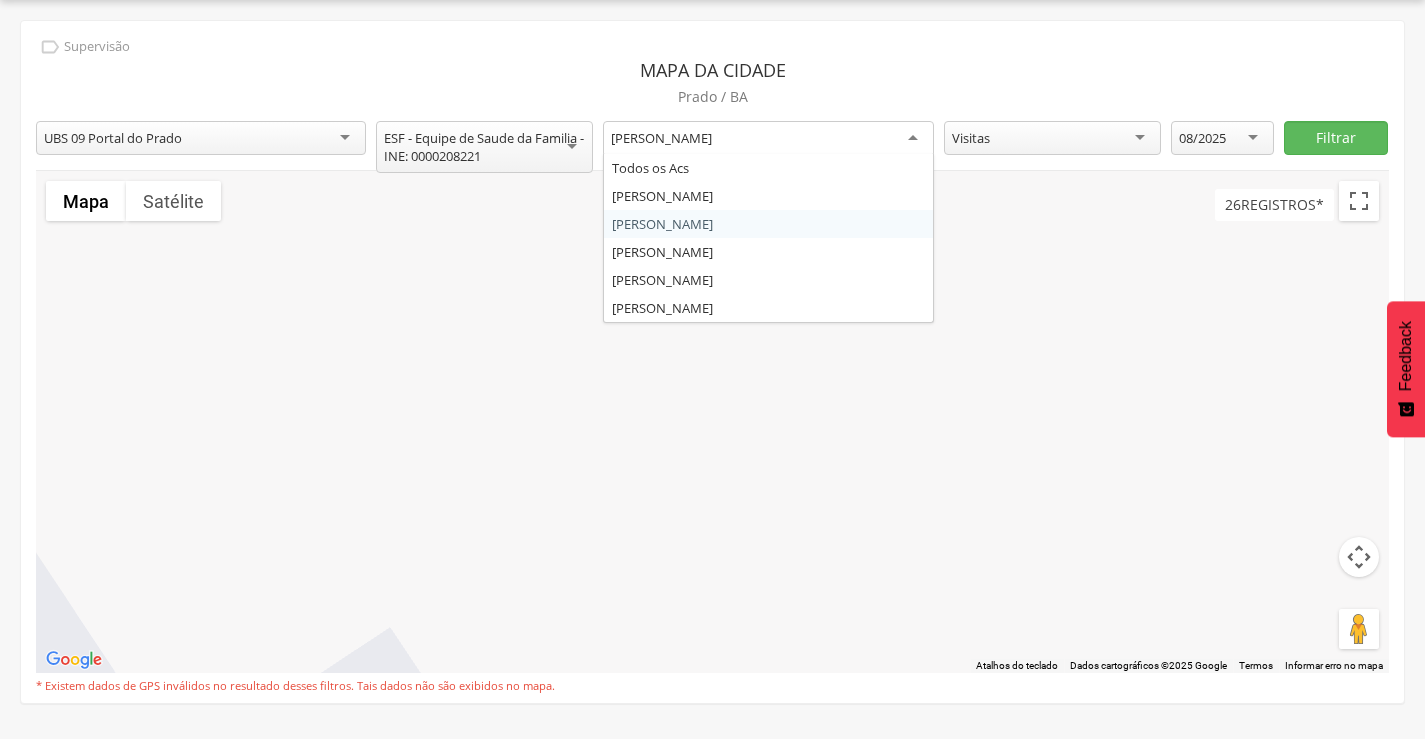 drag, startPoint x: 823, startPoint y: 139, endPoint x: 821, endPoint y: 164, distance: 25.079872 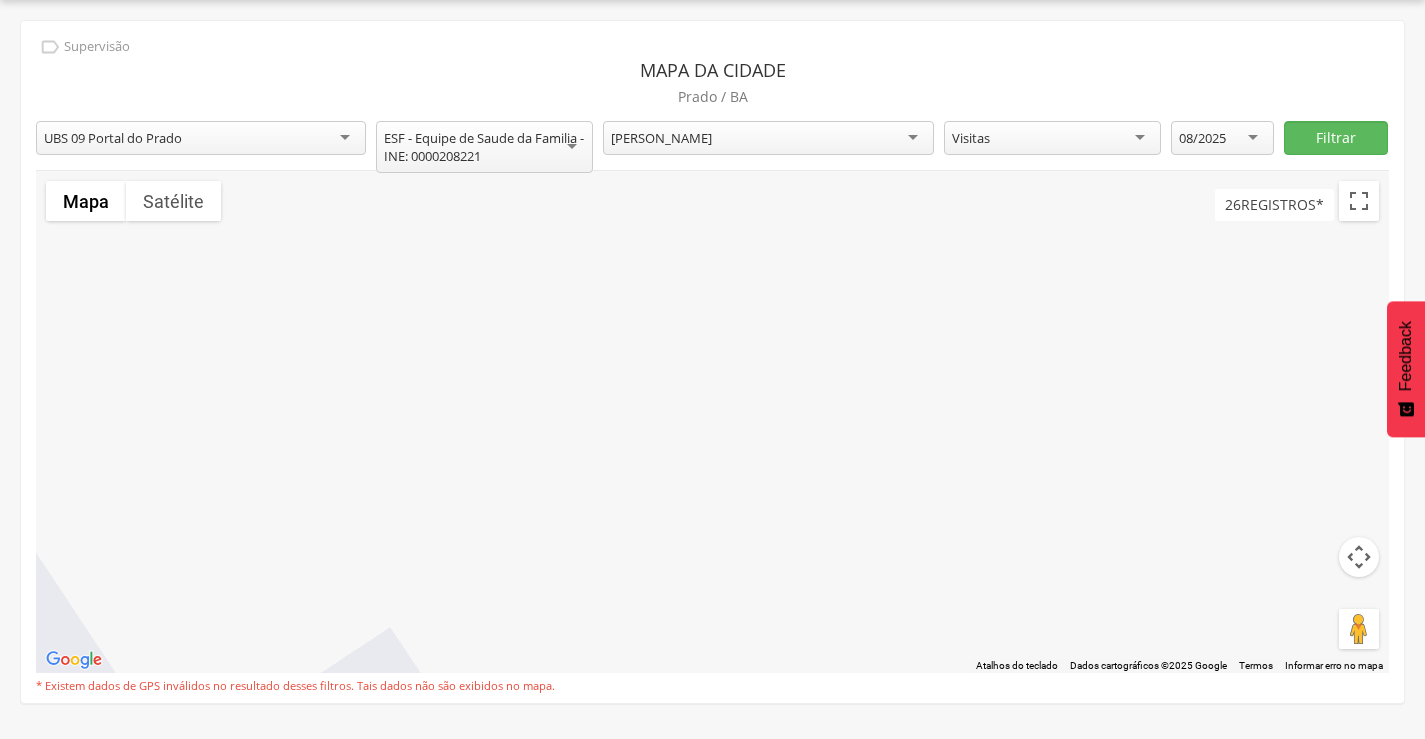 click on "[PERSON_NAME]" at bounding box center (661, 138) 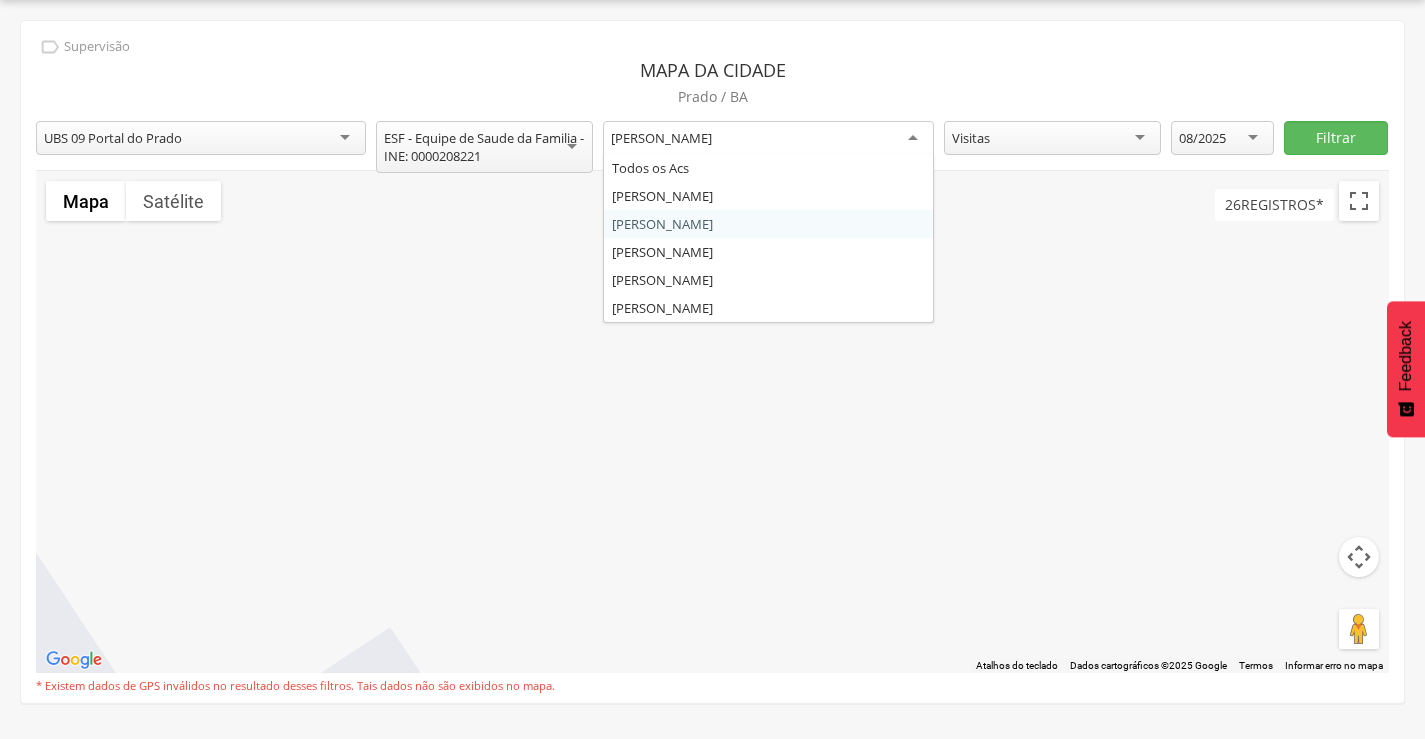 click on "**********" at bounding box center (712, 362) 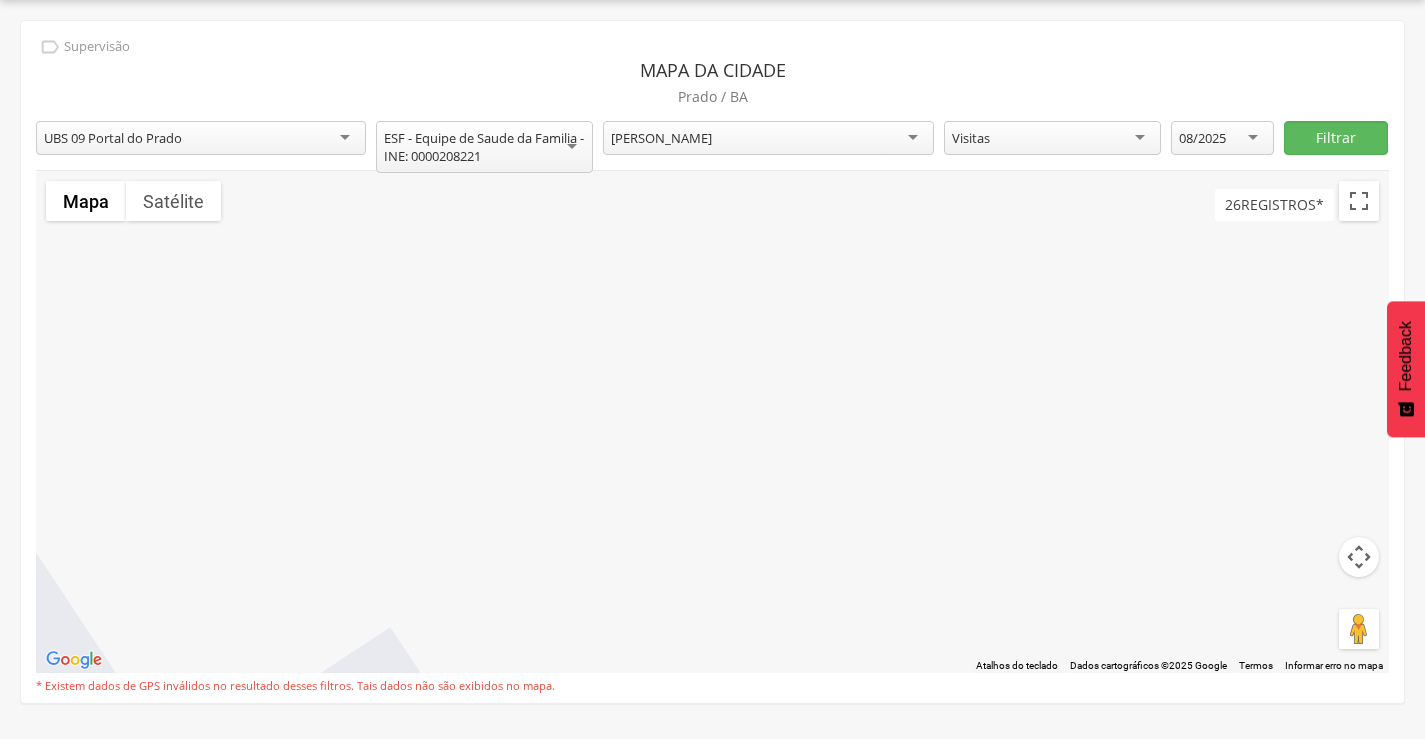 click at bounding box center (712, 422) 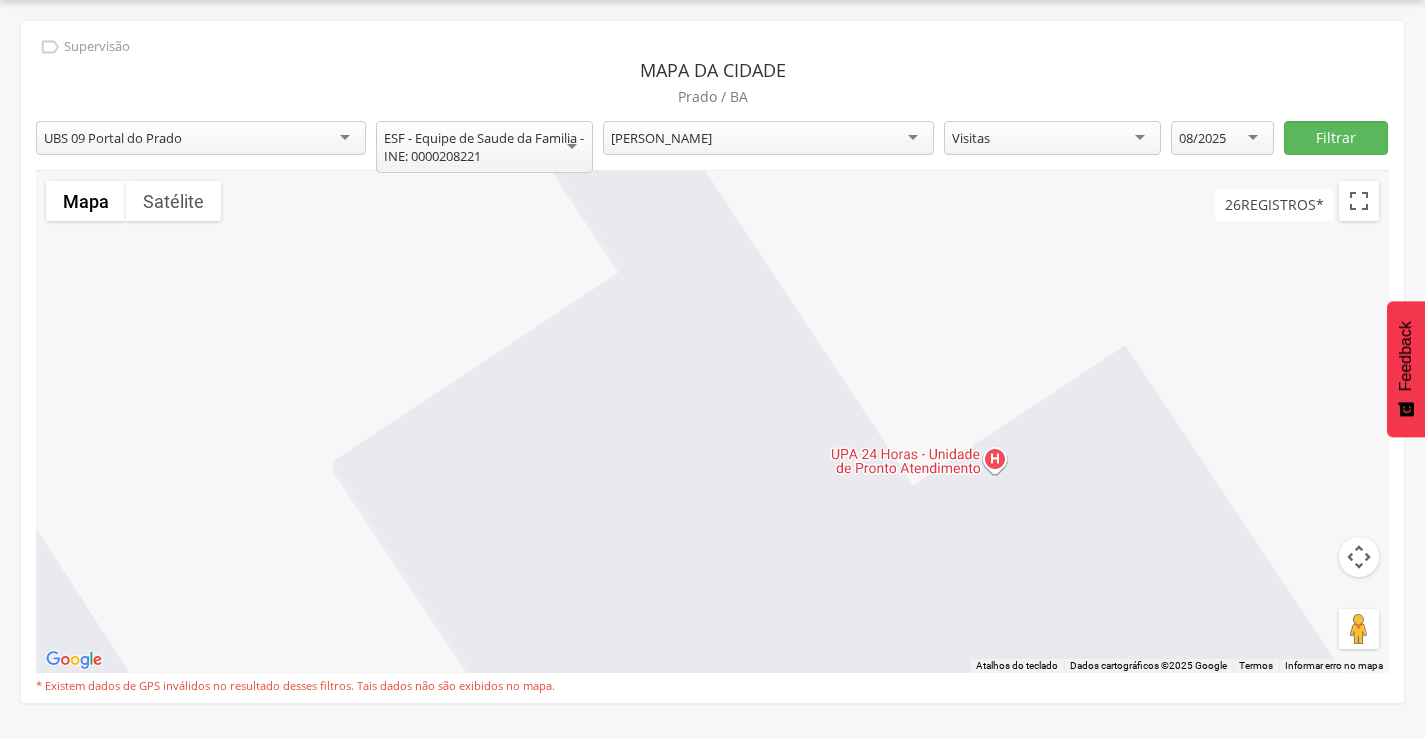 drag, startPoint x: 377, startPoint y: 437, endPoint x: 1101, endPoint y: 138, distance: 783.3116 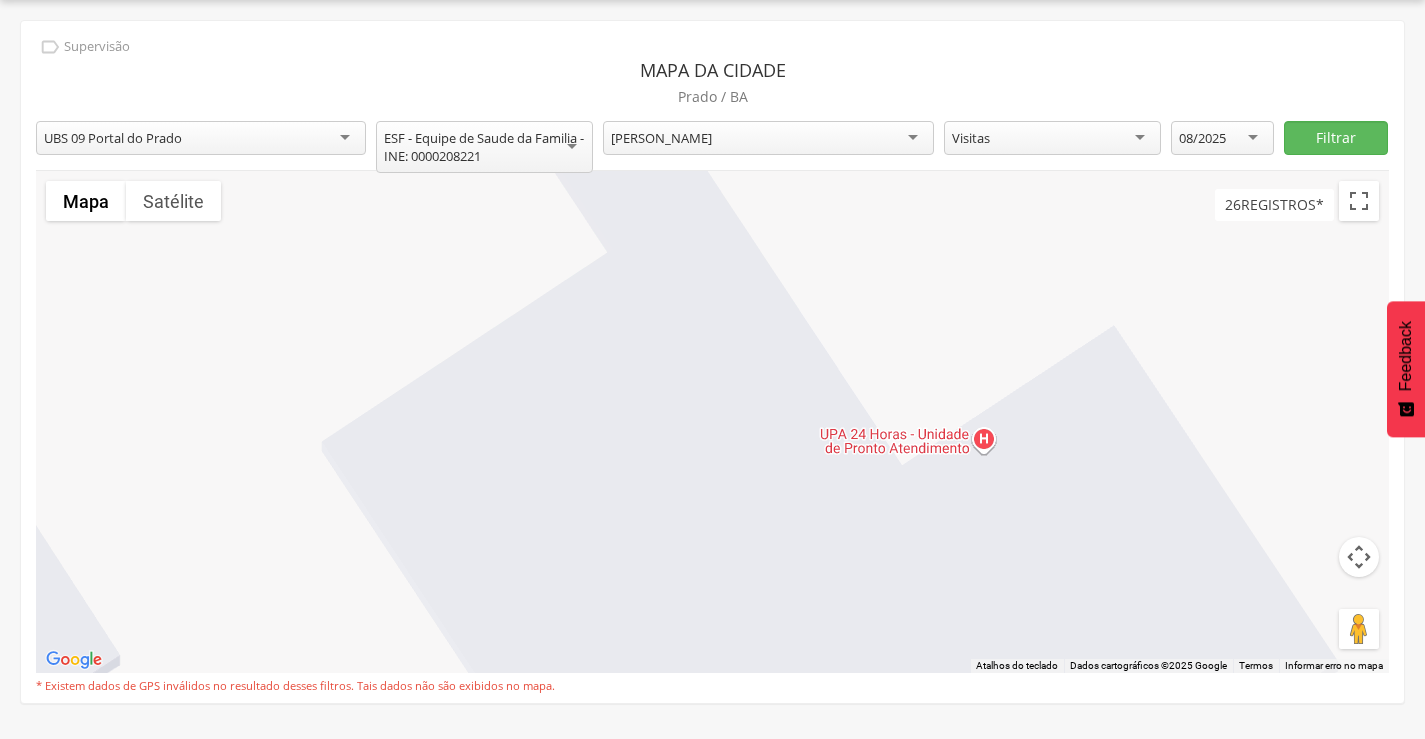 click at bounding box center (1359, 557) 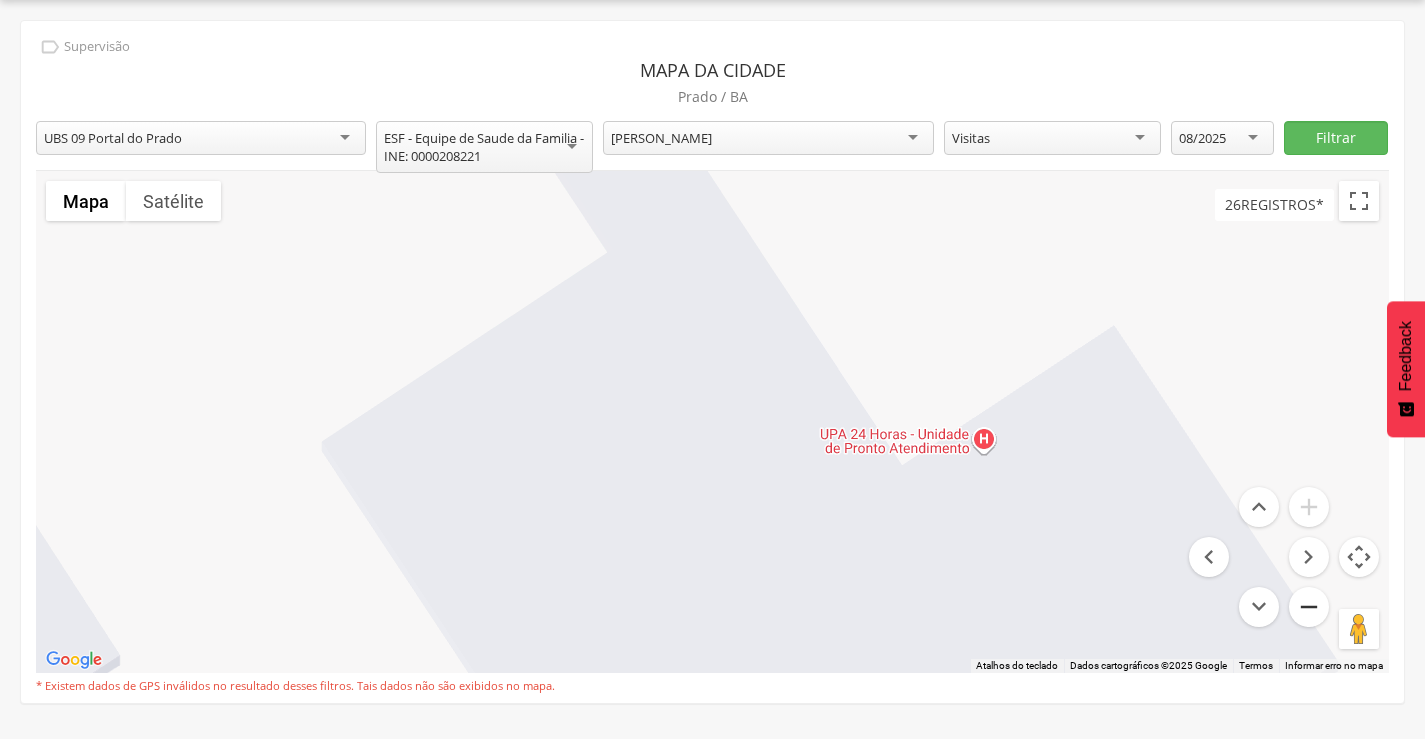 click at bounding box center (1309, 607) 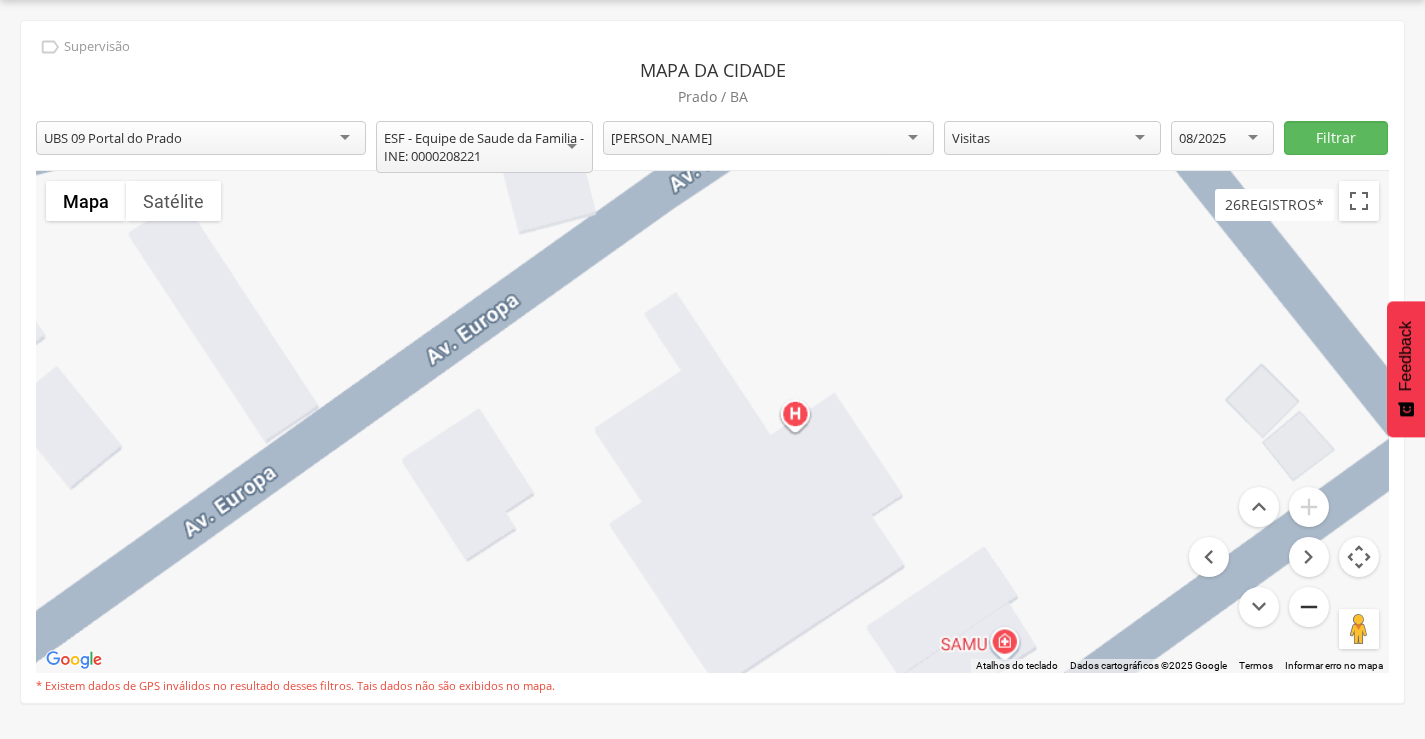 click at bounding box center (1309, 607) 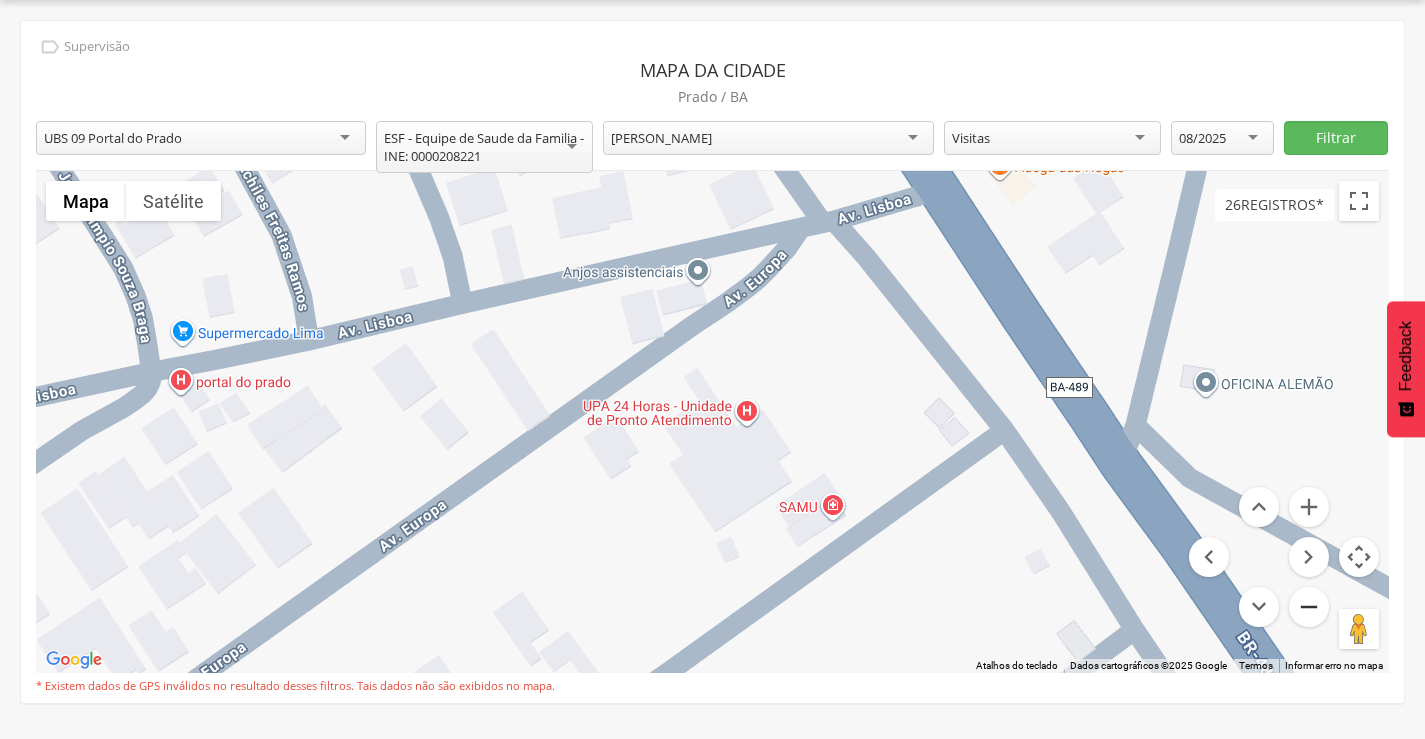 click at bounding box center [1309, 607] 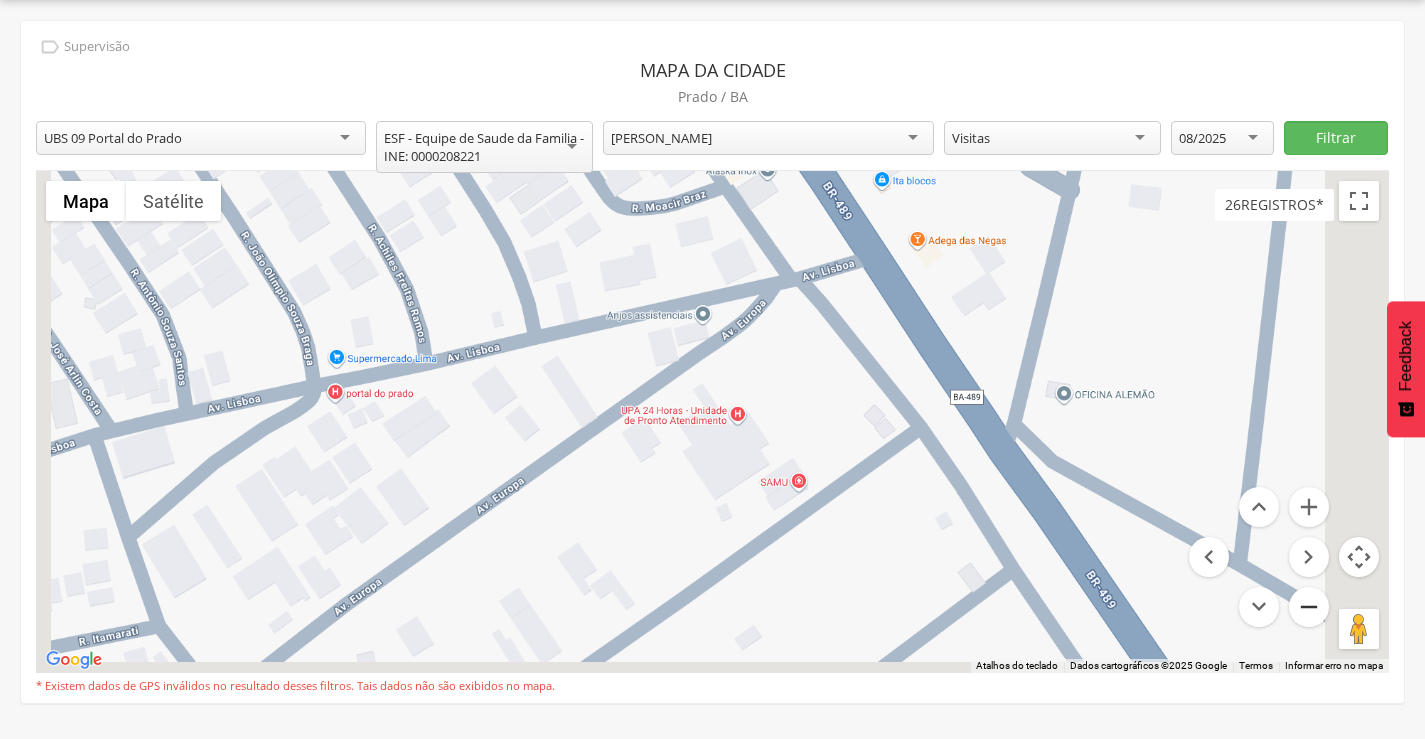 click at bounding box center (1309, 607) 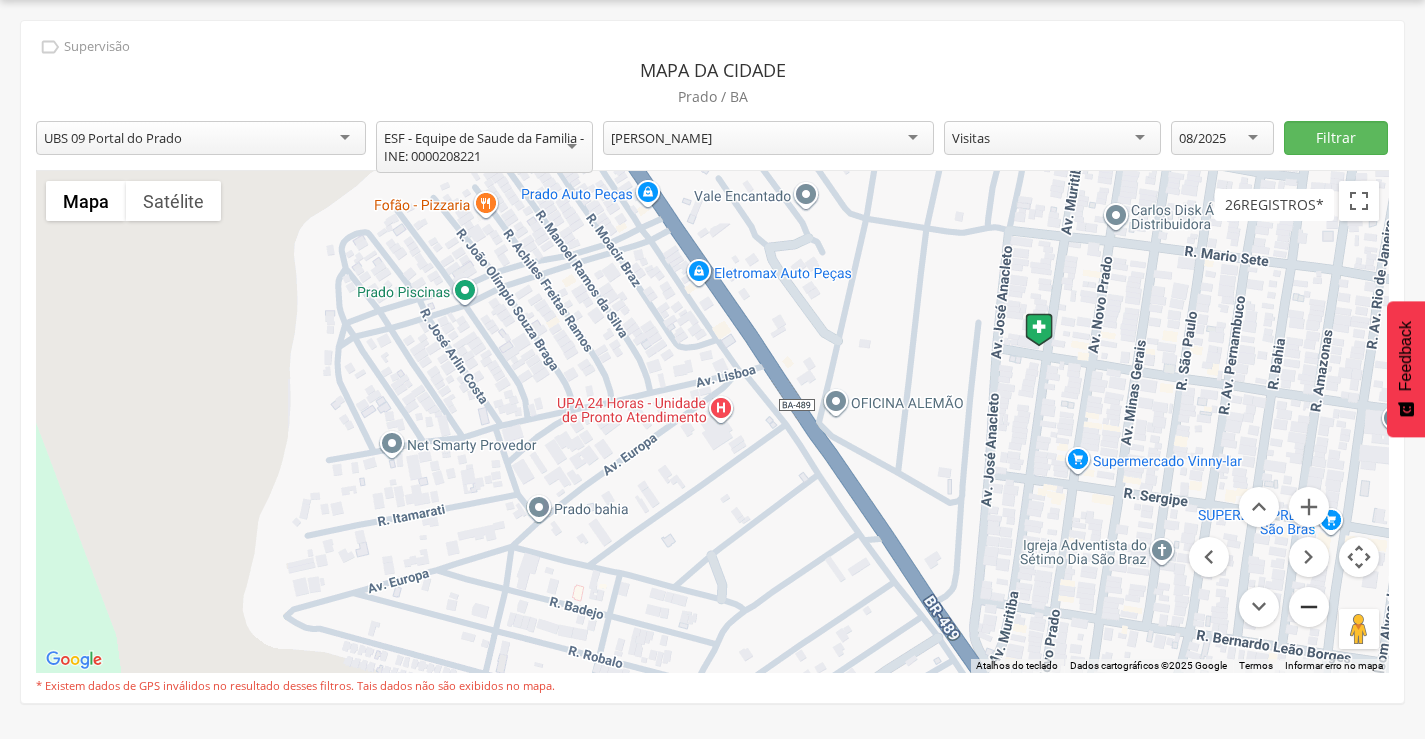 click at bounding box center (1309, 607) 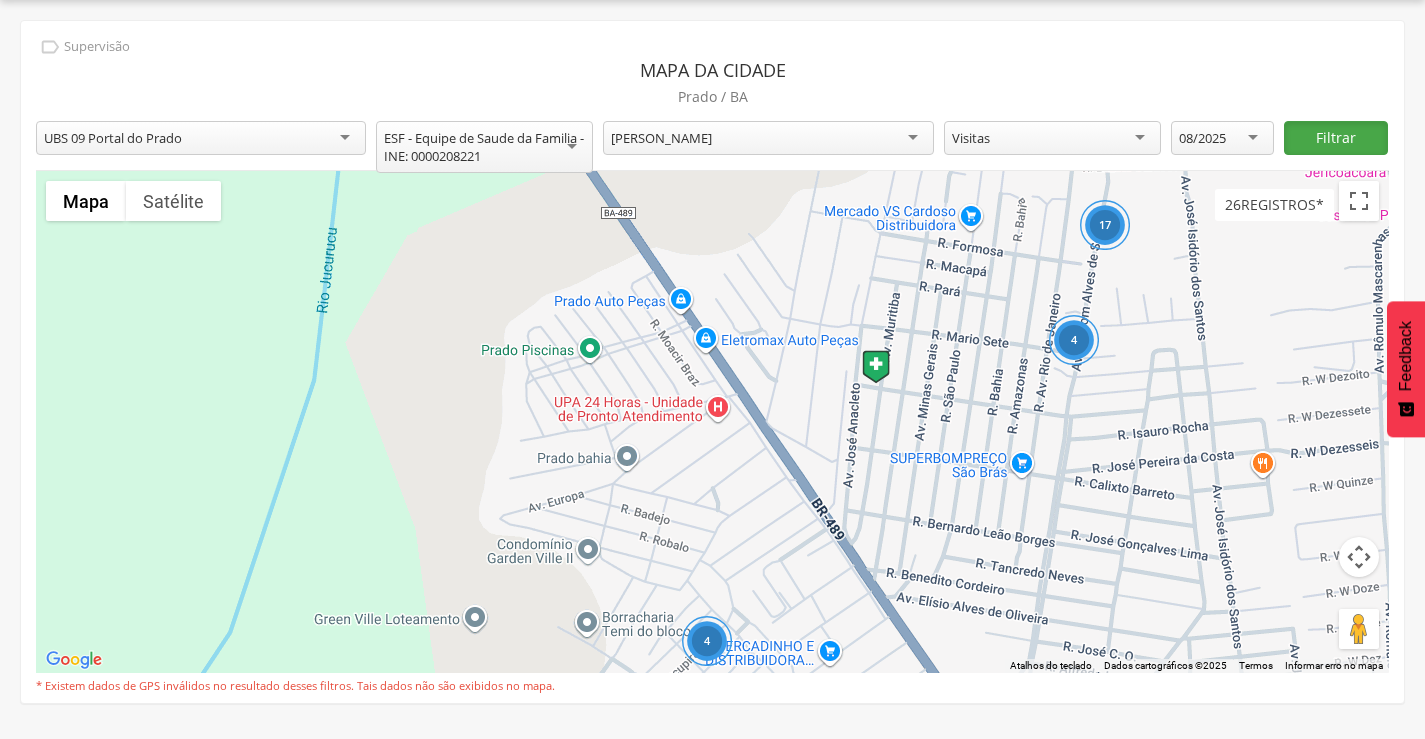 click on "Filtrar" at bounding box center (1335, 138) 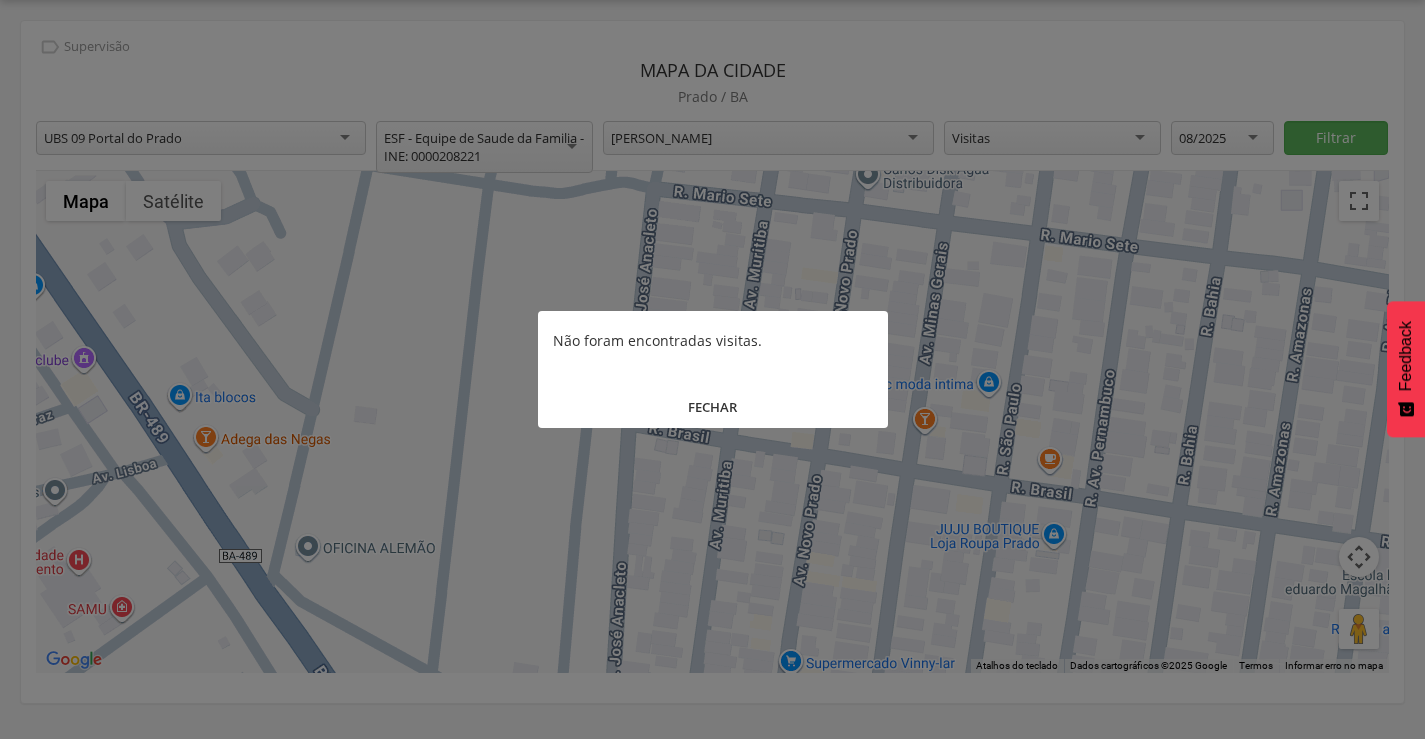 click on "FECHAR" at bounding box center (713, 407) 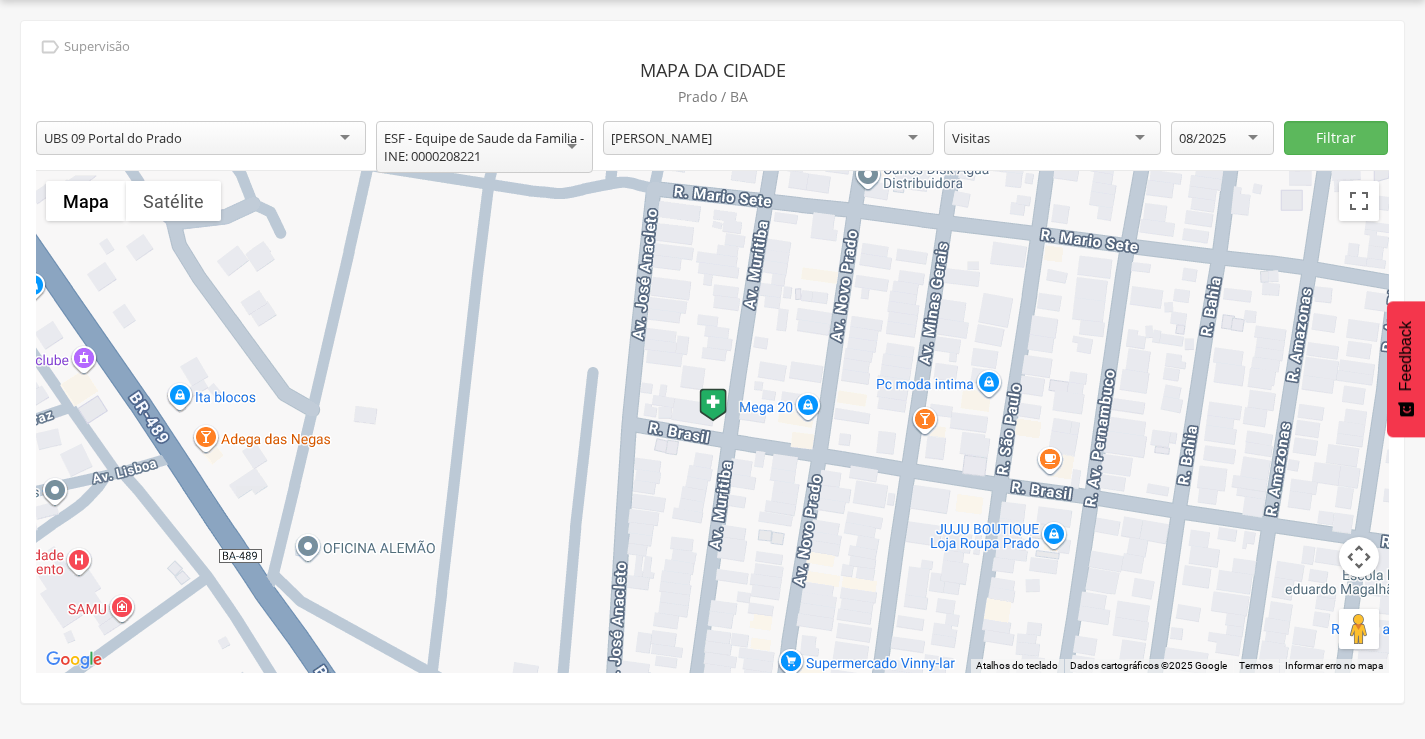 click on "08/2025" at bounding box center [1222, 138] 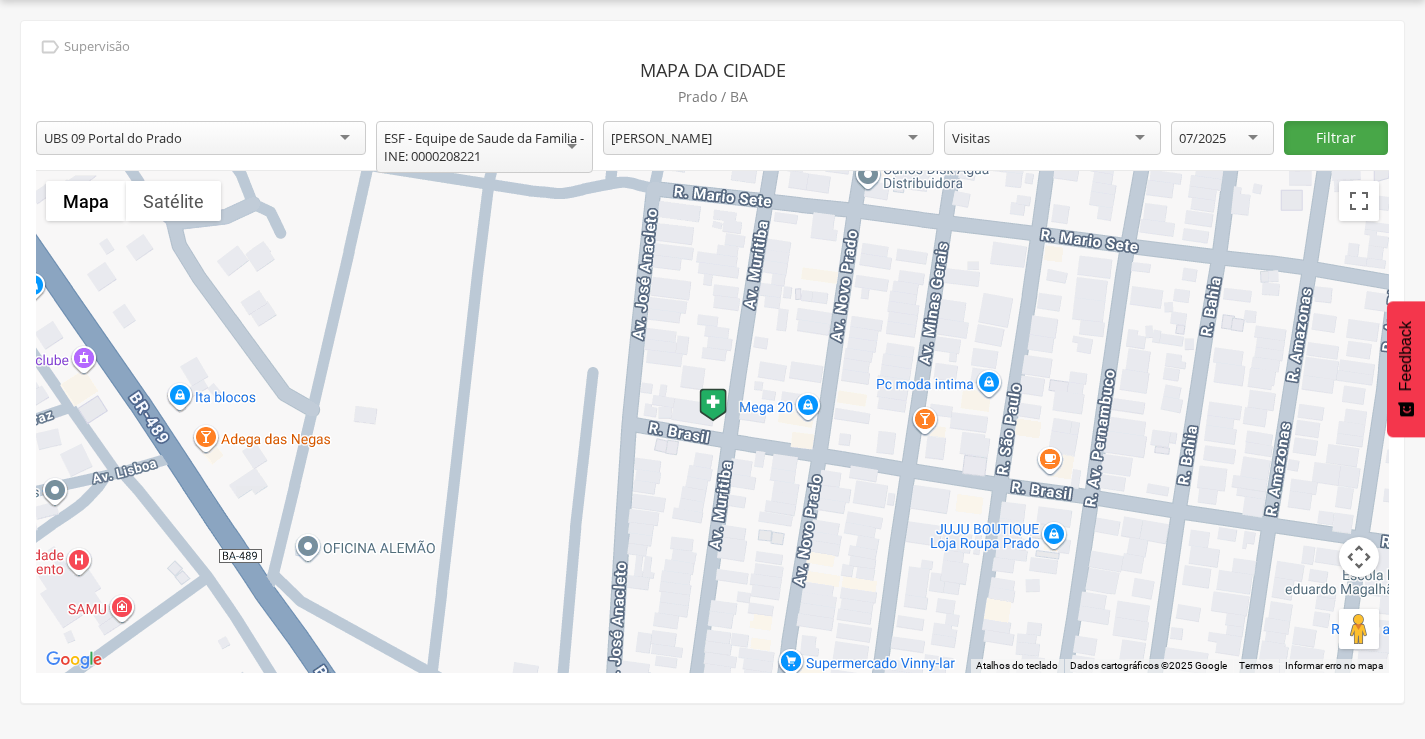 click on "Filtrar" at bounding box center [1335, 138] 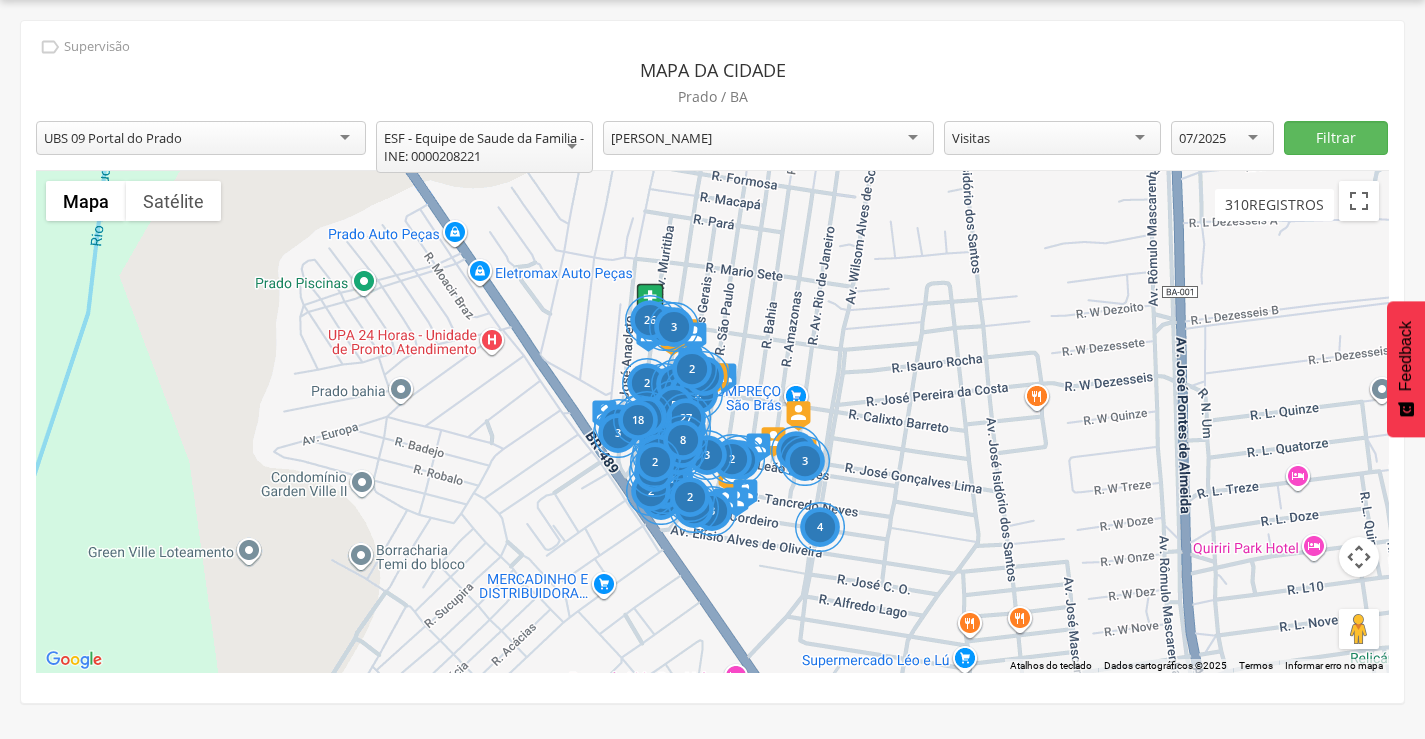 click at bounding box center [1359, 557] 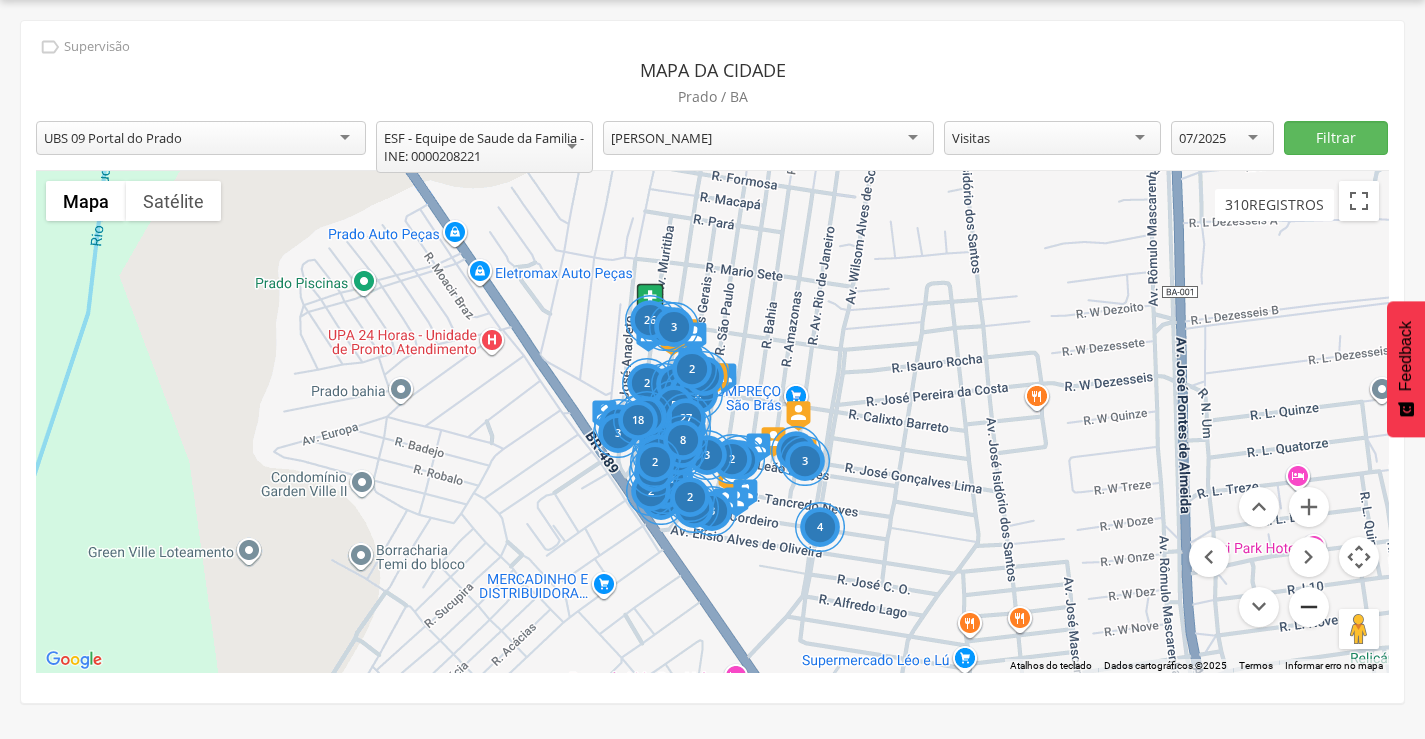click at bounding box center [1309, 607] 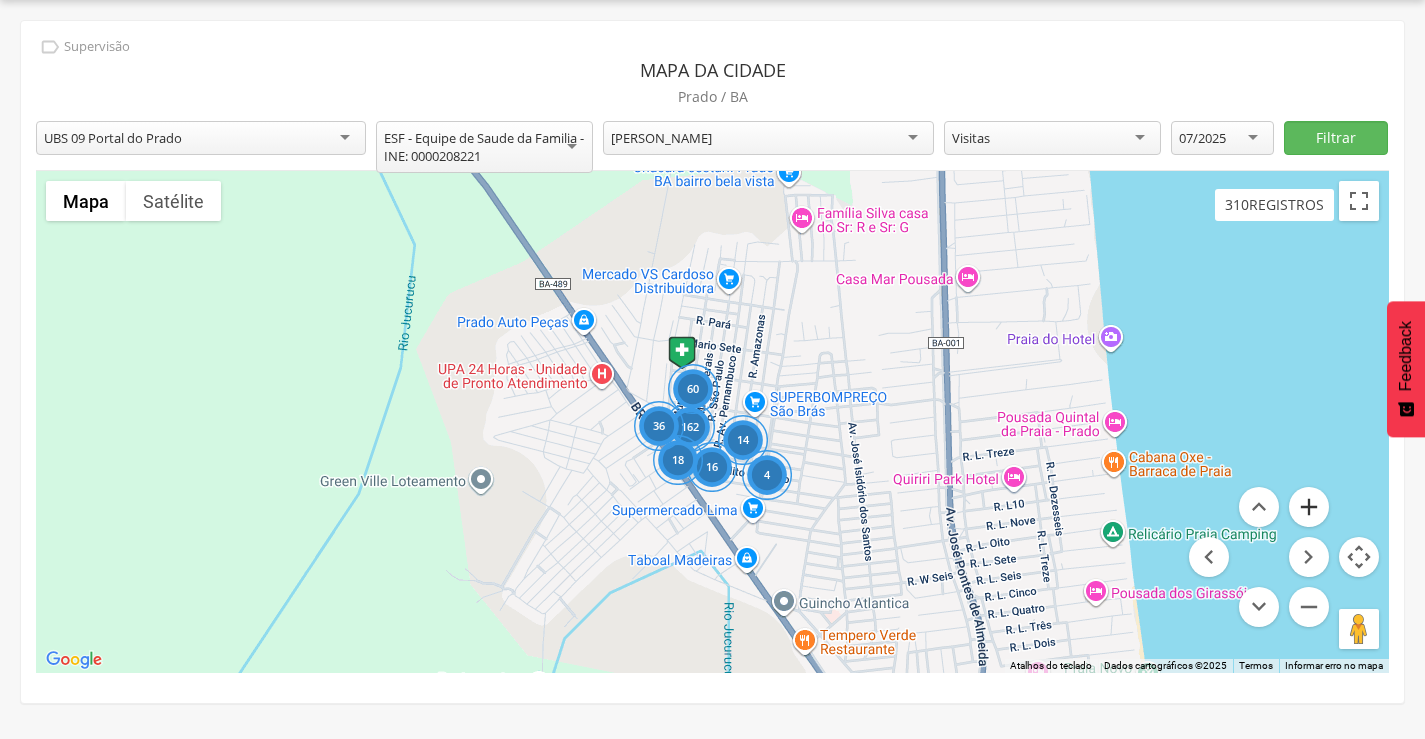 click at bounding box center [1309, 507] 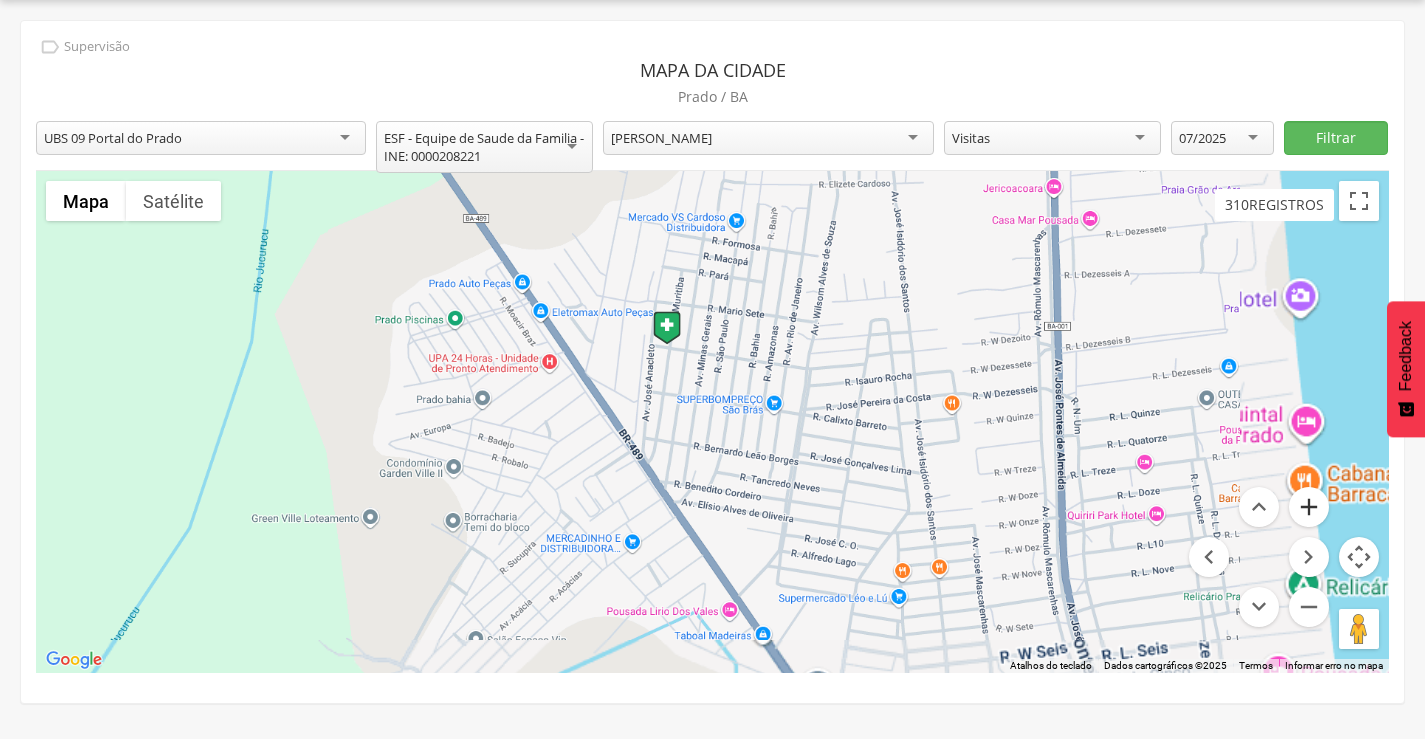 click at bounding box center (1309, 507) 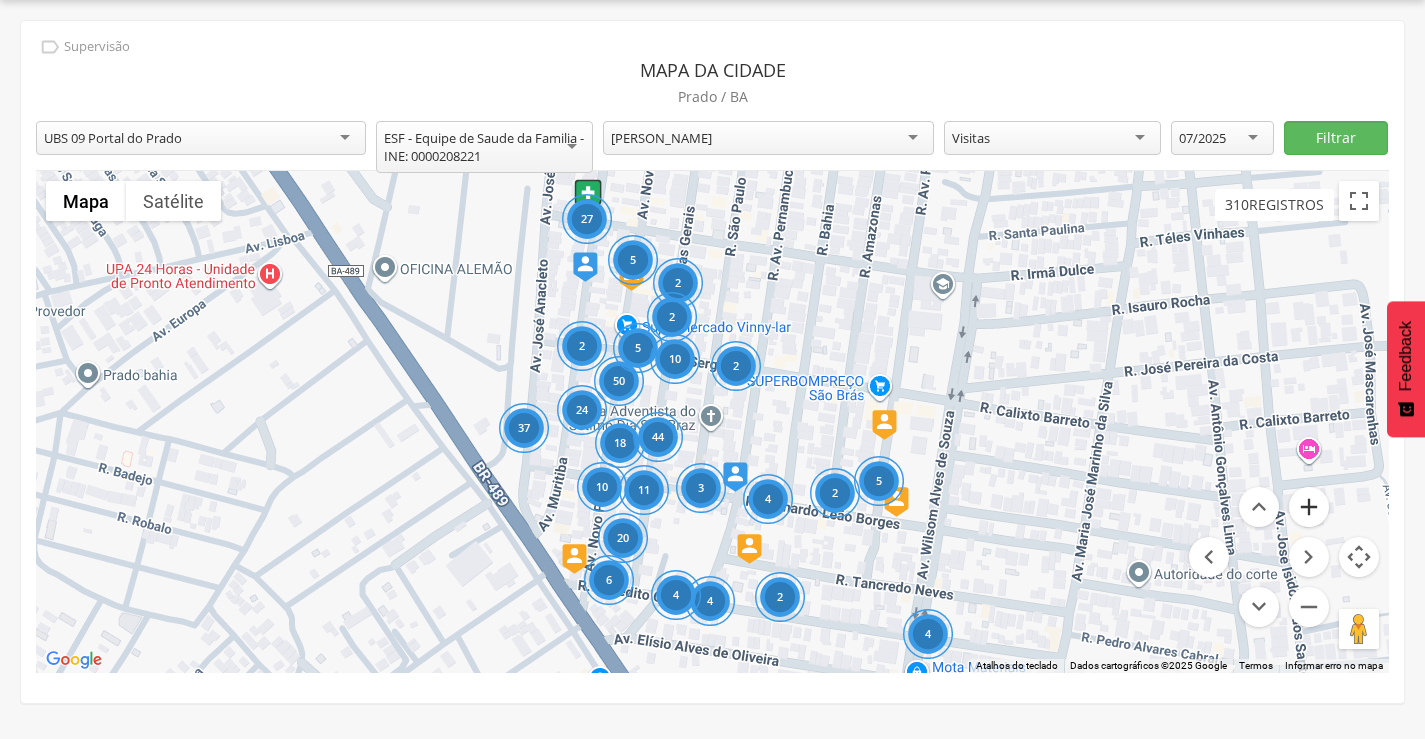 click at bounding box center (1309, 507) 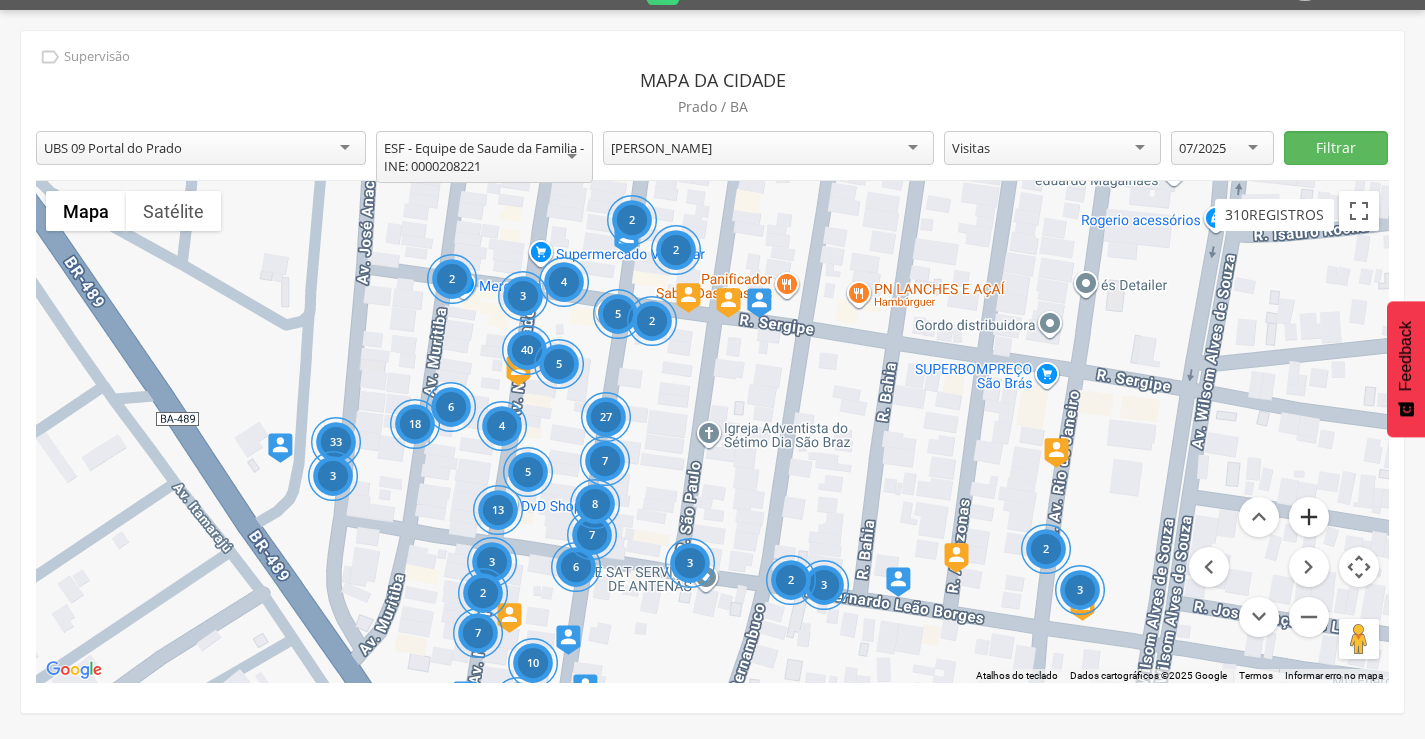 scroll, scrollTop: 60, scrollLeft: 0, axis: vertical 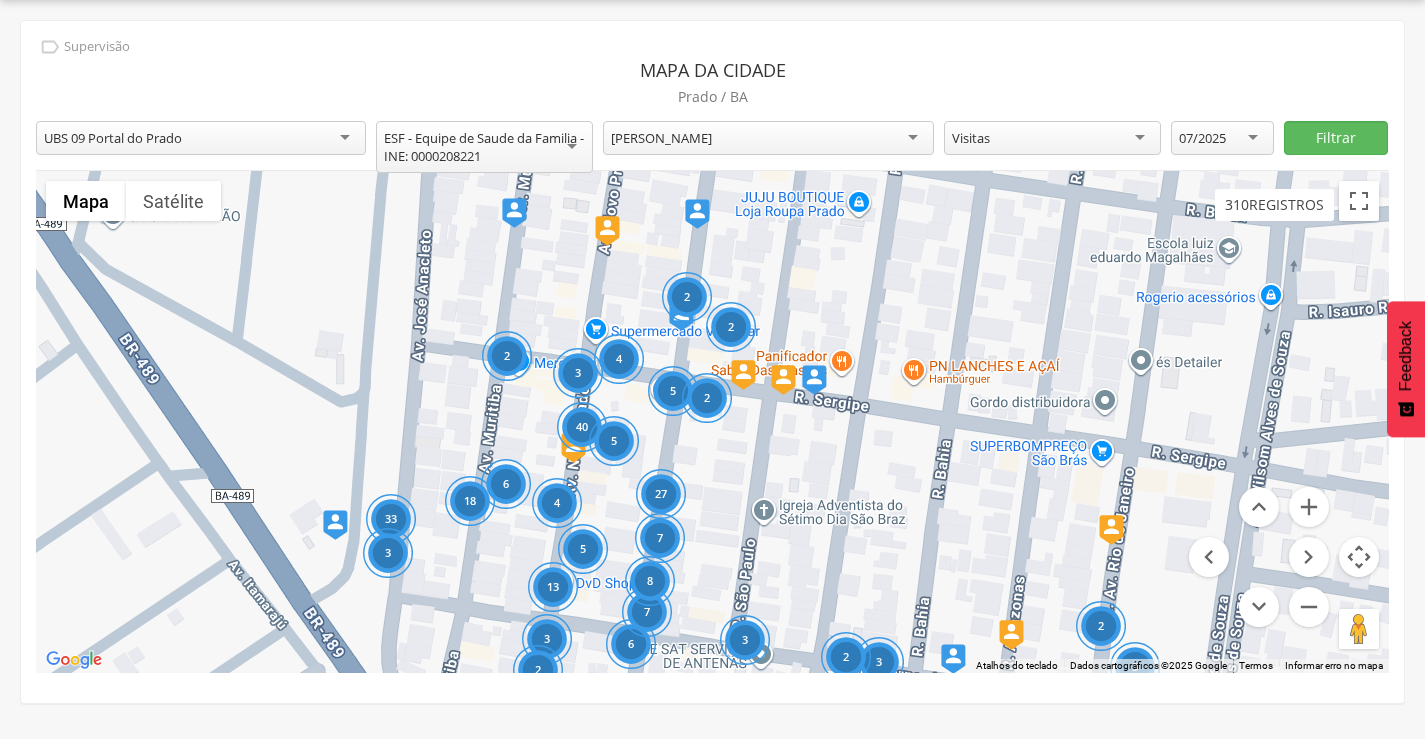 drag, startPoint x: 649, startPoint y: 615, endPoint x: 685, endPoint y: 684, distance: 77.82673 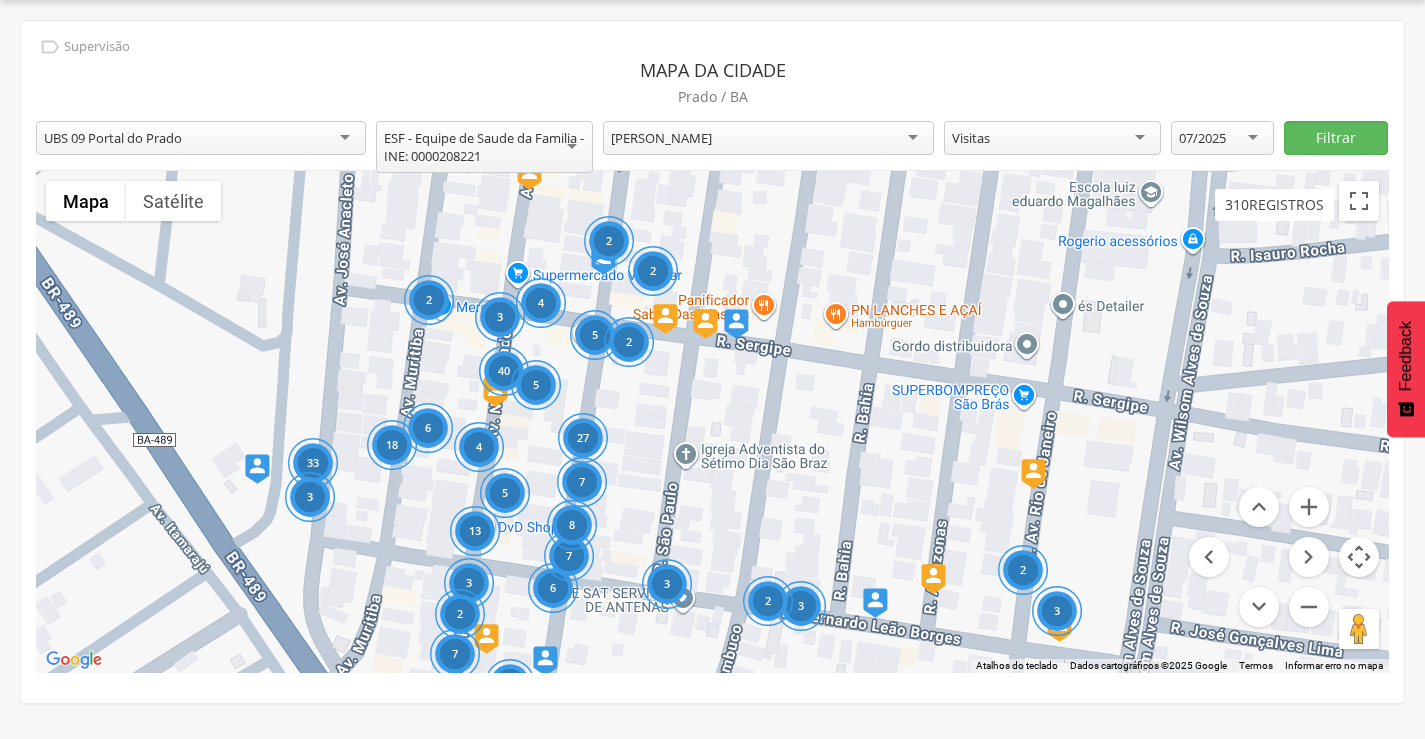click on "5 4 3 10 7 13 40 3 2 4 5 2 5 3 2 3 6 7 7 27 3 33 3 6 18 8 2 2 2 2 3" at bounding box center [712, 422] 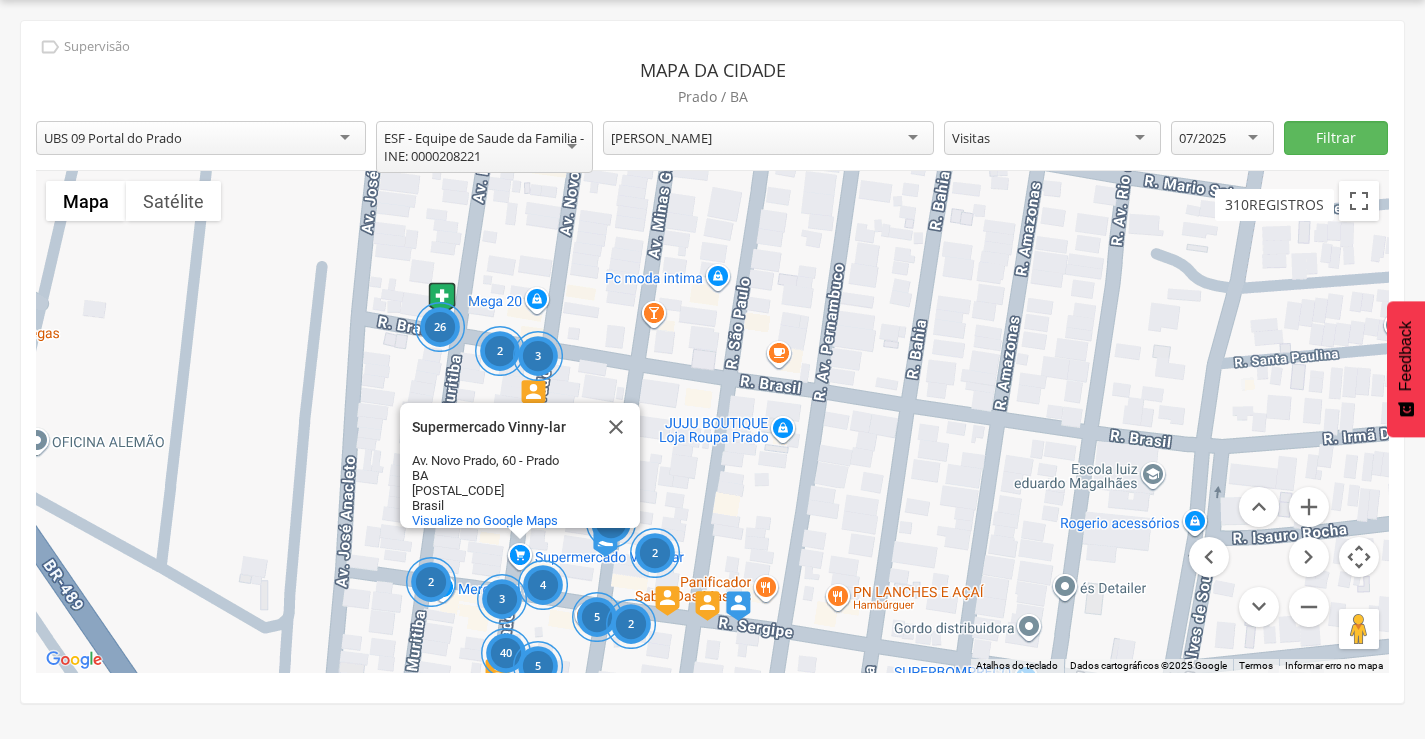 drag, startPoint x: 1050, startPoint y: 443, endPoint x: 1004, endPoint y: 534, distance: 101.96568 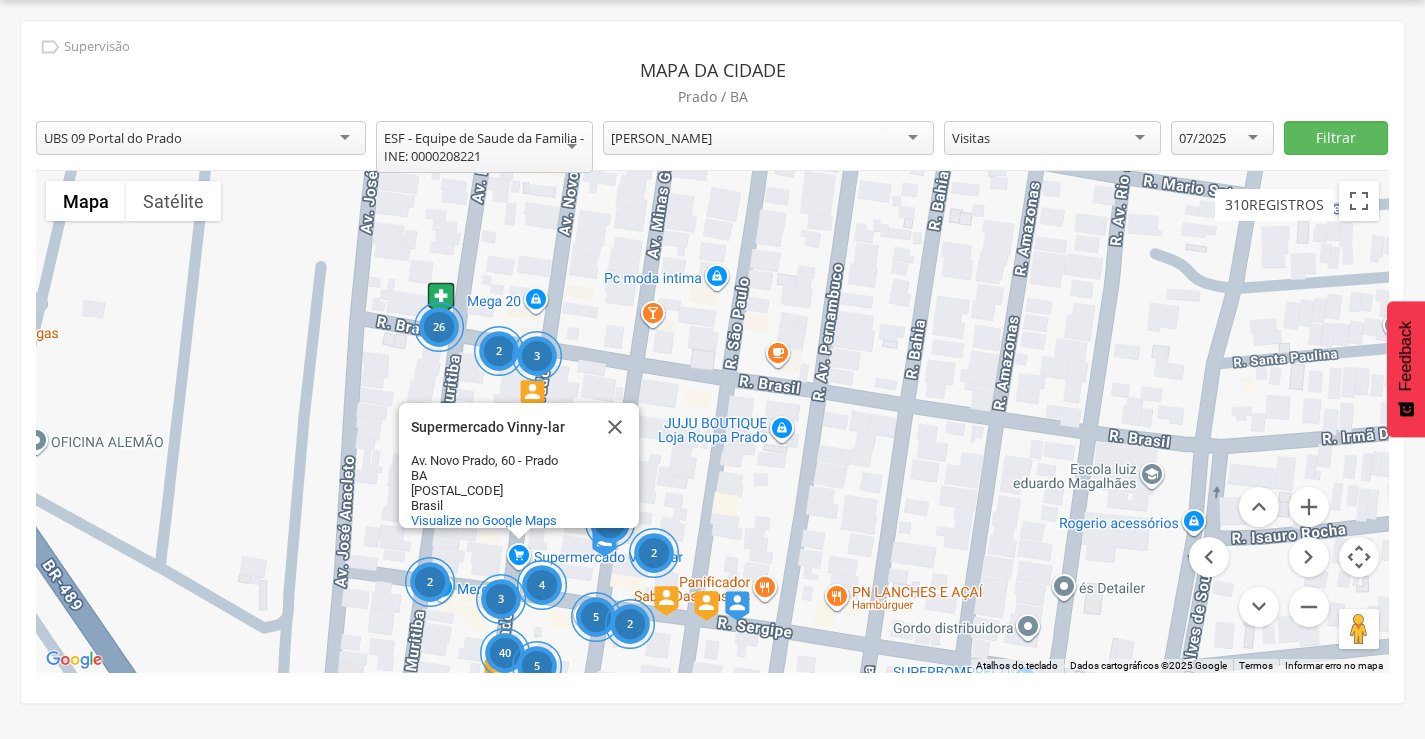 drag, startPoint x: 611, startPoint y: 421, endPoint x: 637, endPoint y: 421, distance: 26 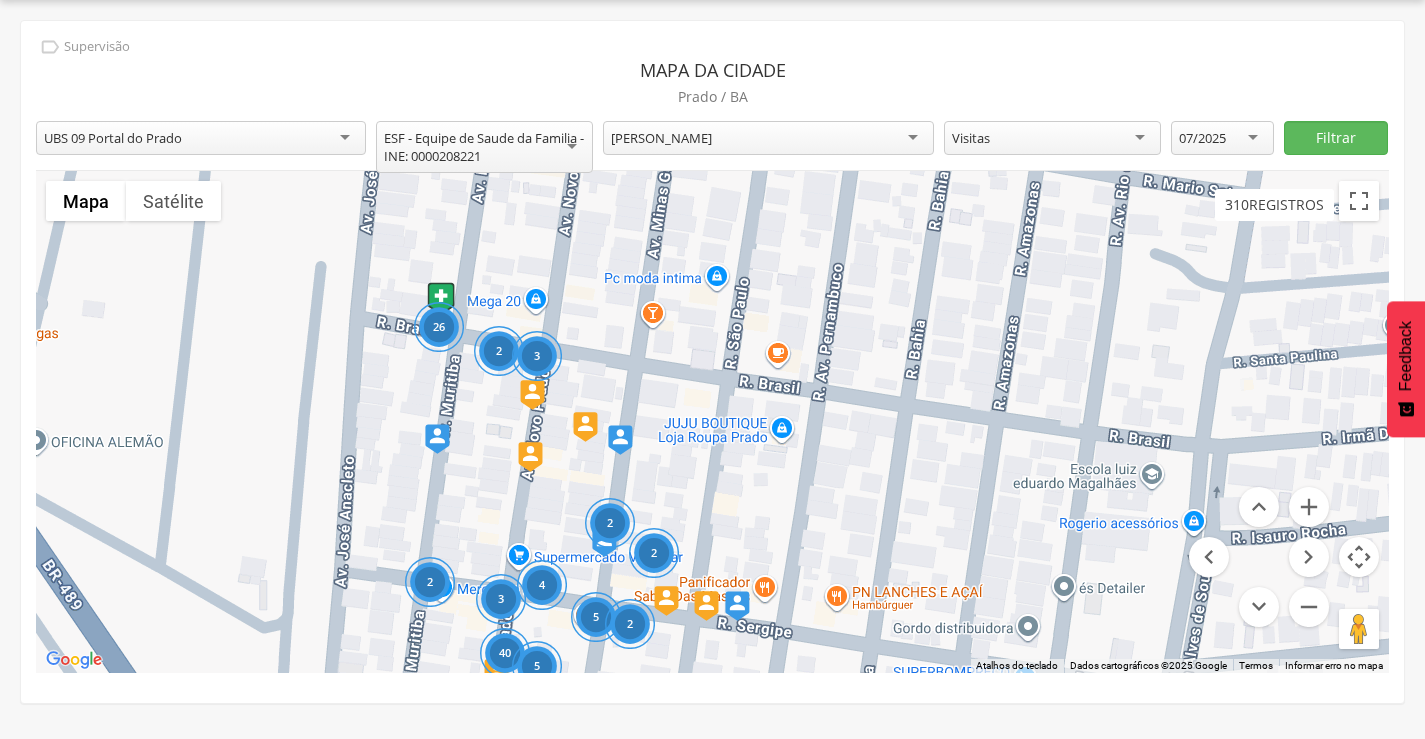 click at bounding box center [441, 299] 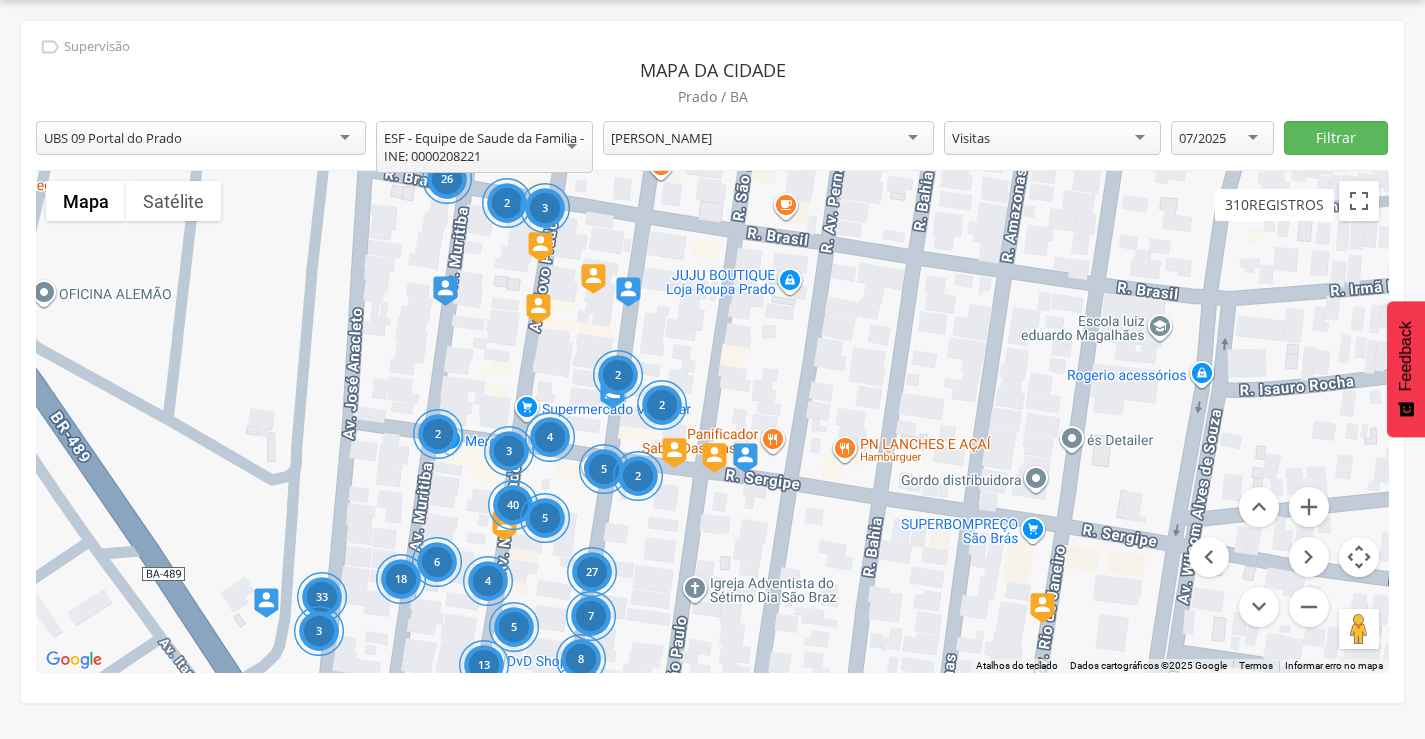 drag, startPoint x: 887, startPoint y: 541, endPoint x: 895, endPoint y: 328, distance: 213.15018 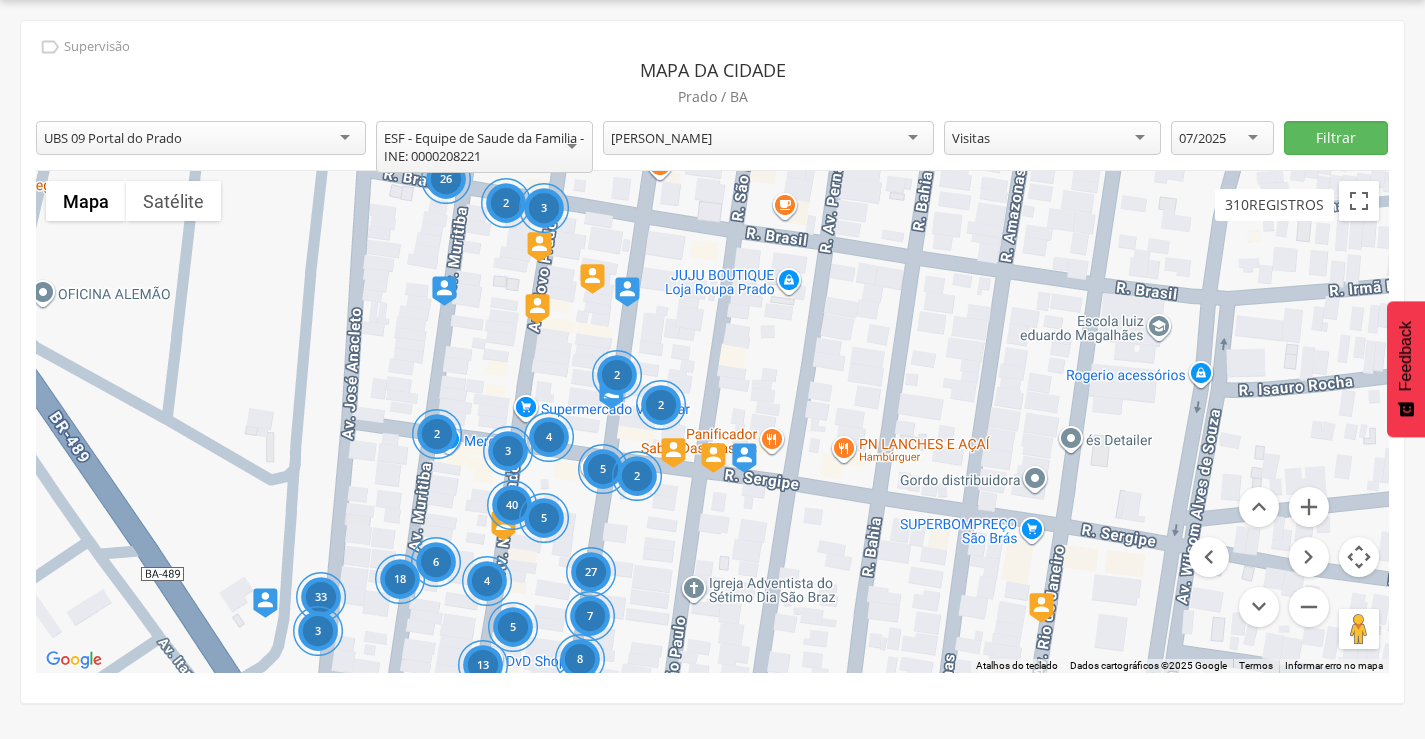 click on "26" at bounding box center (446, 180) 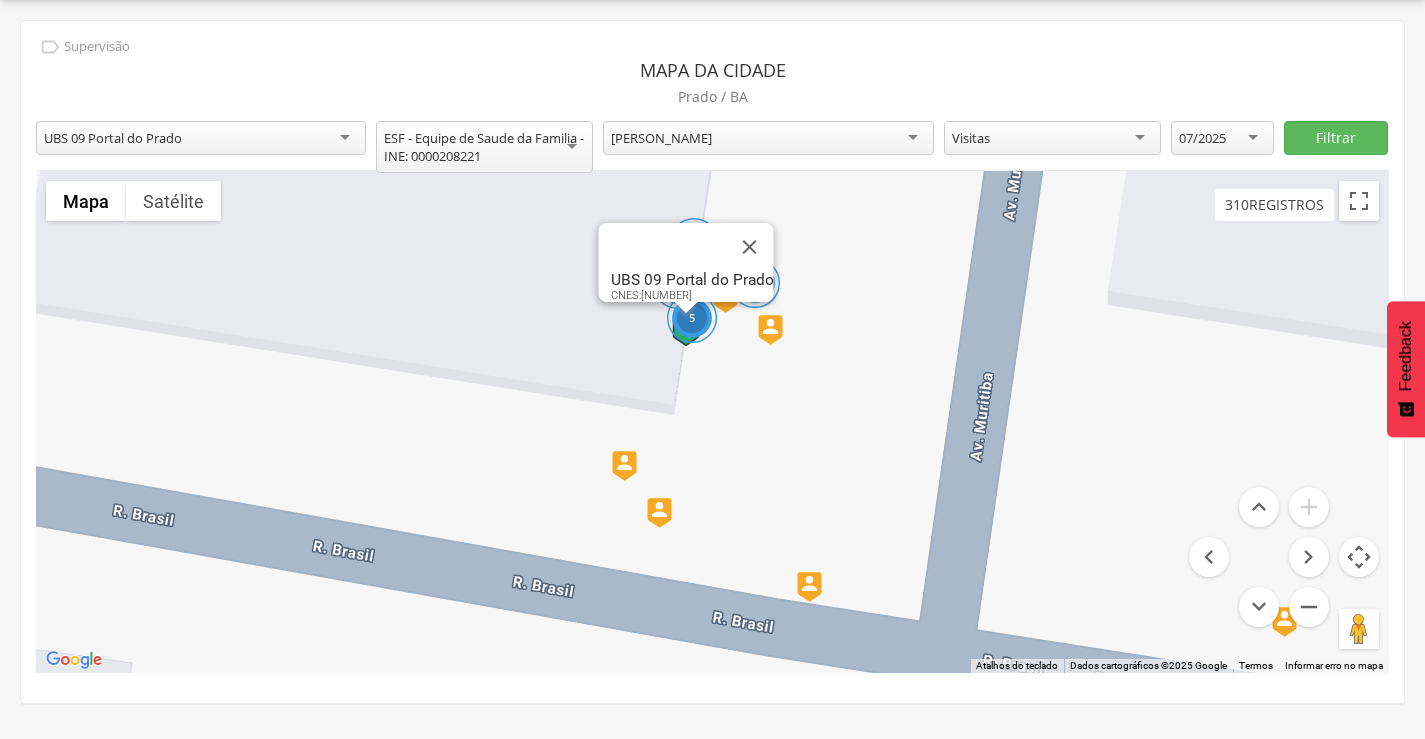 click on "5" at bounding box center [692, 318] 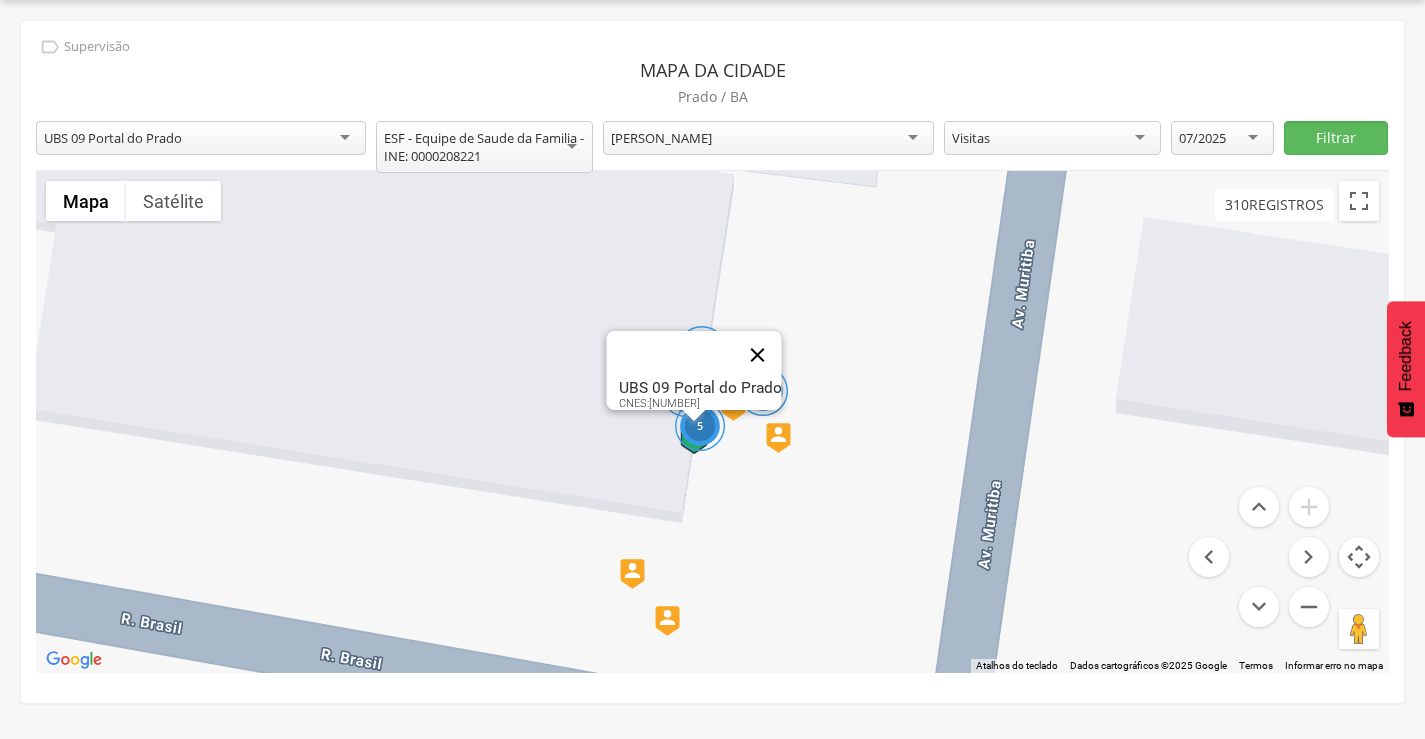 click at bounding box center (757, 355) 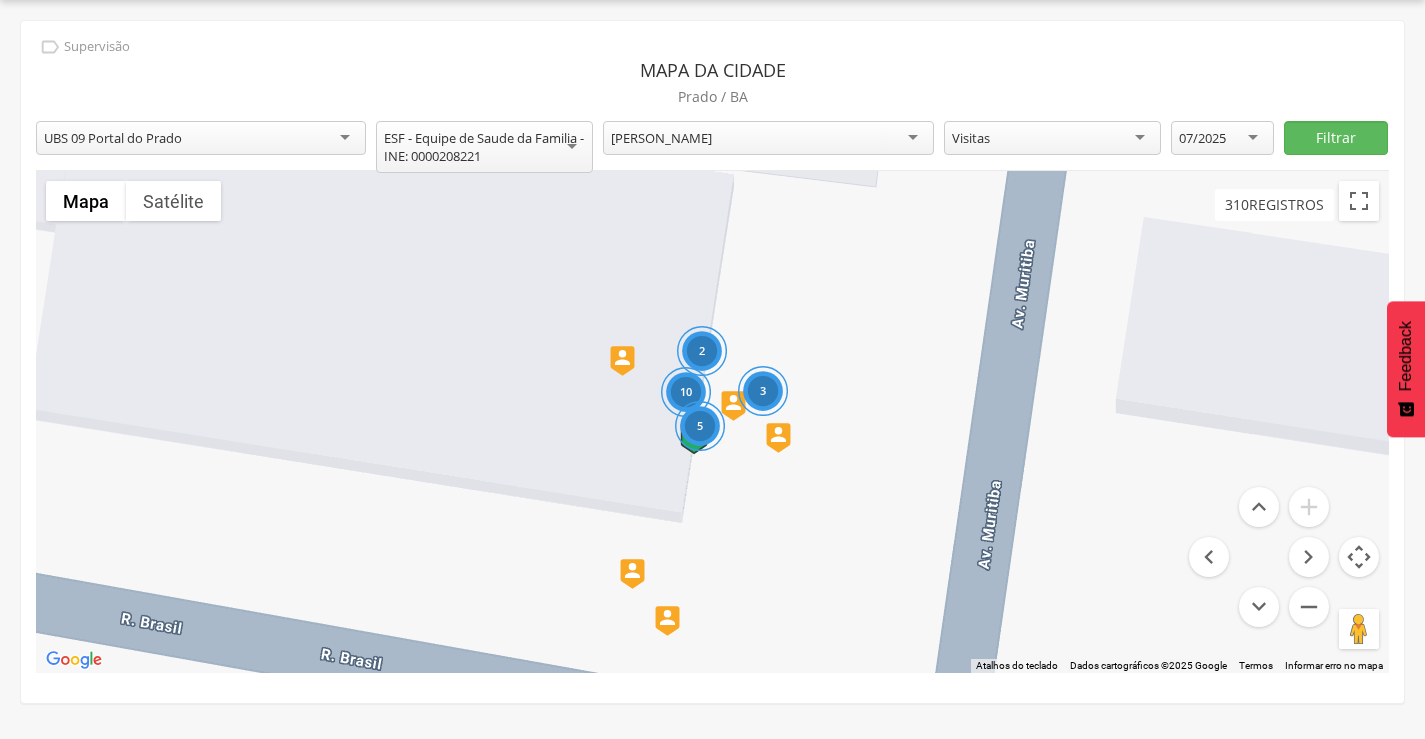 click on "10" at bounding box center (686, 393) 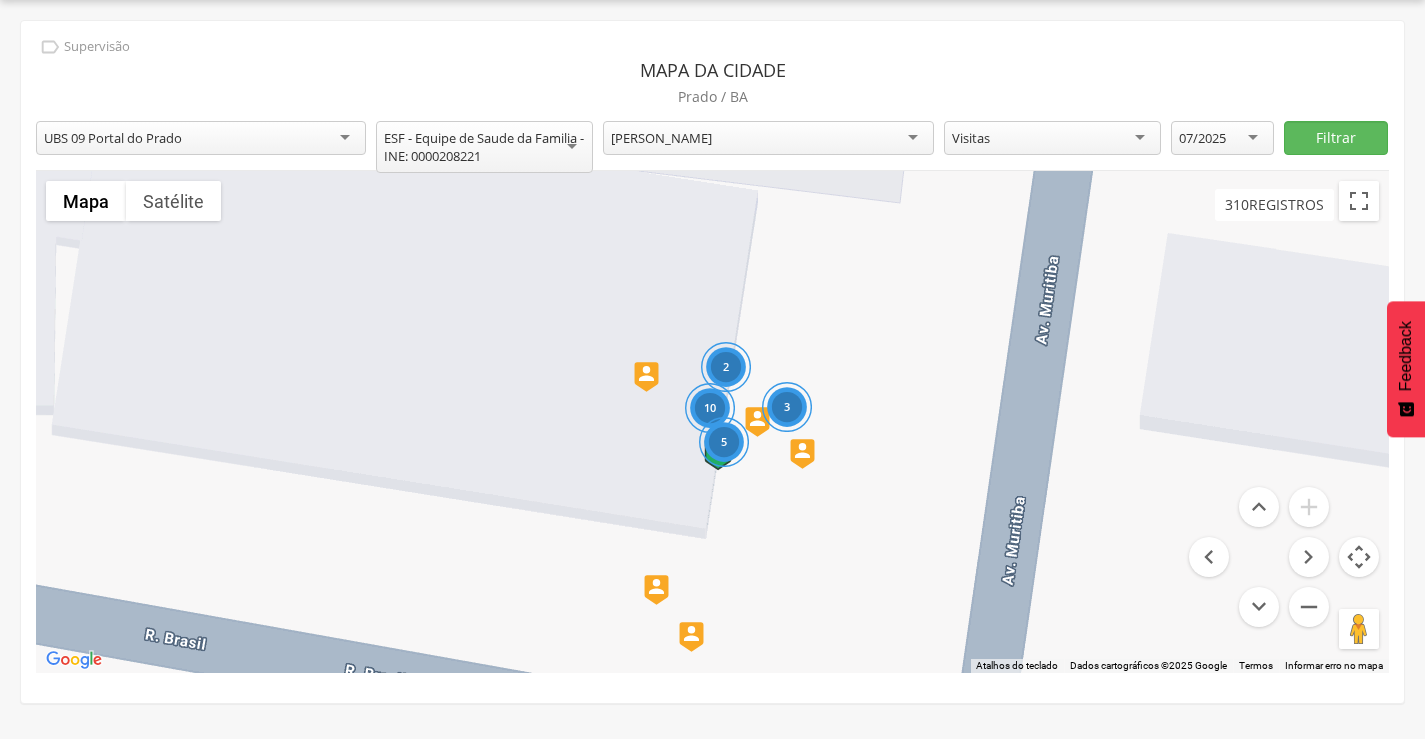 click at bounding box center (718, 454) 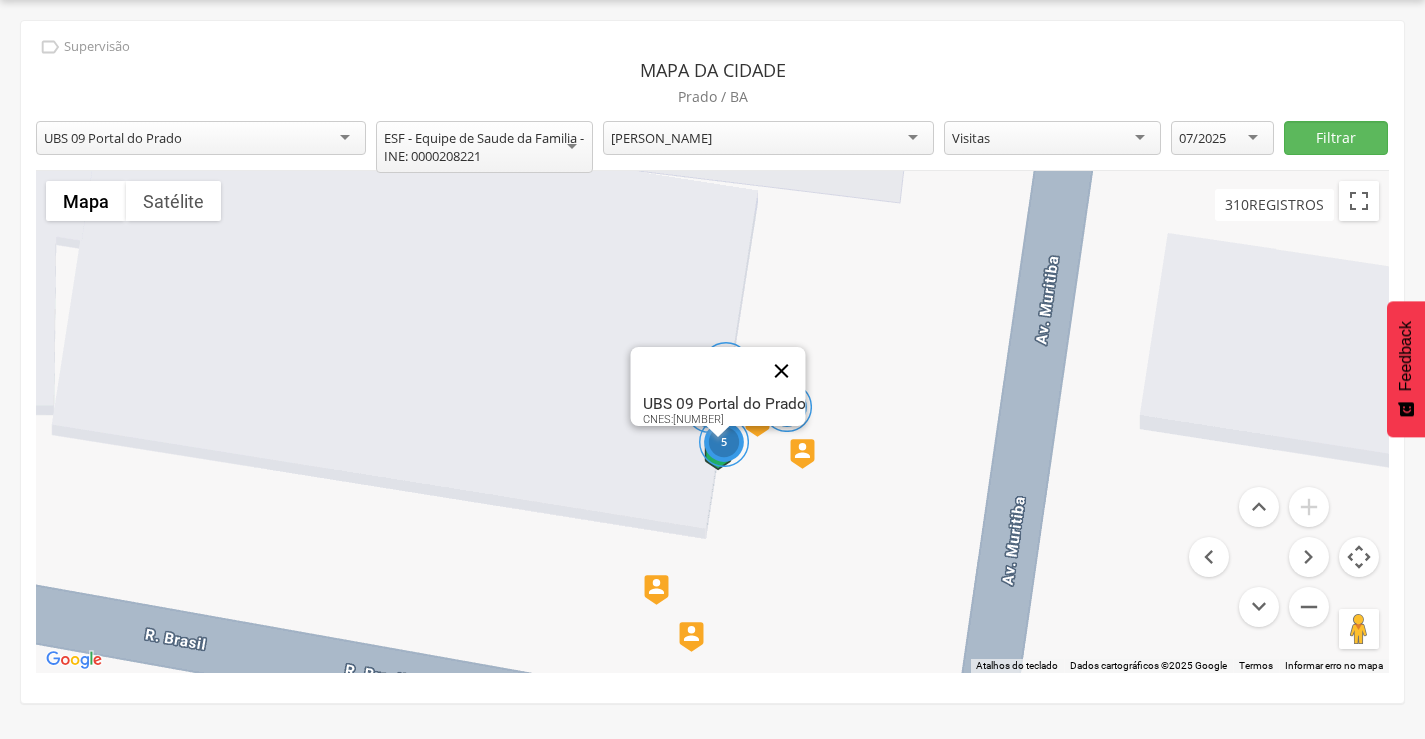 click at bounding box center [781, 371] 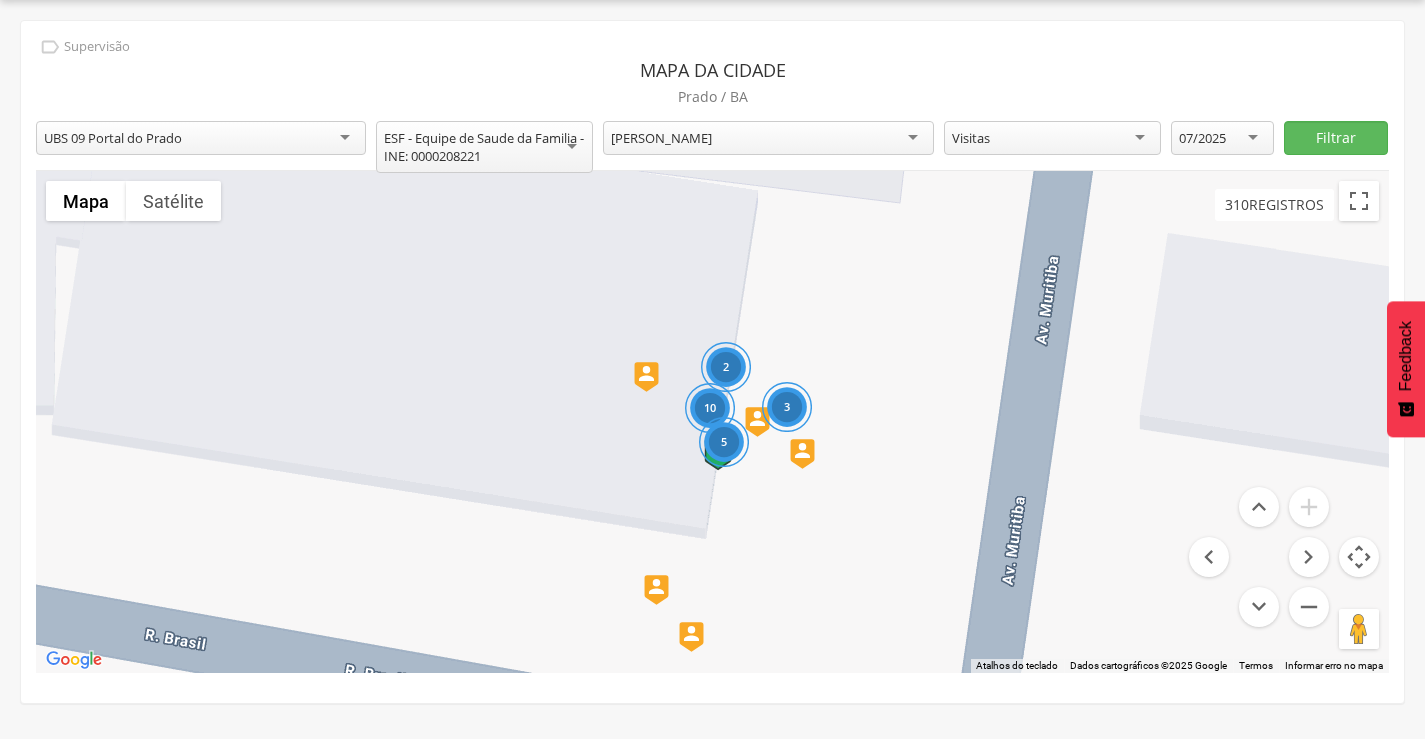 click on "3" at bounding box center [787, 407] 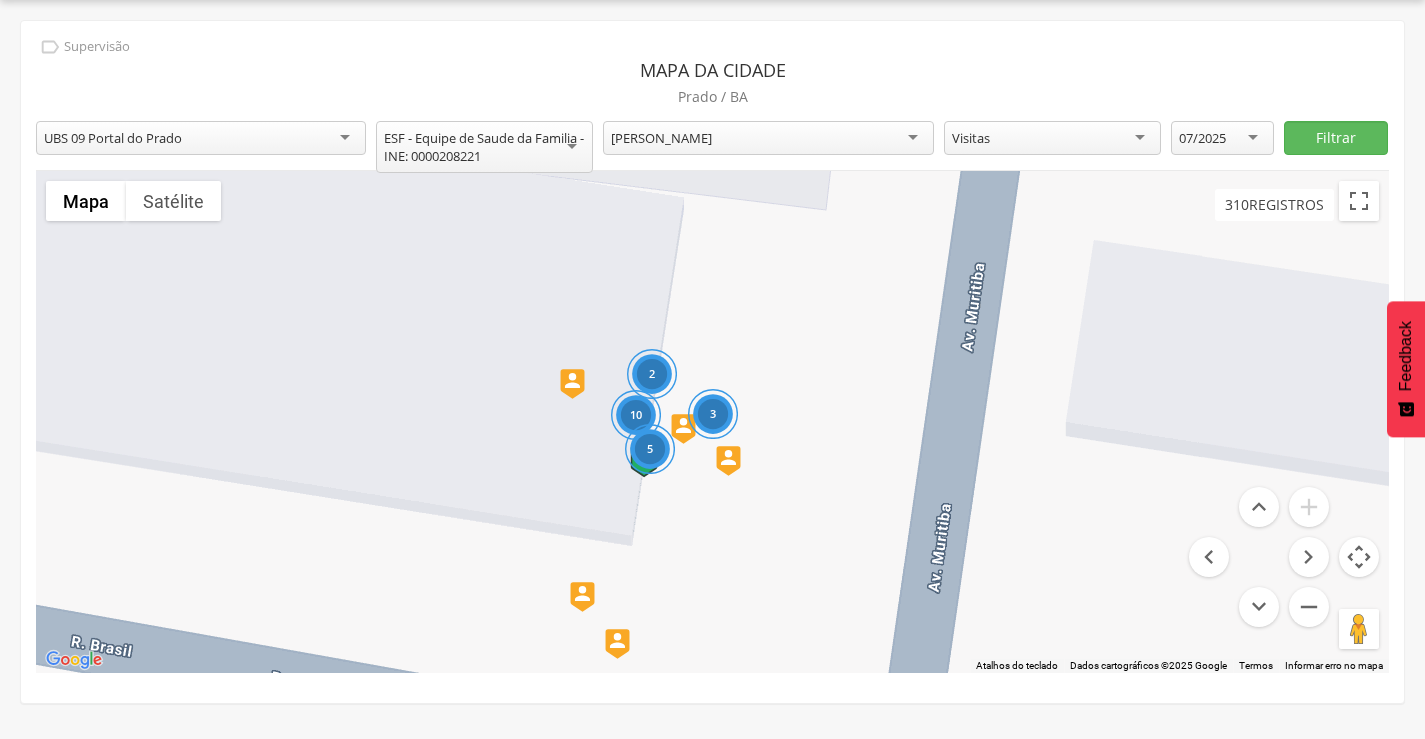 click at bounding box center [728, 461] 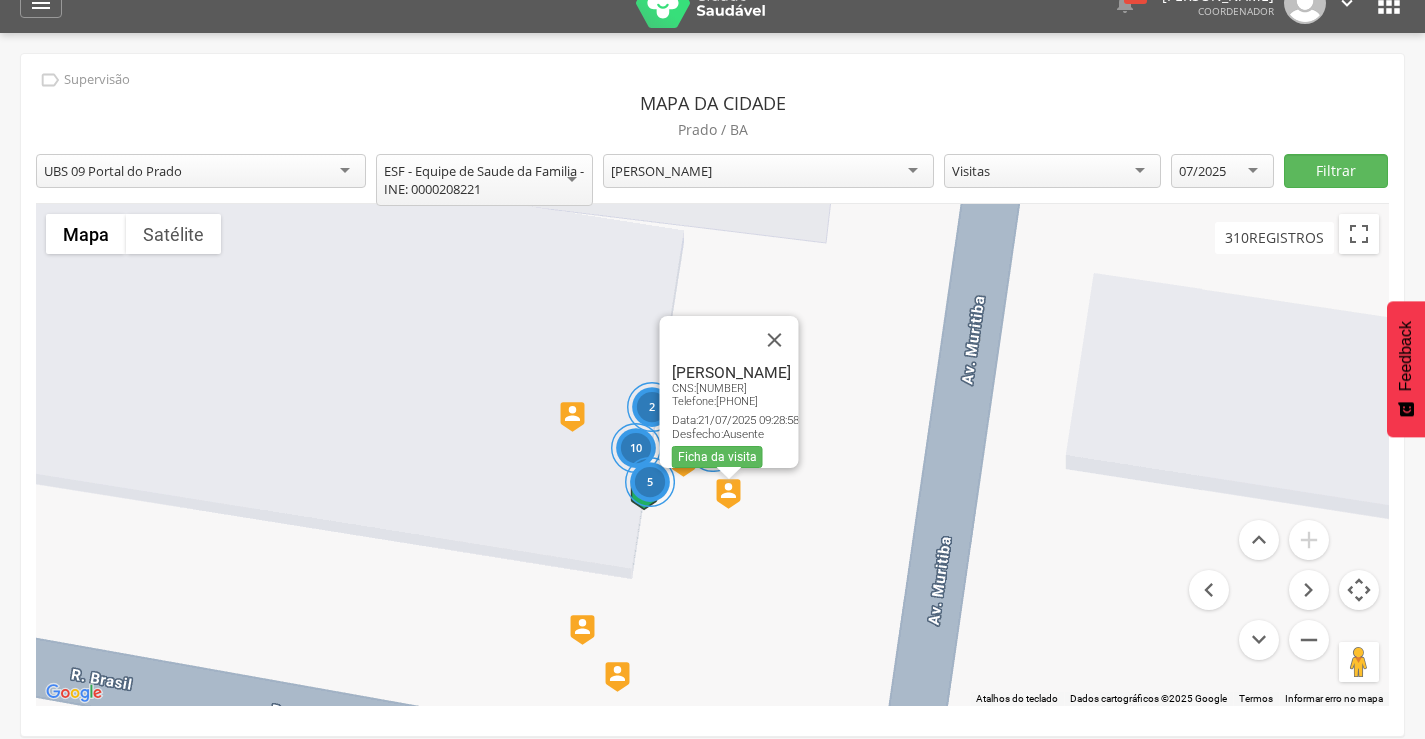 scroll, scrollTop: 0, scrollLeft: 0, axis: both 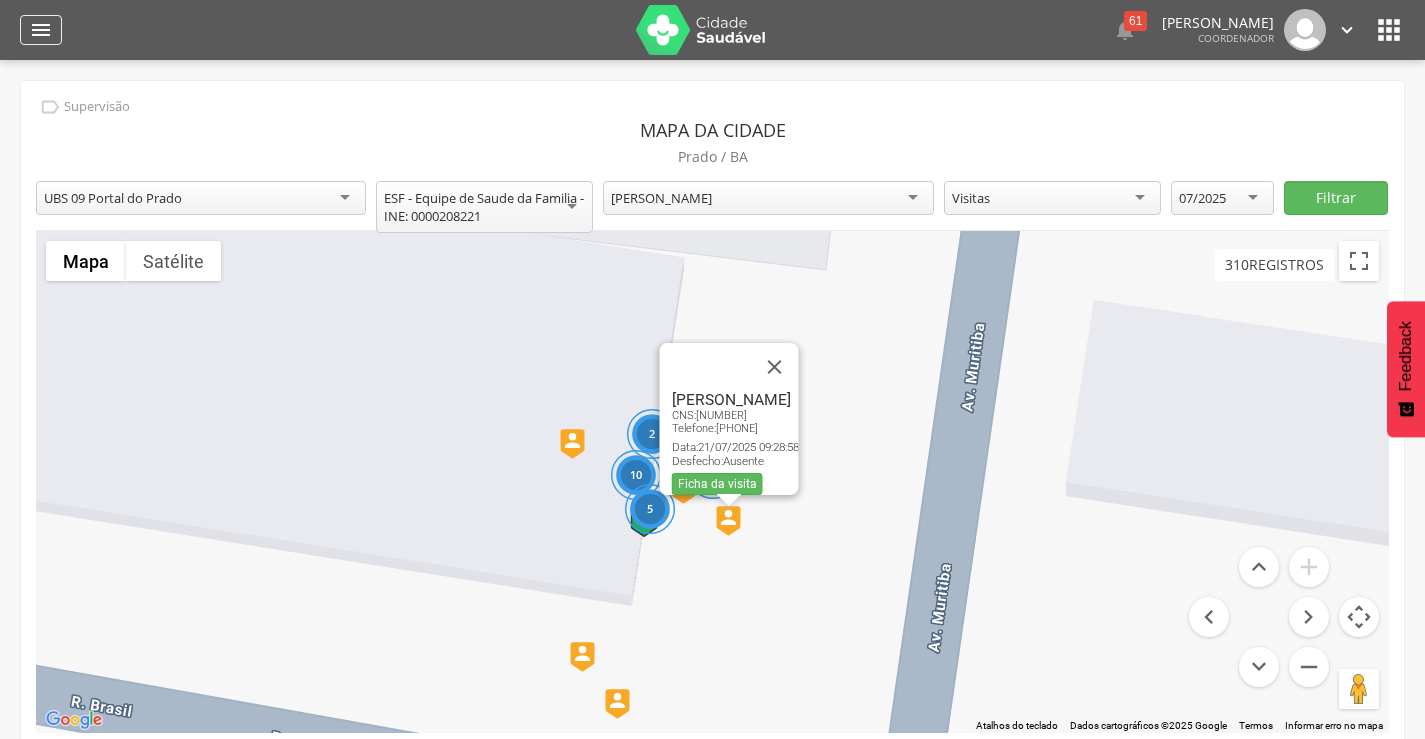 click on "" at bounding box center [41, 30] 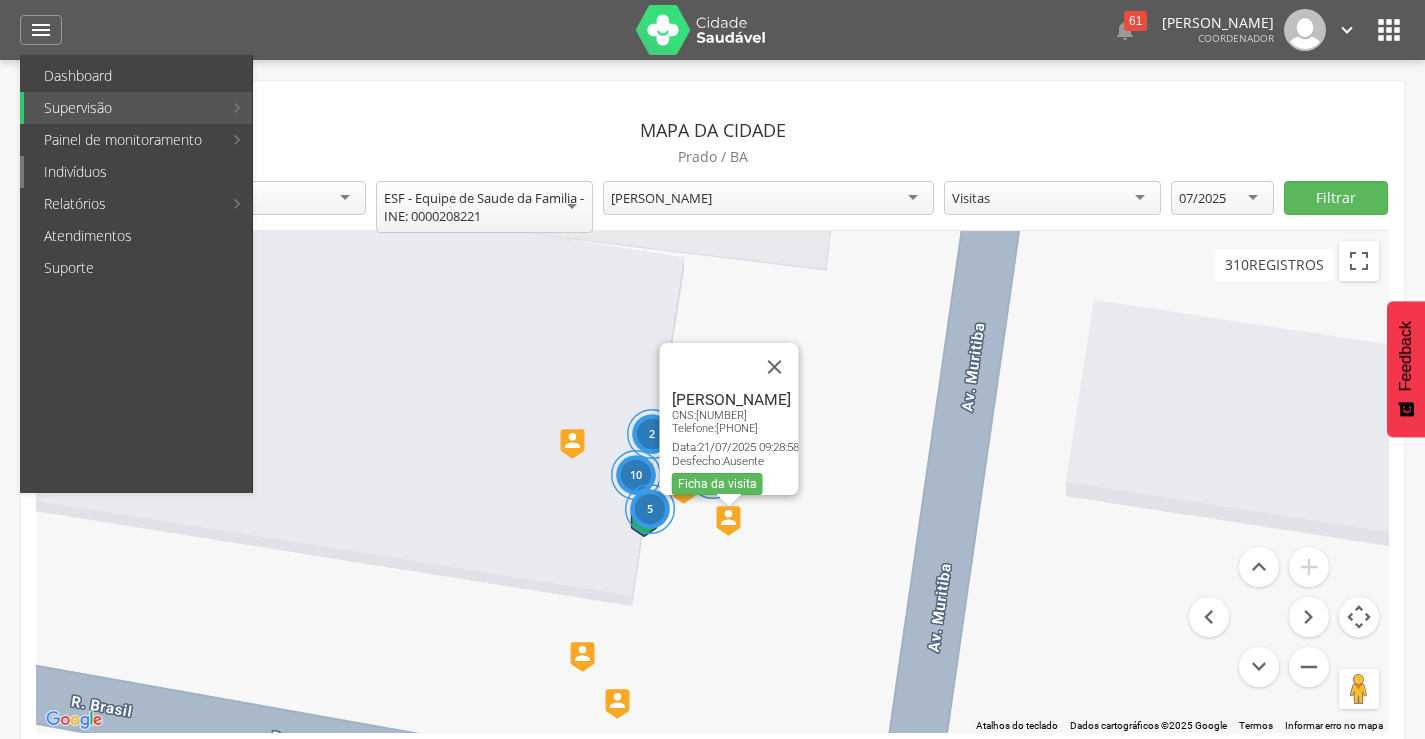click on "Indivíduos" at bounding box center [138, 172] 